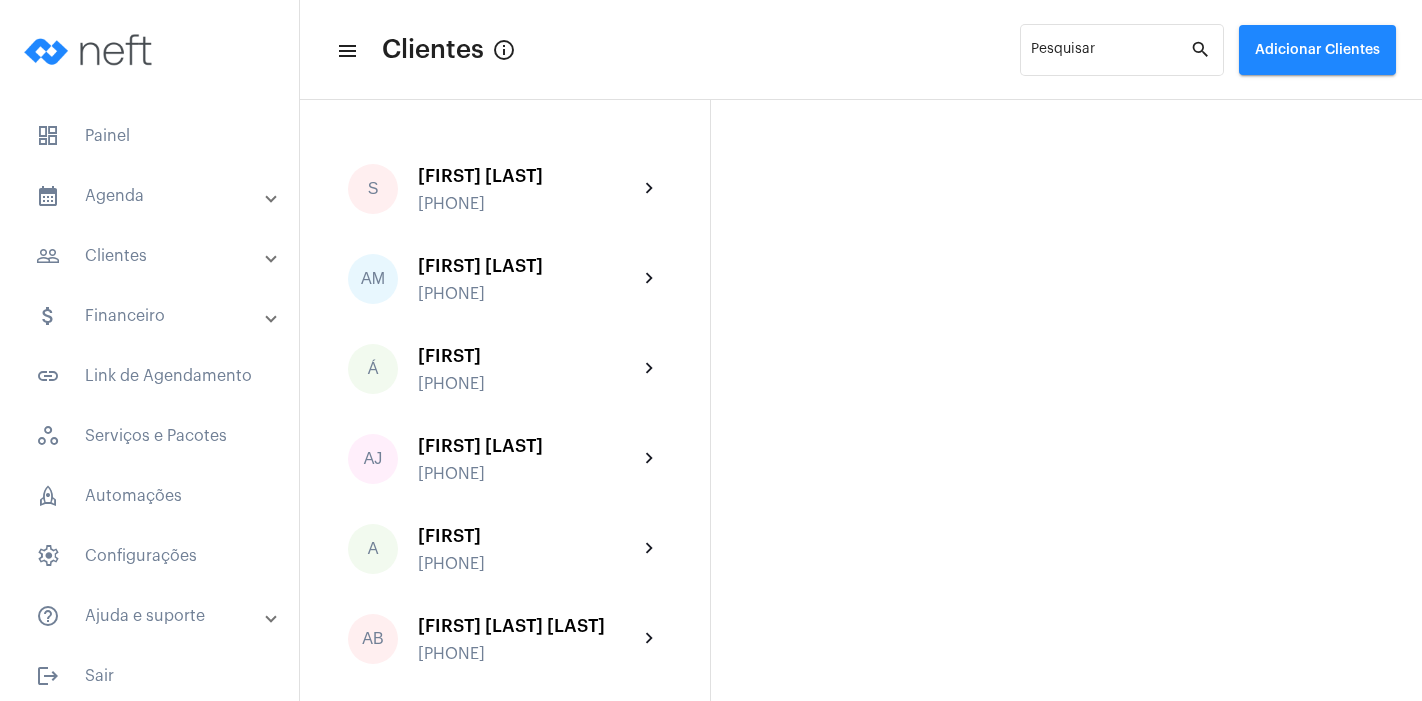 scroll, scrollTop: 0, scrollLeft: 0, axis: both 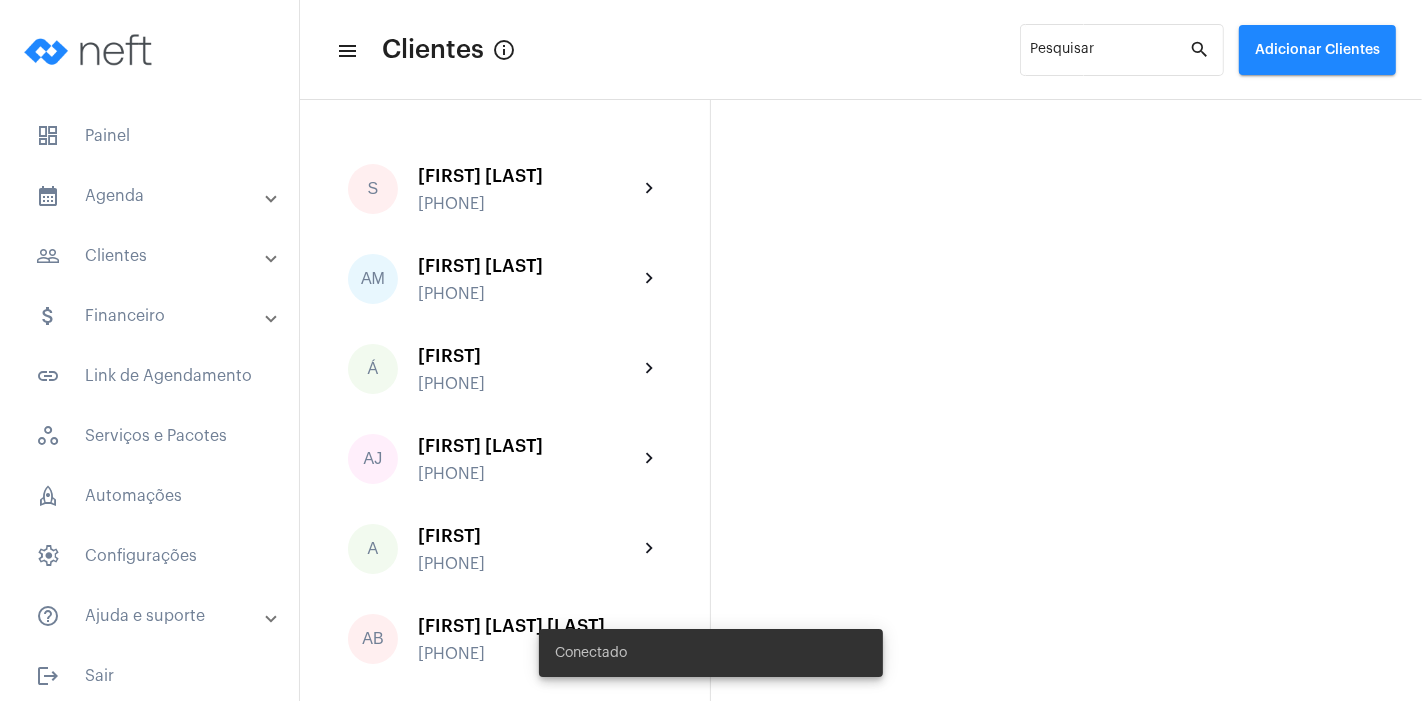 click on "S [FIRST] [LAST] [PHONE] AM [FIRST] [LAST] [PHONE] Á [FIRST] [PHONE] AJ [FIRST] [LAST] [PHONE] A [FIRST] [PHONE] AB [FIRST] [LAST] [PHONE] A [FIRST] [PHONE] CH [FIRST] [LAST] [PHONE] DP [FIRST] [LAST] [PHONE] E [FIRST] [PHONE] EO [FIRST] [LAST] [PHONE] FS [FIRST] [LAST] [PHONE] GT [TEXT] [PHONE] JM [FIRST] [LAST] [PHONE] JC [FIRST] [LAST] [PHONE] JP [FIRST] [LAST] [PHONE] JL [FIRST] [LAST] [PHONE] JA [FIRST] [LAST] [PHONE] JM [FIRST] [LAST] [PHONE] L [FIRST] [PHONE]" 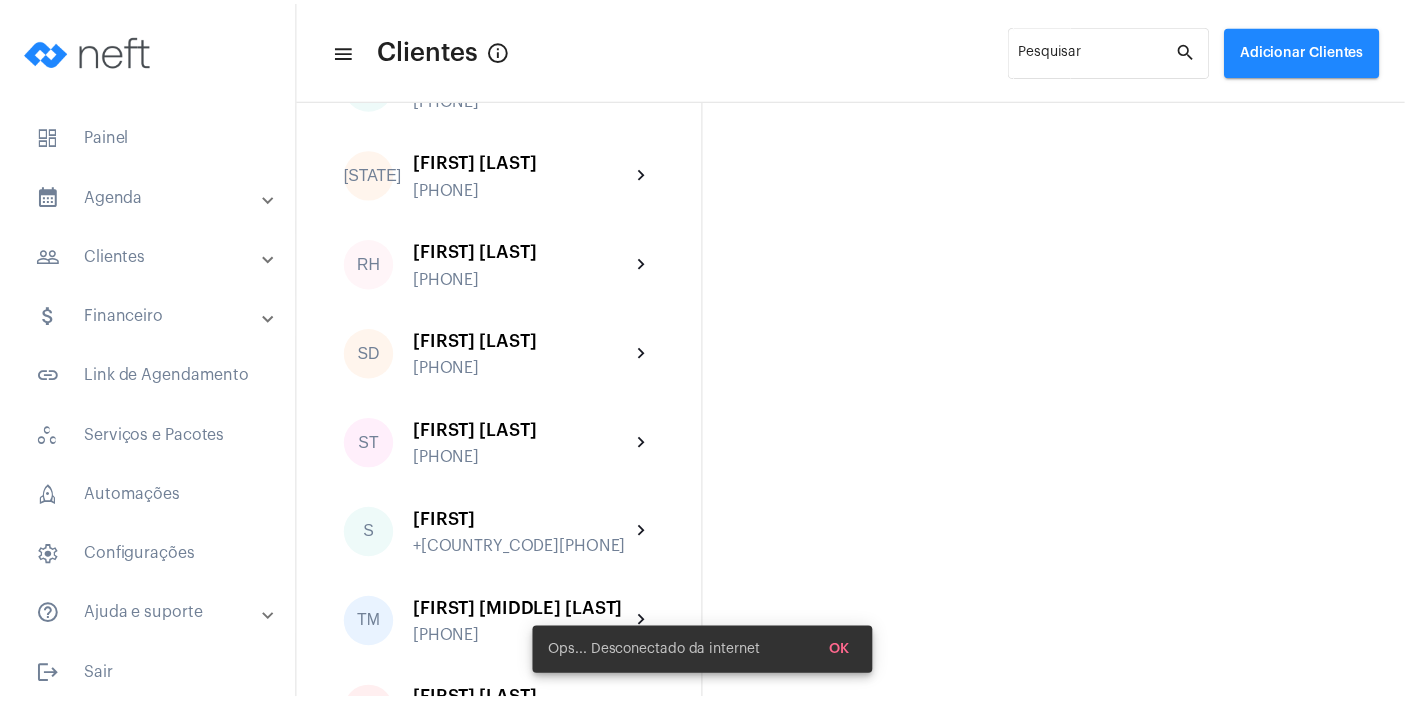 scroll, scrollTop: 3218, scrollLeft: 0, axis: vertical 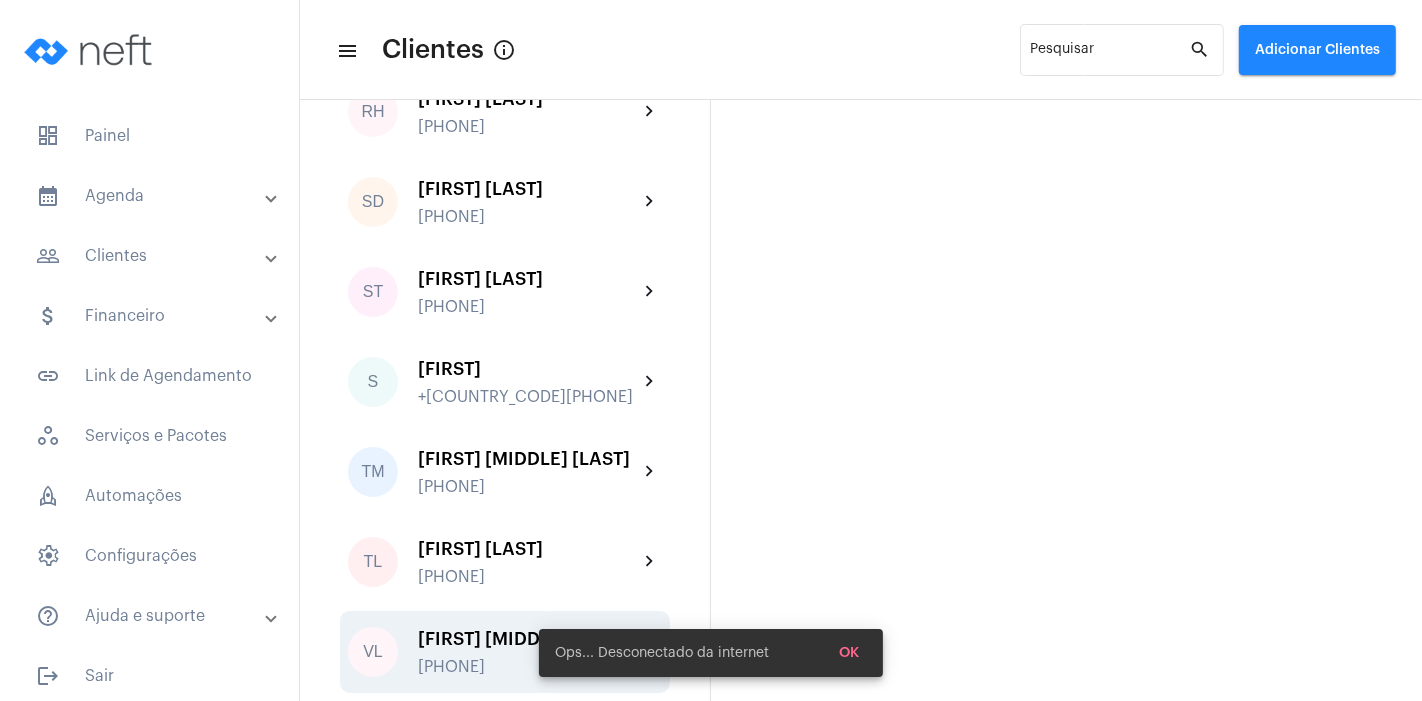 click on "[FIRST] [MIDDLE] [LAST]" 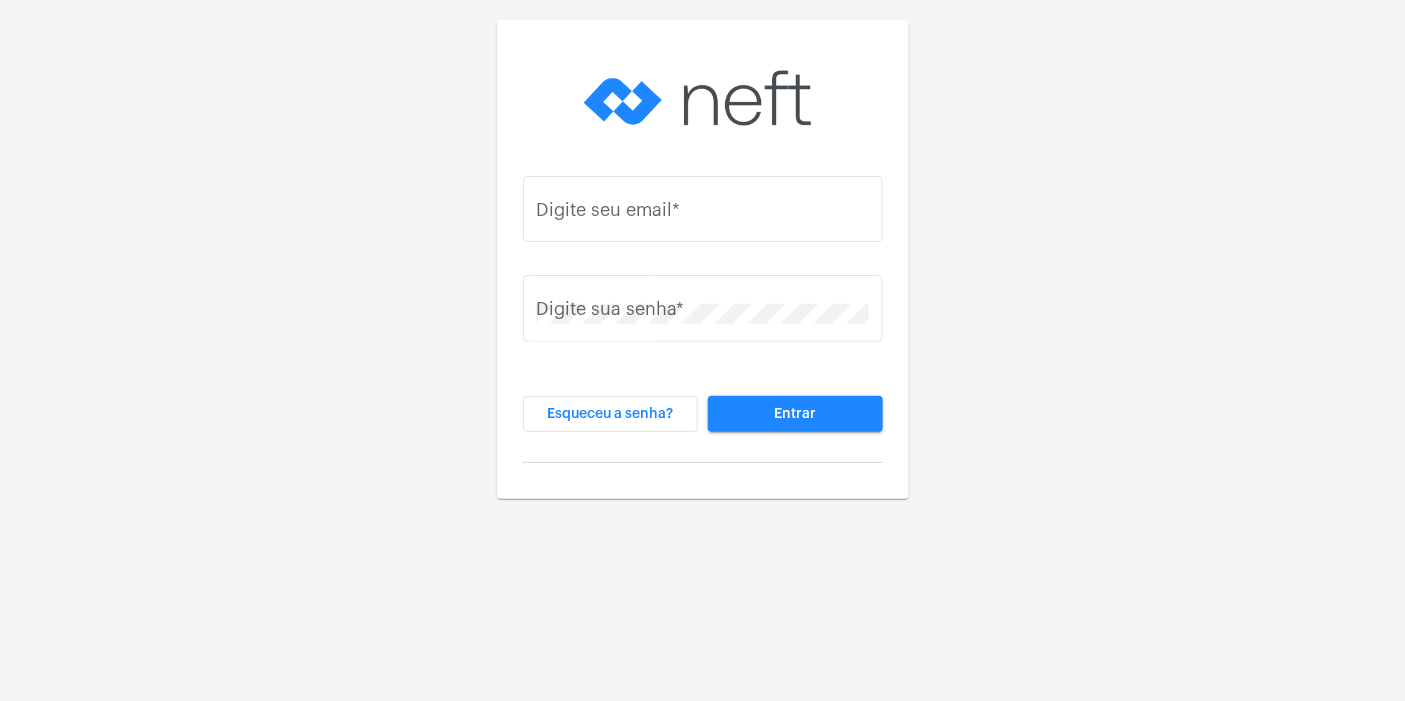 type on "[EMAIL]" 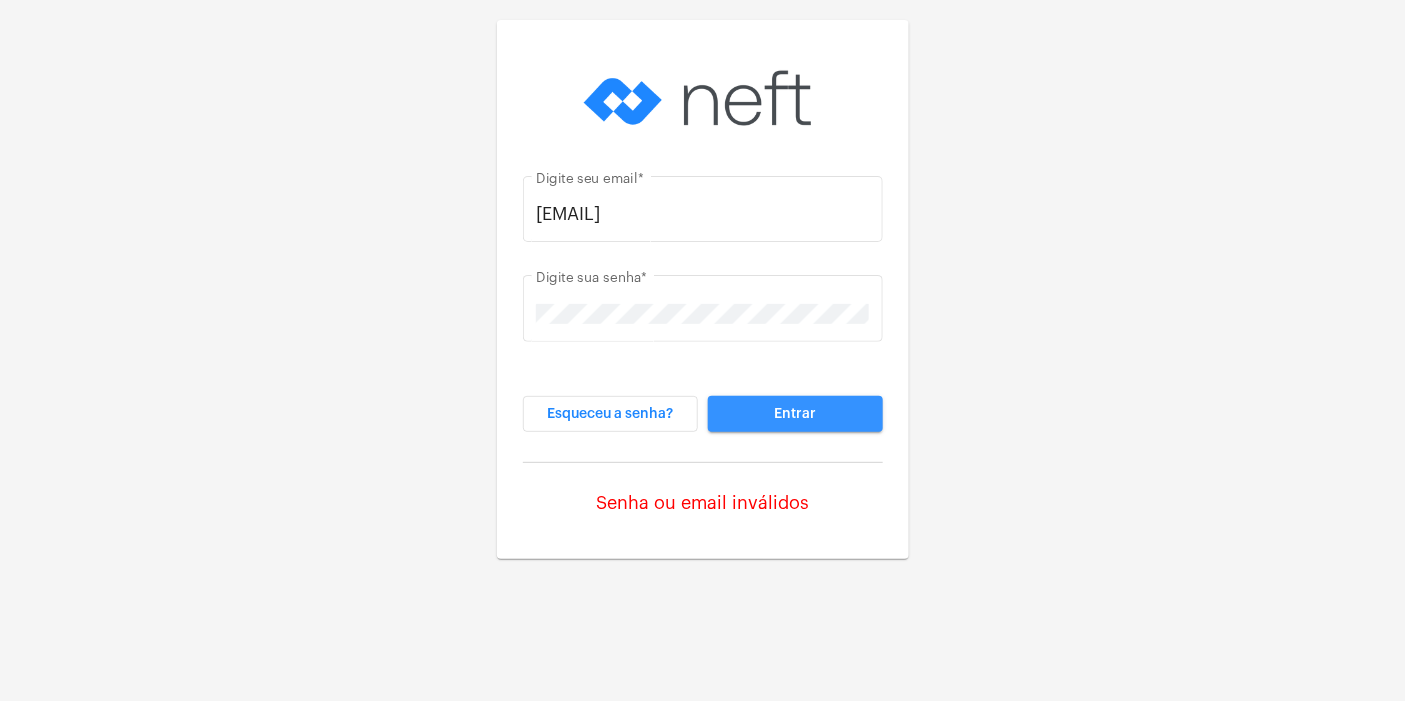 click on "Entrar" 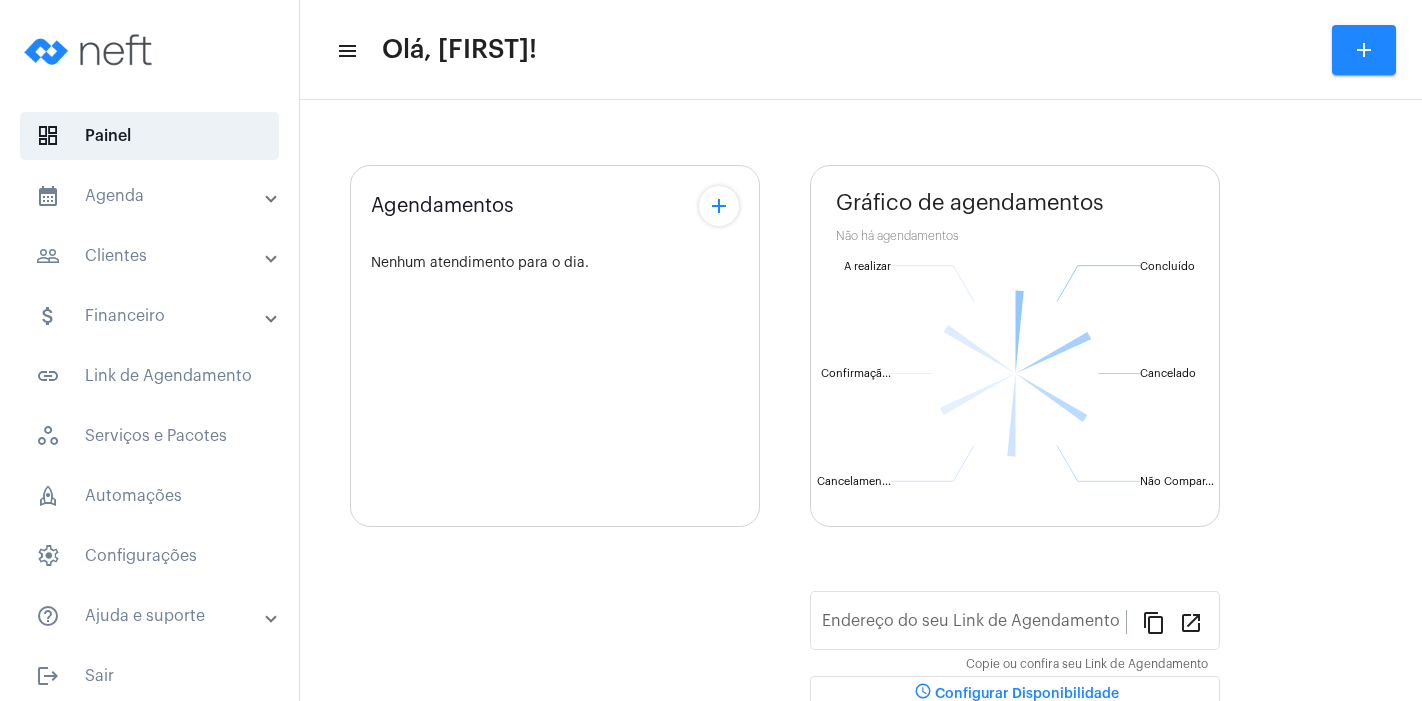 scroll, scrollTop: 0, scrollLeft: 0, axis: both 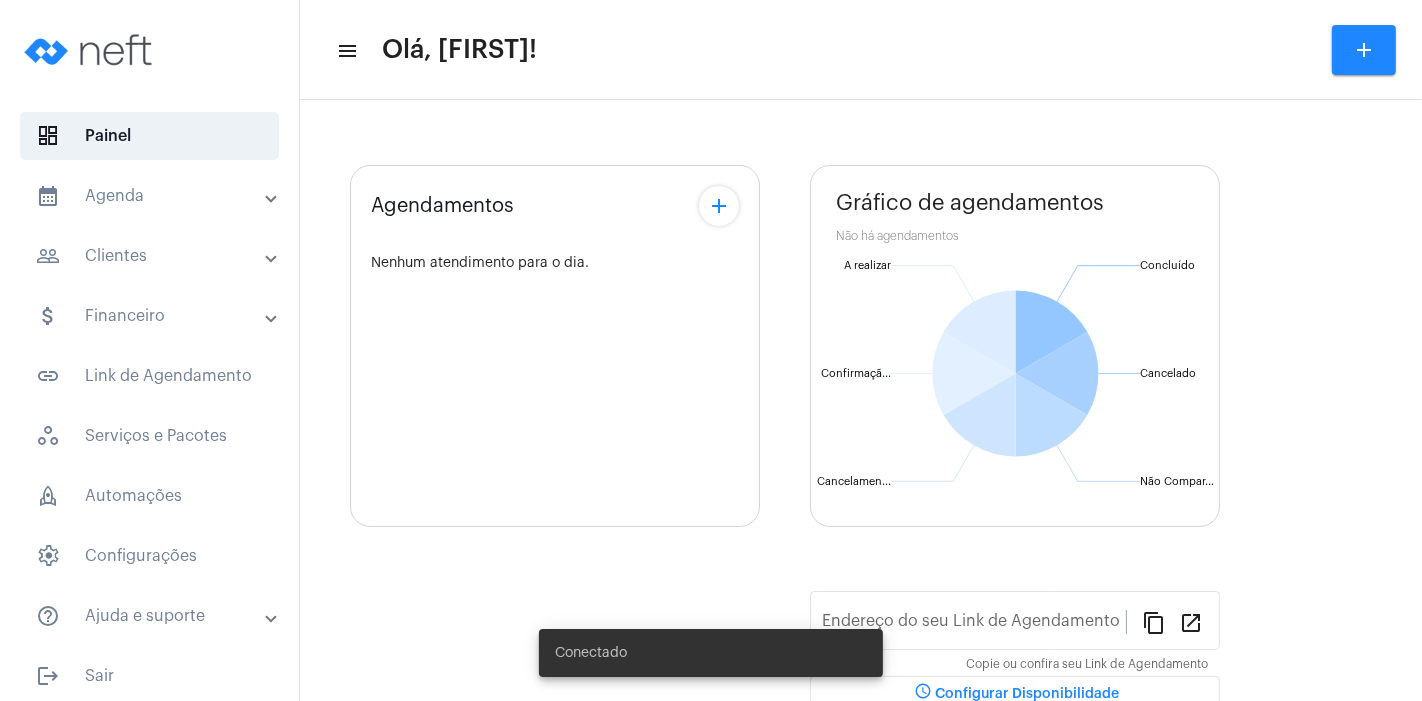 type on "https://neft.com.br/ester-borges-de-lima-dias-" 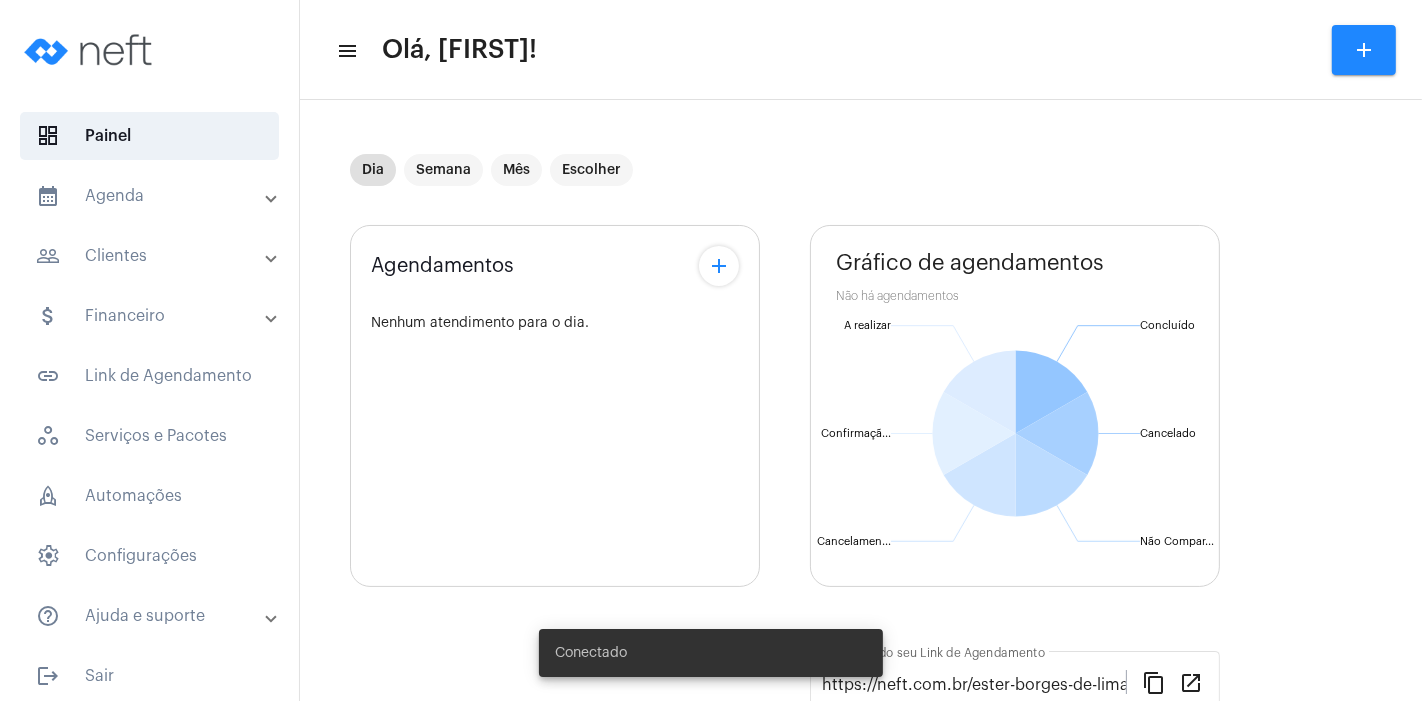 click on "people_outline  Clientes" at bounding box center (151, 256) 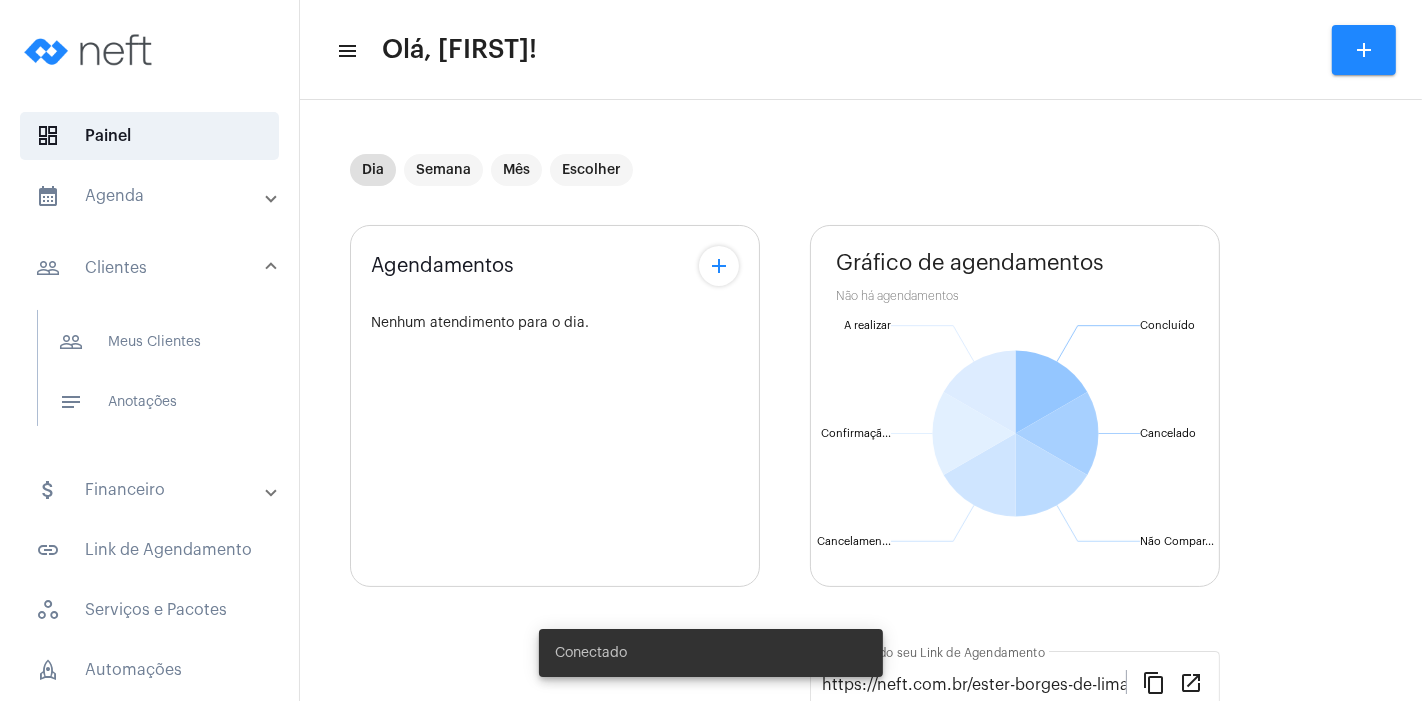 click on "people_outline  Clientes" at bounding box center (151, 268) 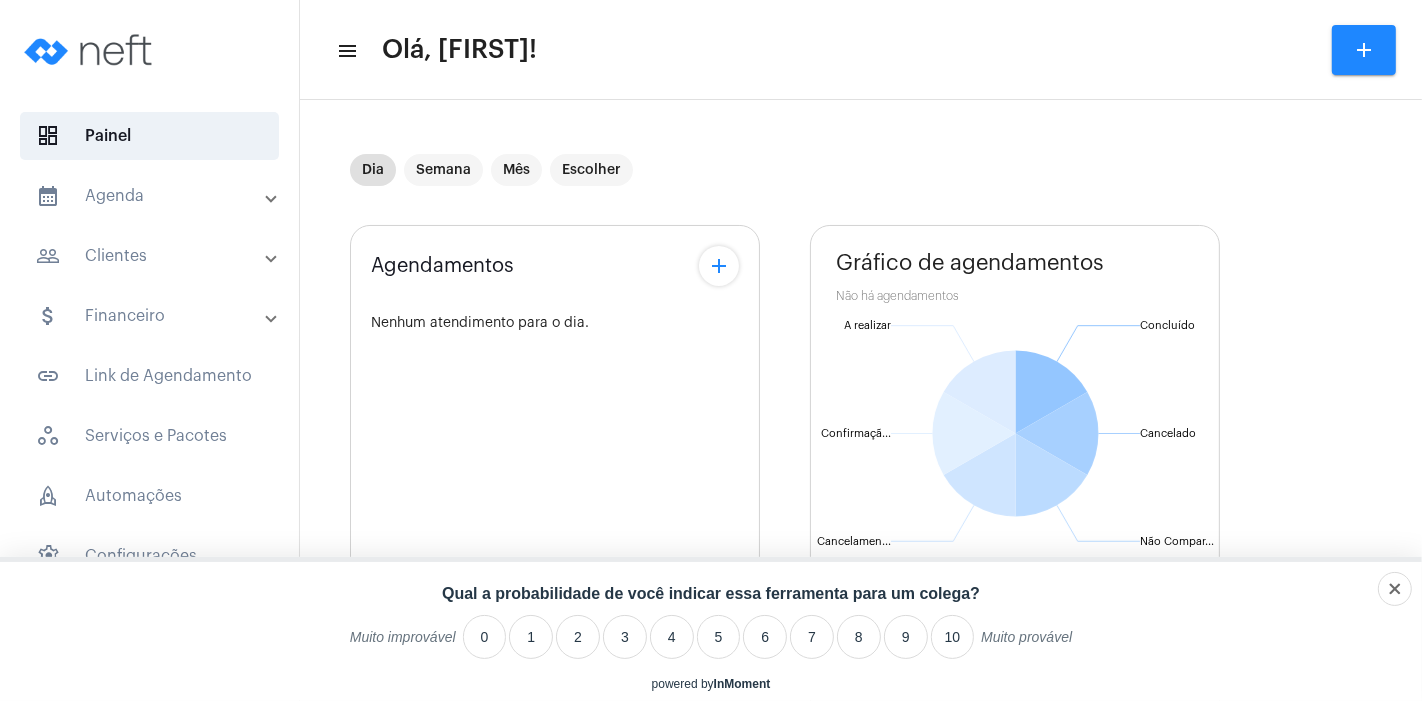 click on "people_outline  Clientes" at bounding box center (151, 256) 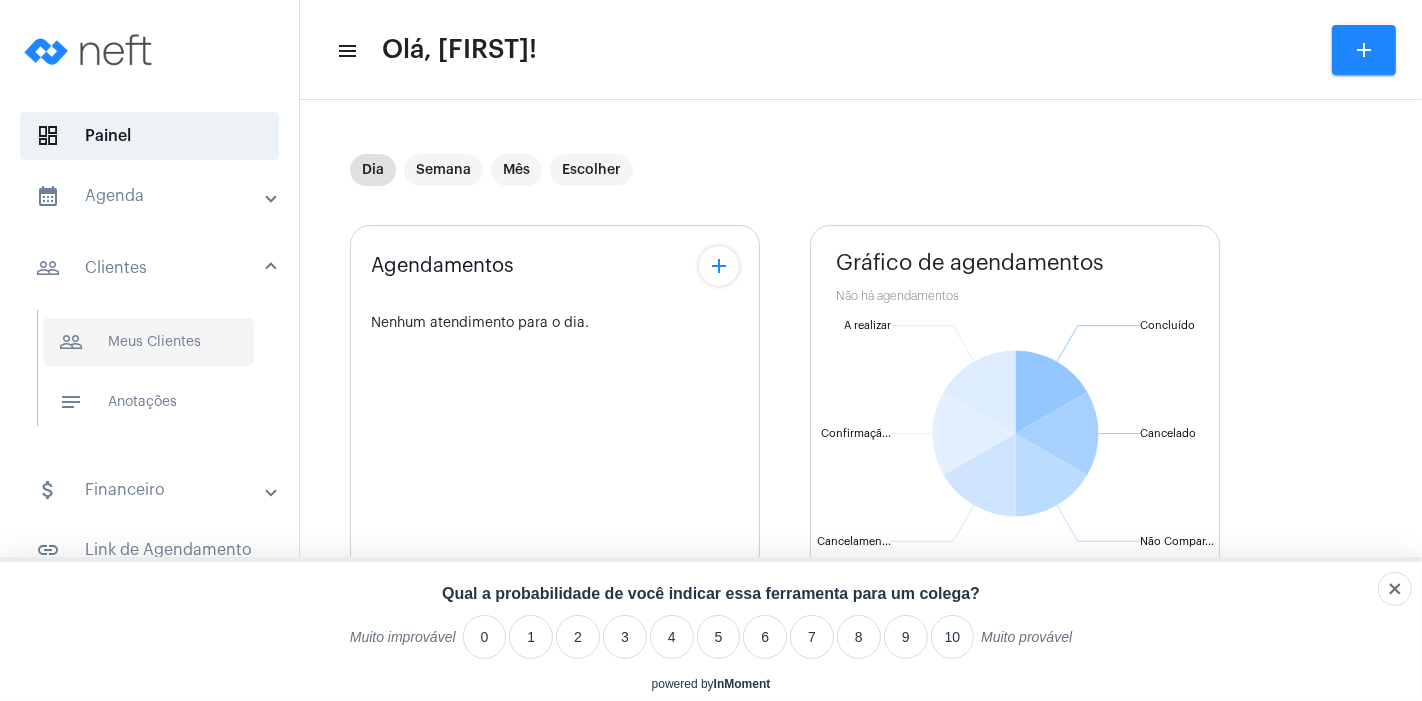 click on "people_outline  Meus Clientes" at bounding box center [148, 342] 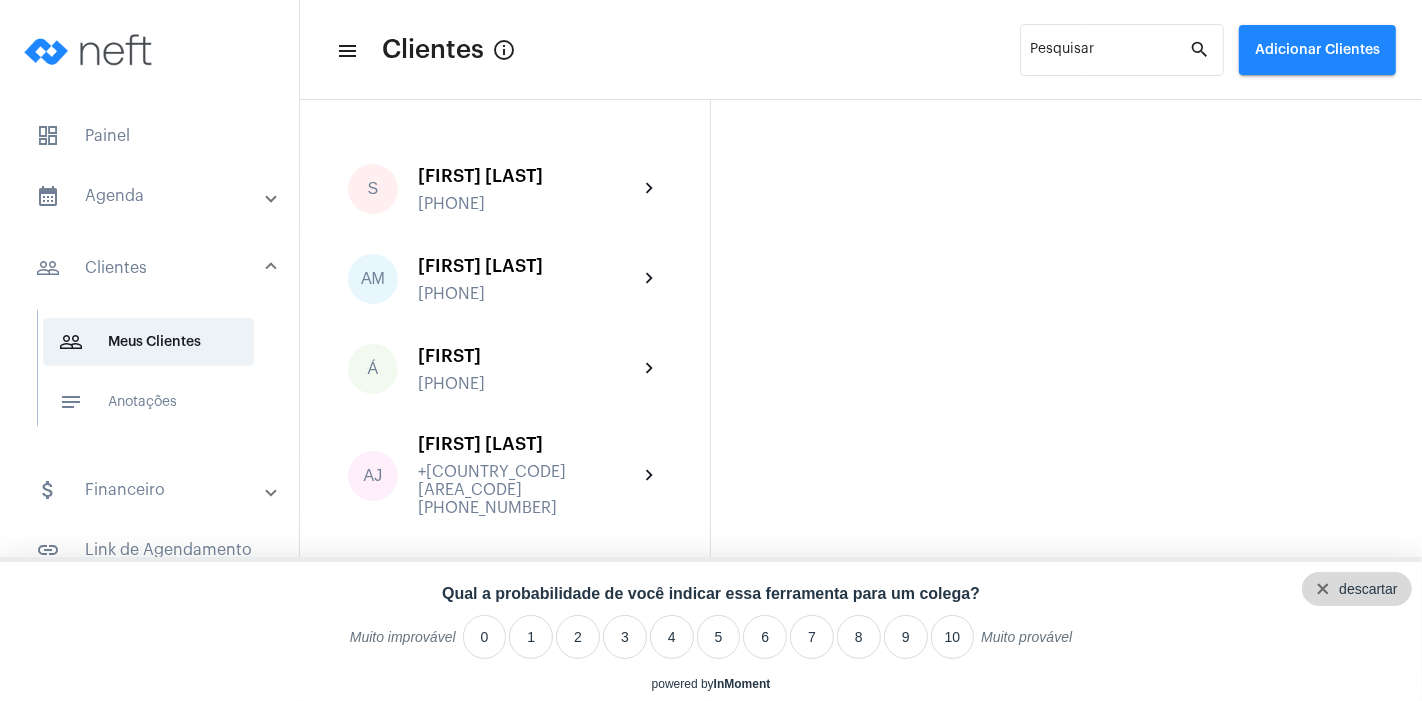 click on "descartar" at bounding box center [1368, 589] 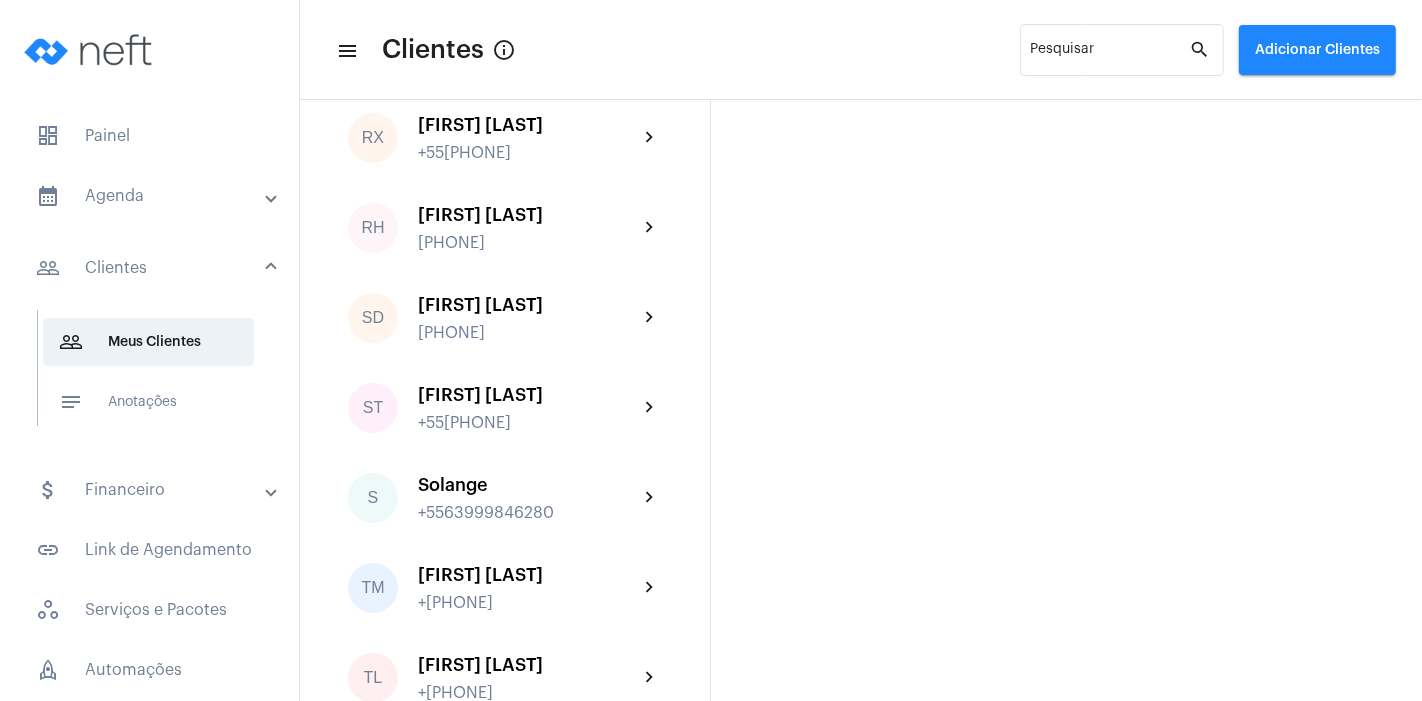 scroll, scrollTop: 3218, scrollLeft: 0, axis: vertical 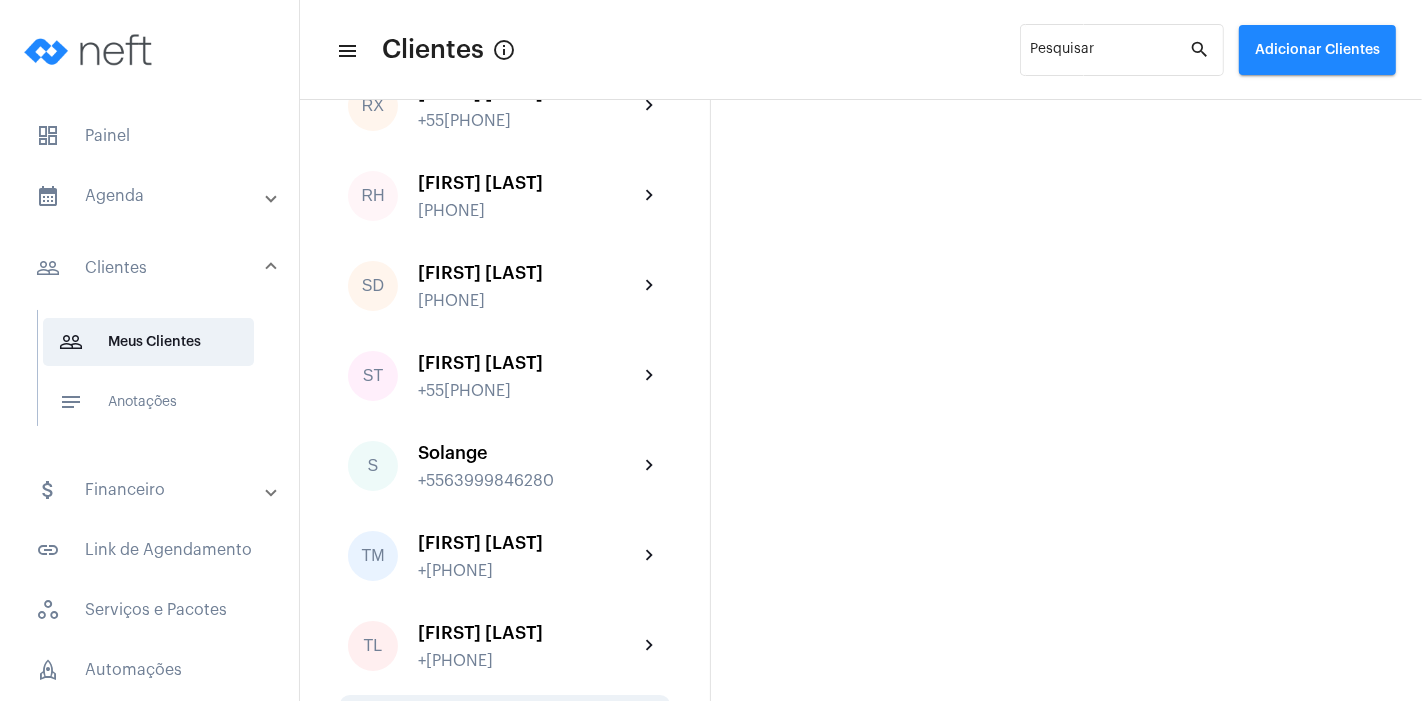 click on "VL  Vivian Lúcia  +5583991835548 chevron_right" 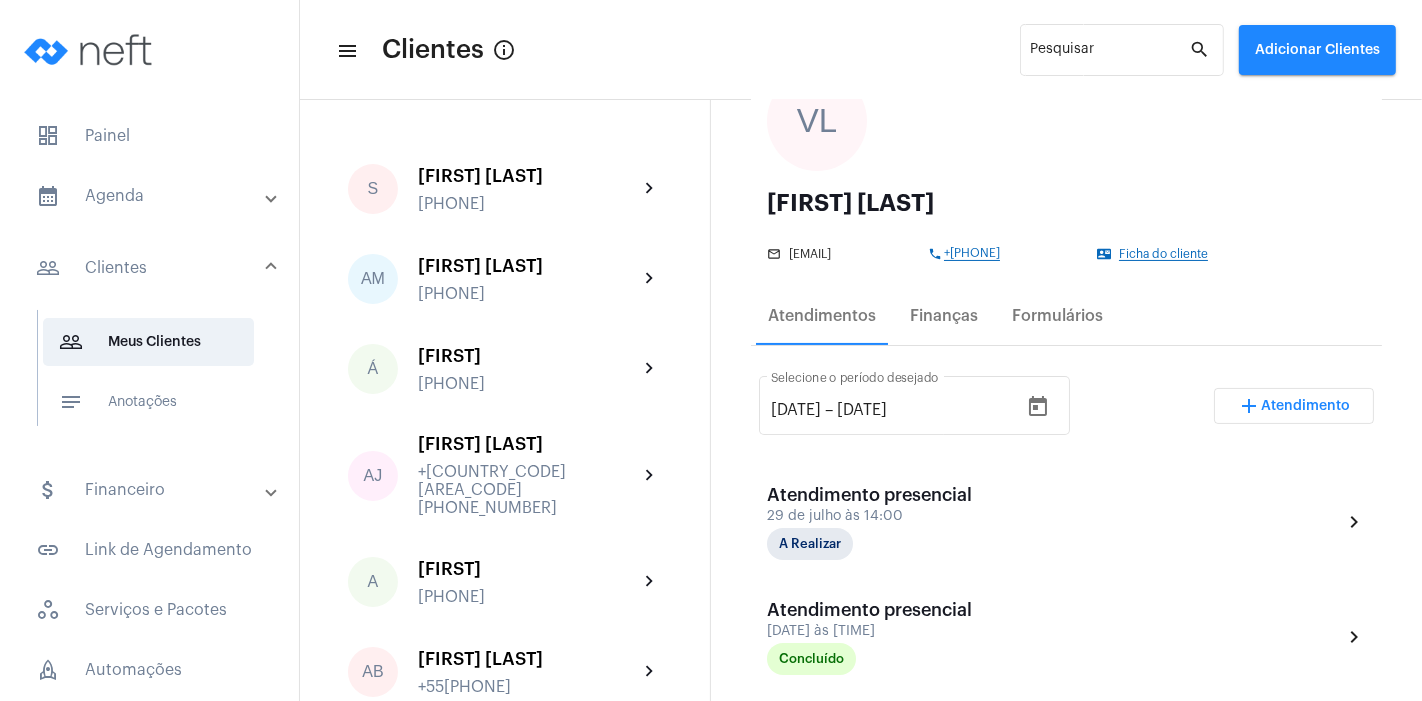 scroll, scrollTop: 222, scrollLeft: 0, axis: vertical 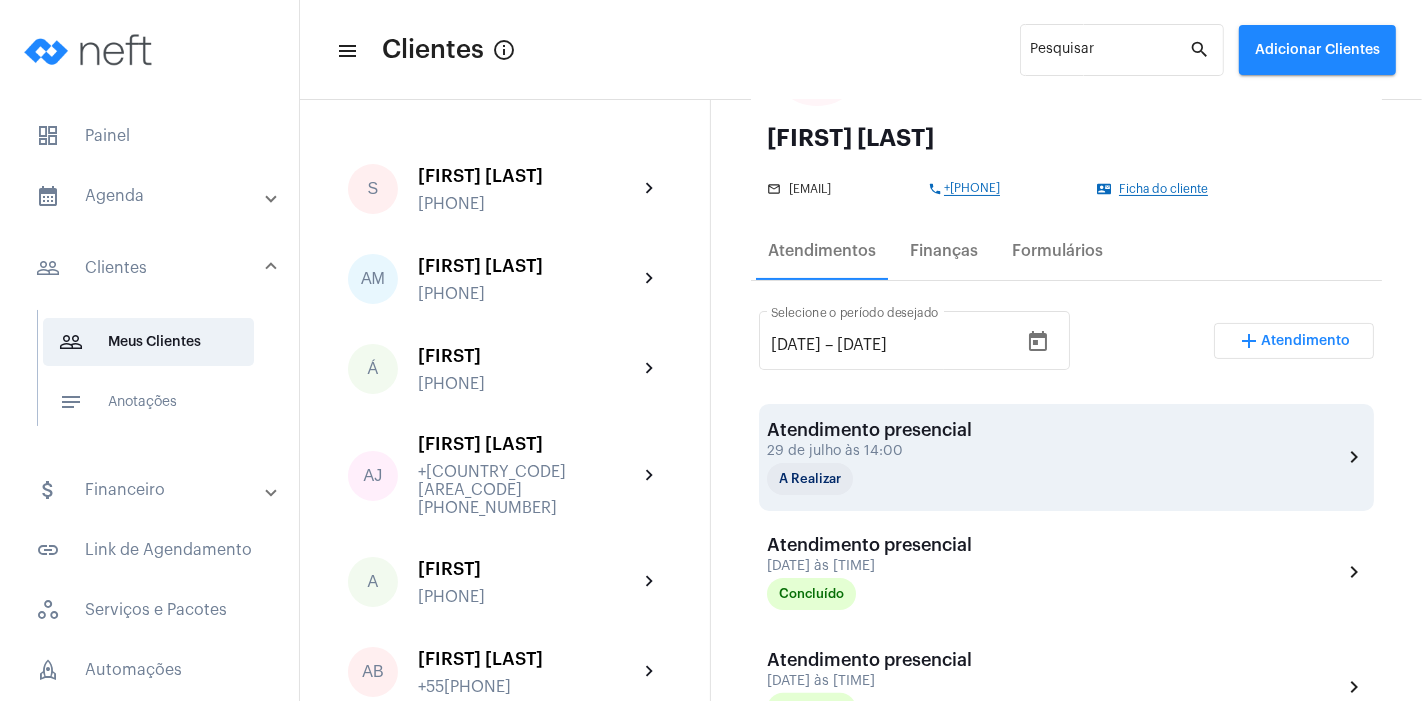 click on "A Realizar" at bounding box center [810, 479] 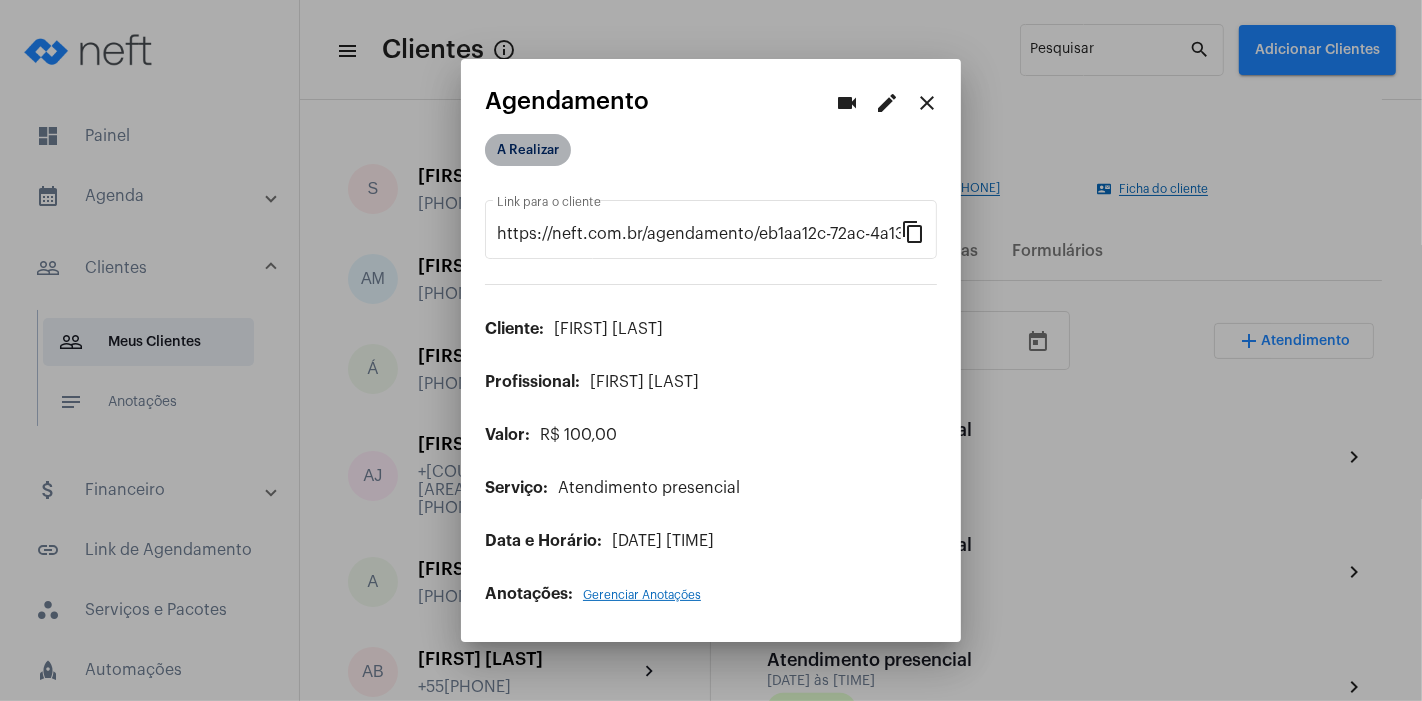 click on "A Realizar" at bounding box center (528, 150) 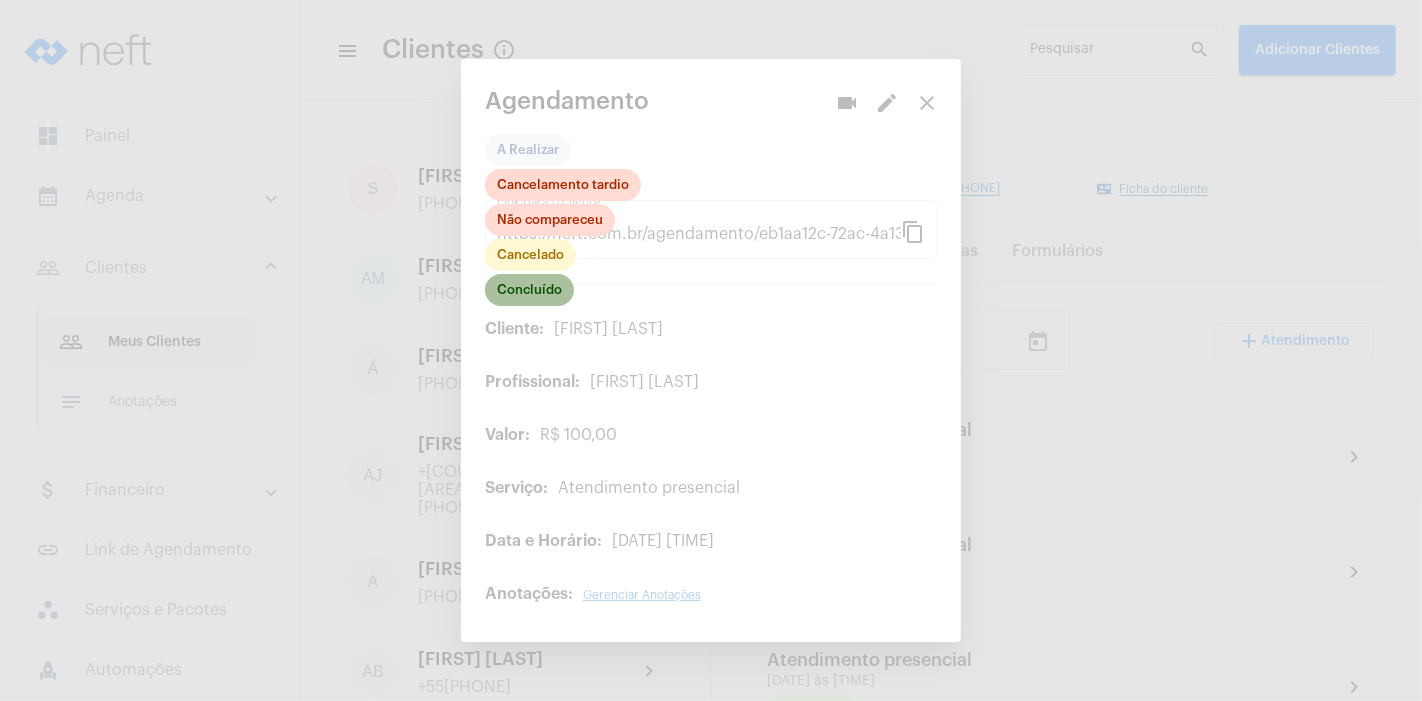 click on "Concluído" 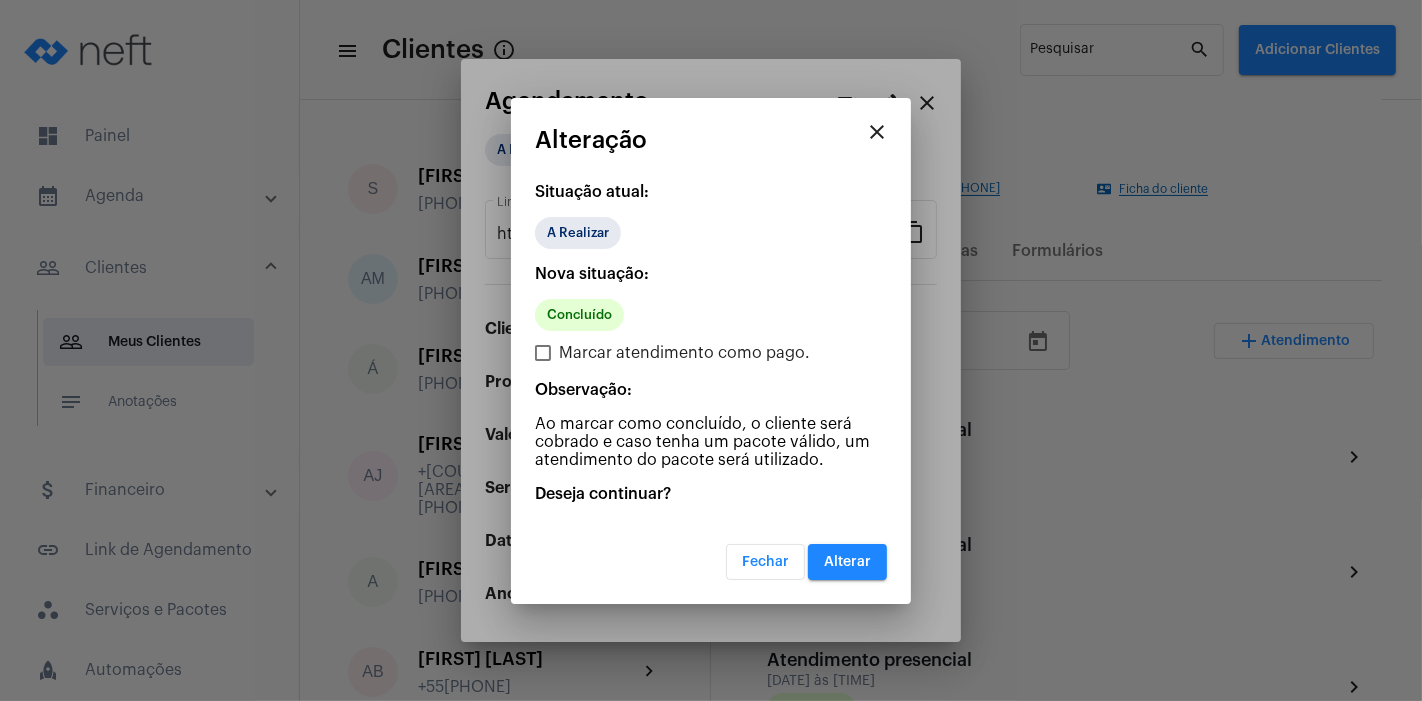 click on "Alterar" at bounding box center [847, 562] 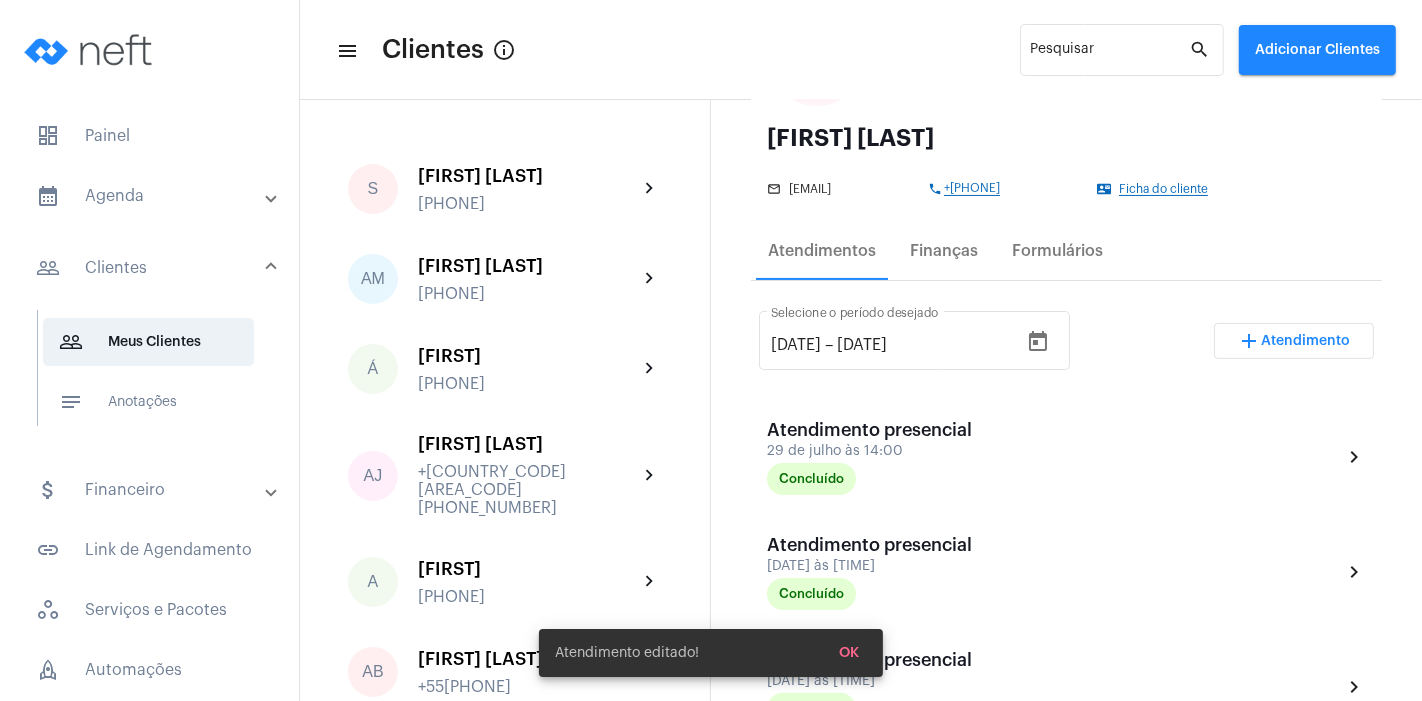 click on "Atendimento" at bounding box center (1306, 341) 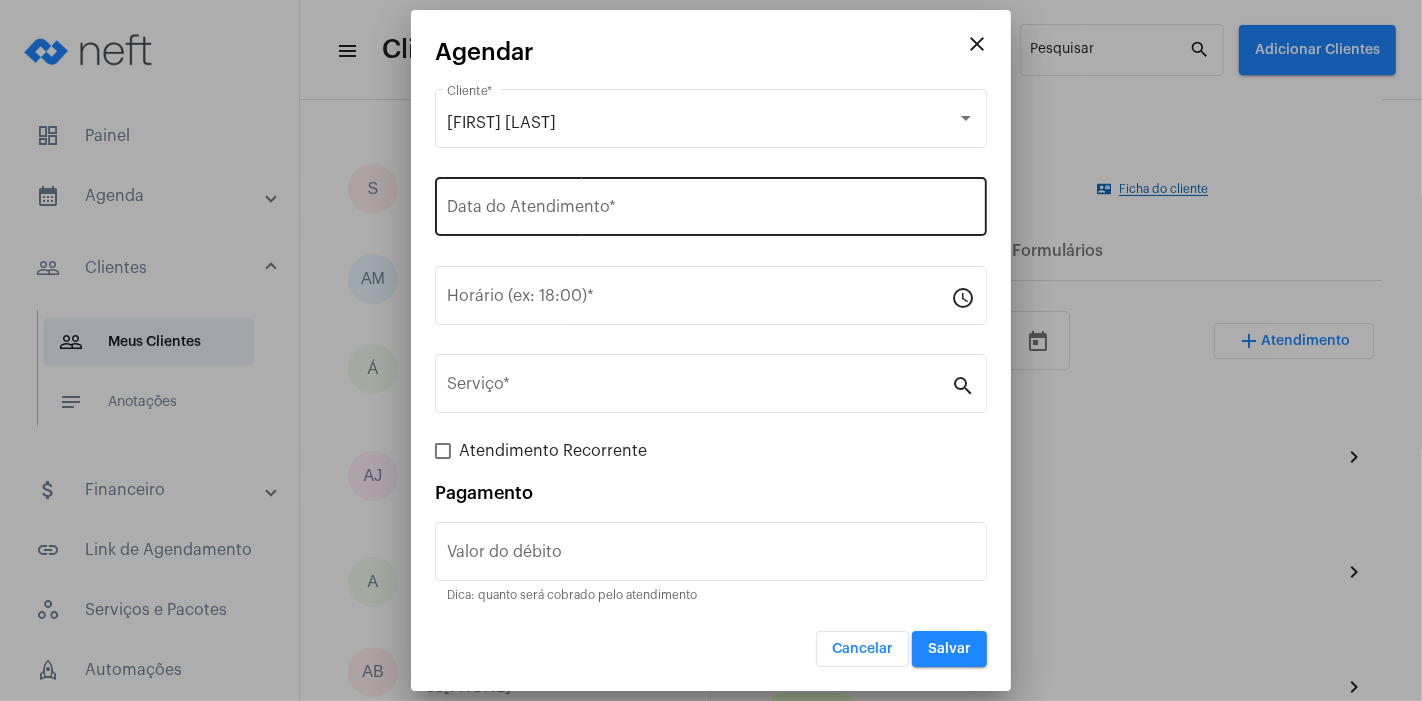 click on "Data do Atendimento  *" at bounding box center (711, 204) 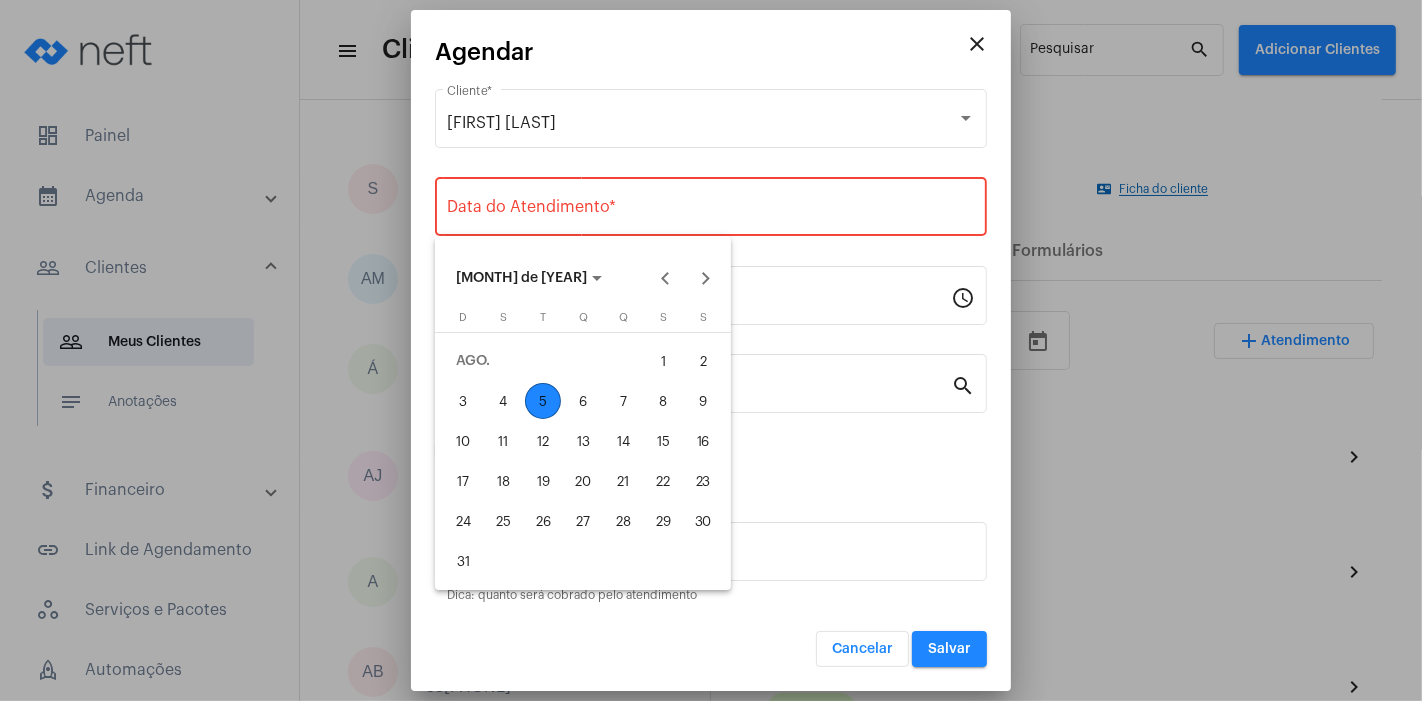 click on "5" at bounding box center (543, 401) 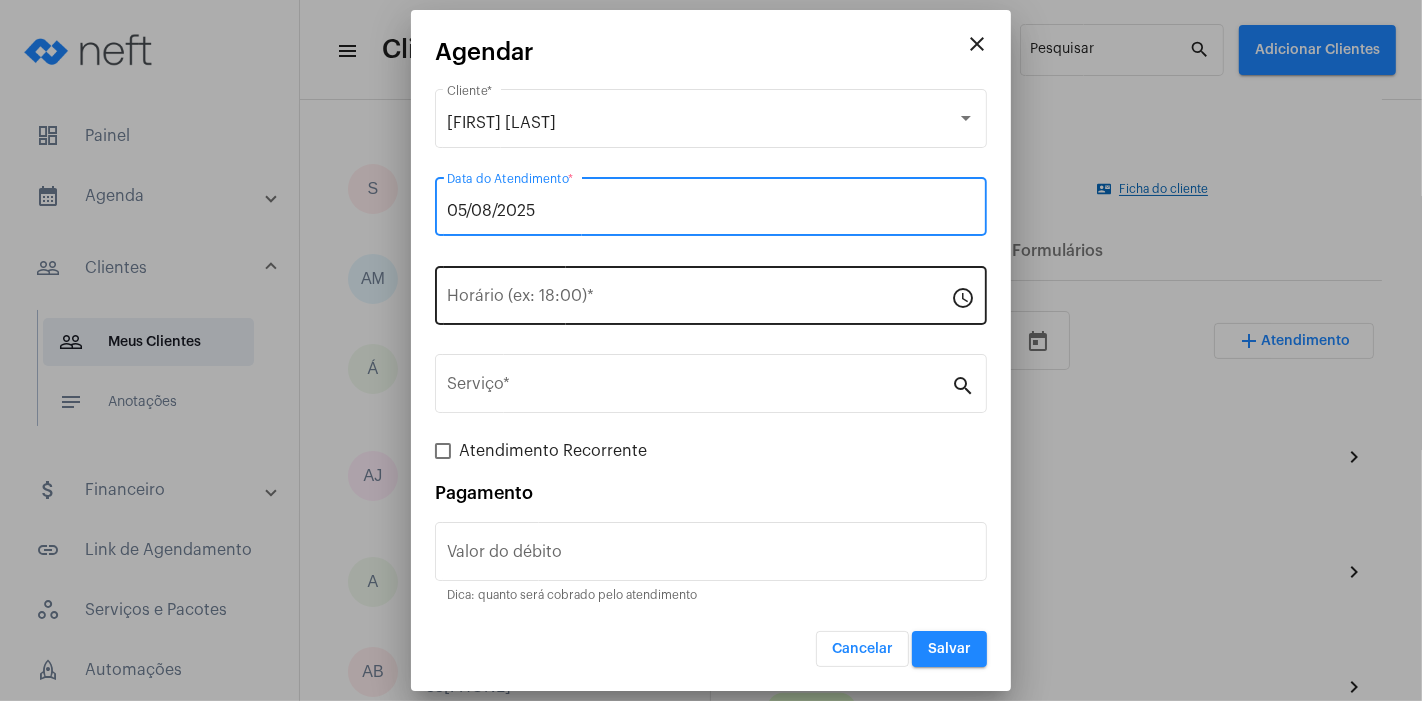 click on "Horário (ex: 18:00)  *" at bounding box center (699, 300) 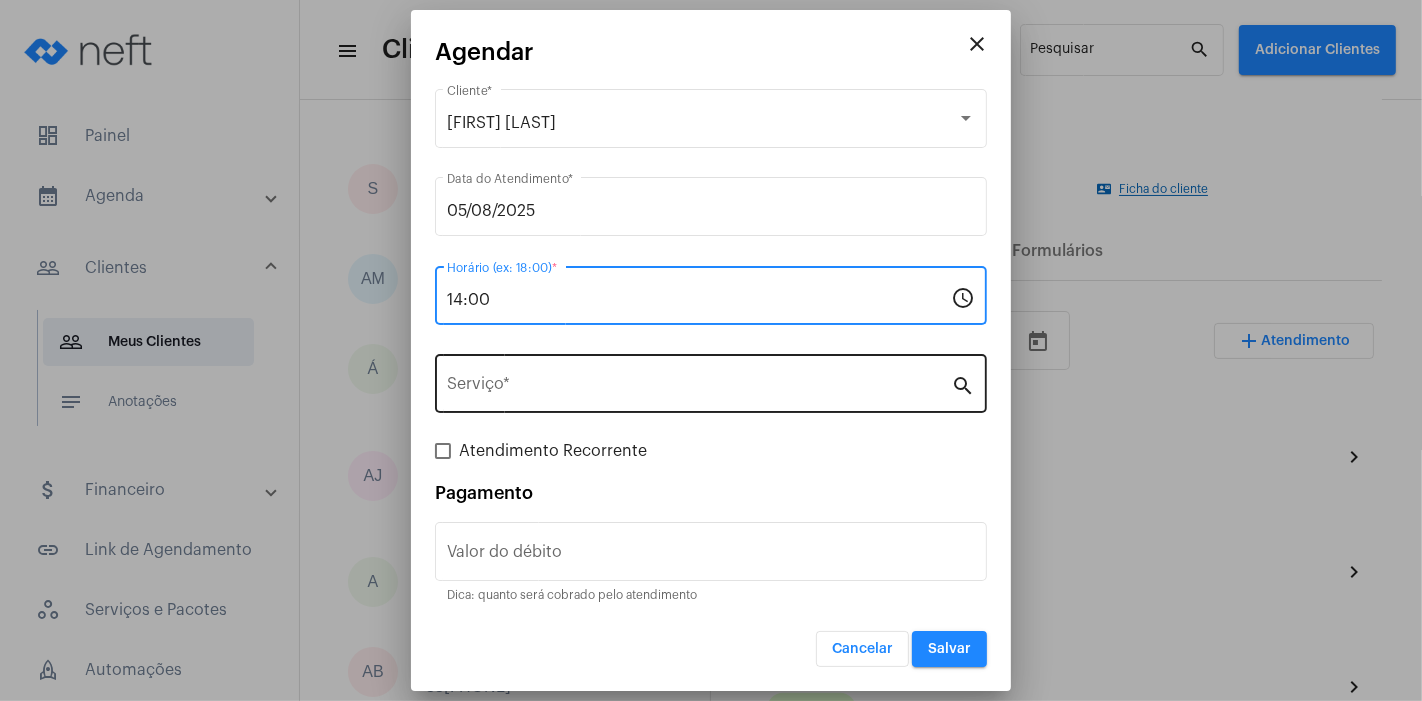 type on "14:00" 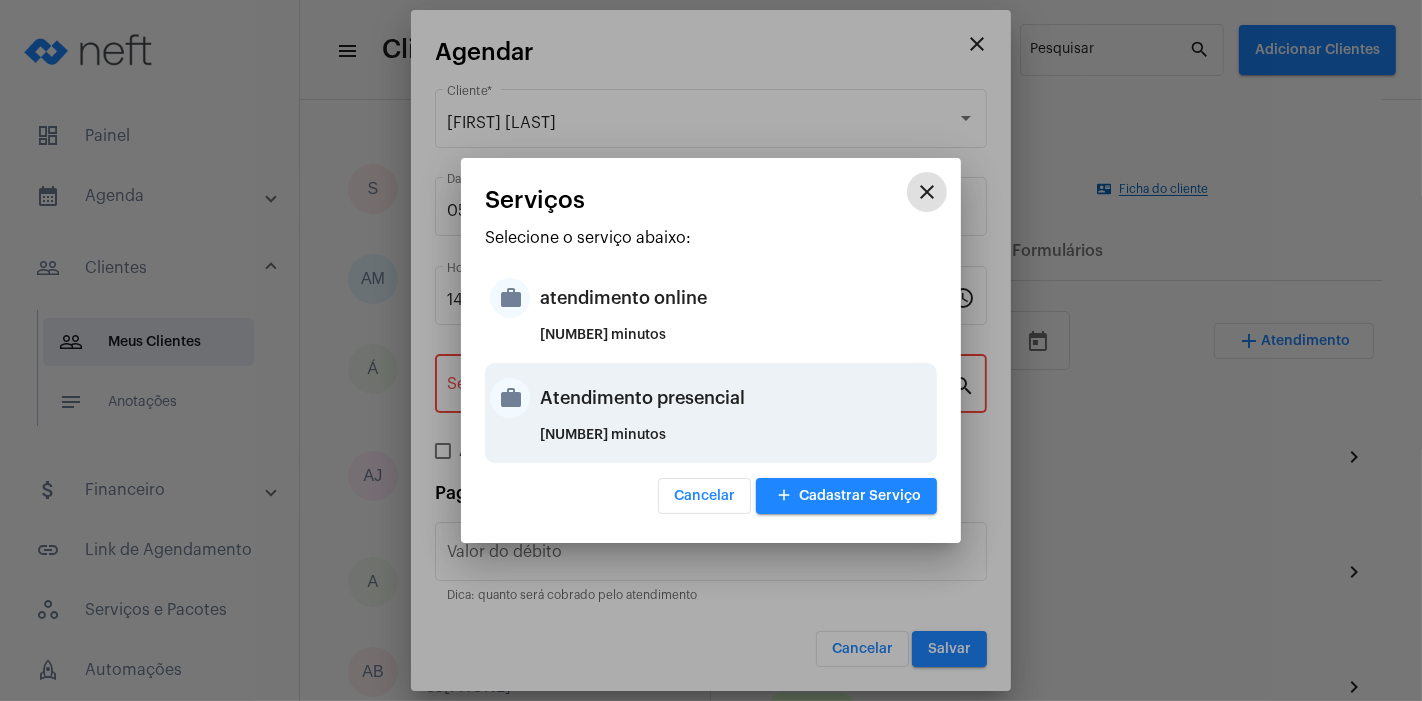click on "Atendimento presencial" at bounding box center [736, 398] 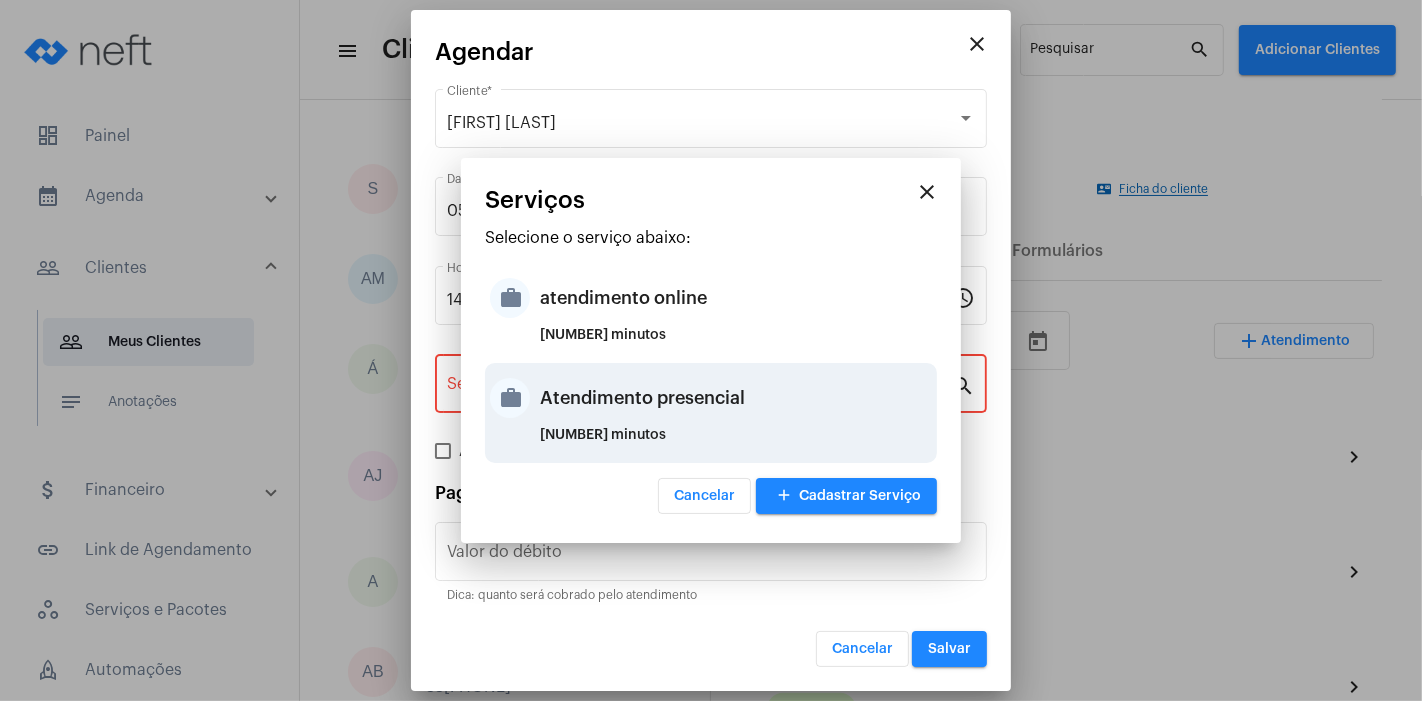 type on "Atendimento presencial" 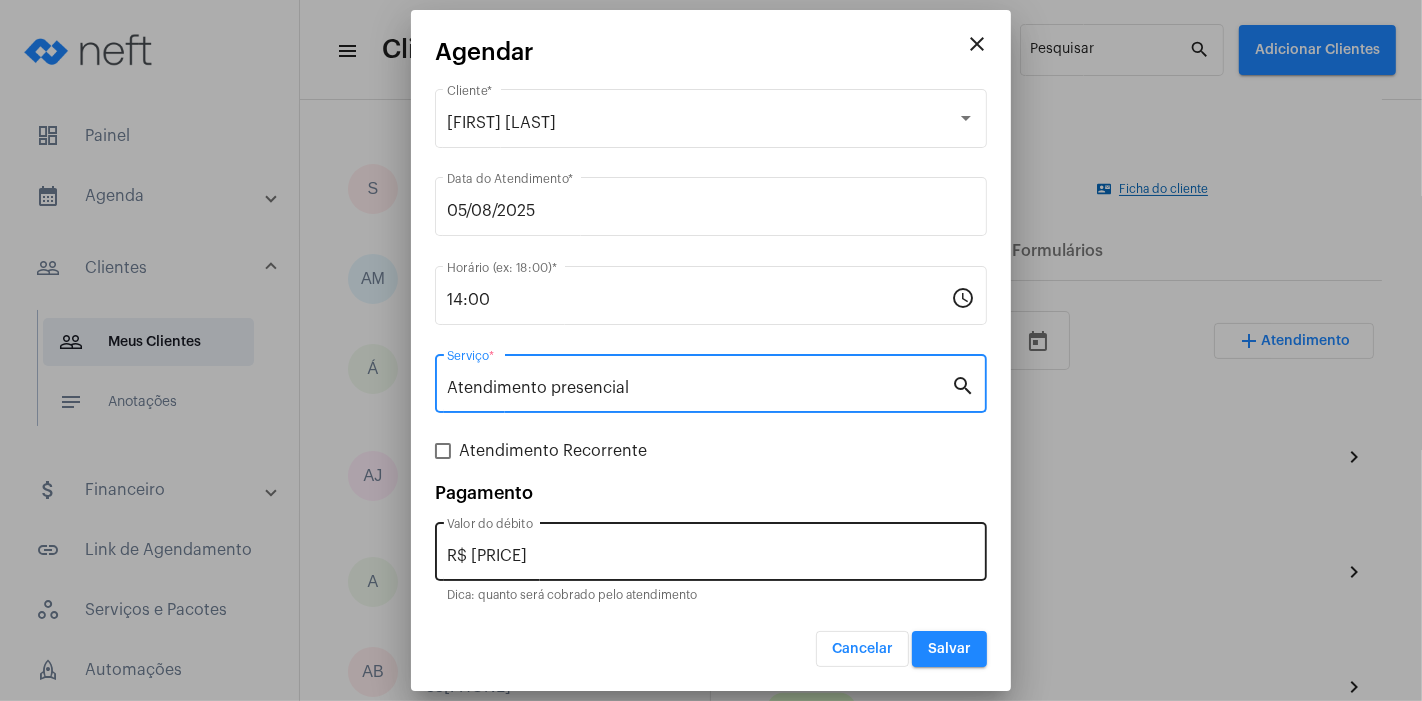 click on "R$ 100" at bounding box center (711, 556) 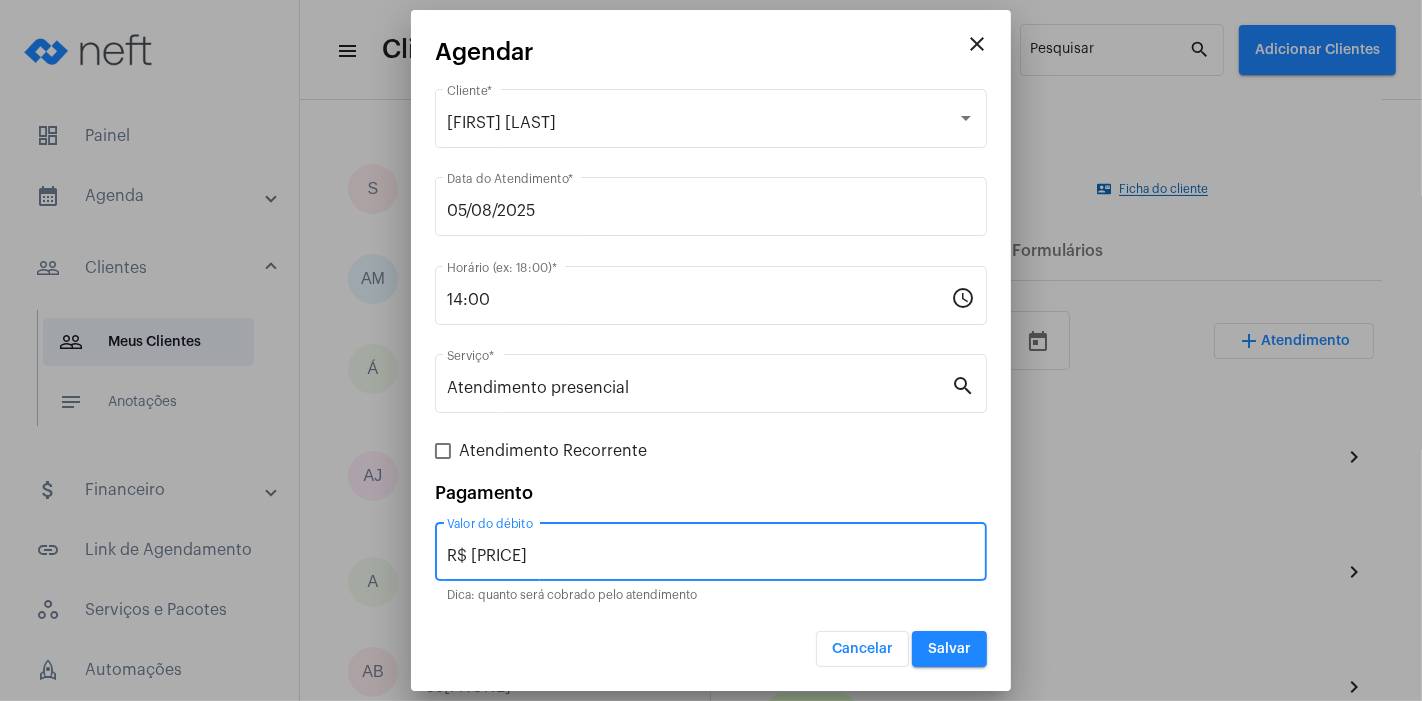 click on "R$ 100" at bounding box center (711, 556) 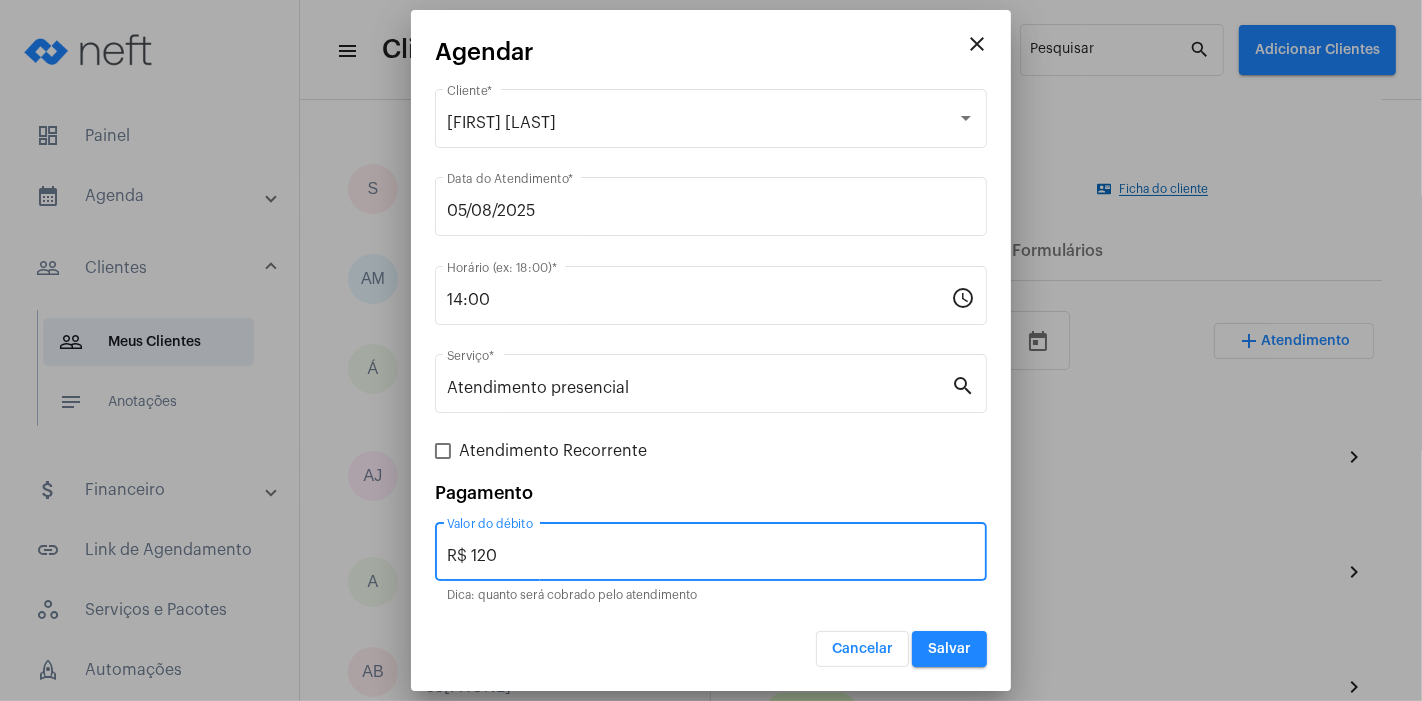 type on "R$ 120" 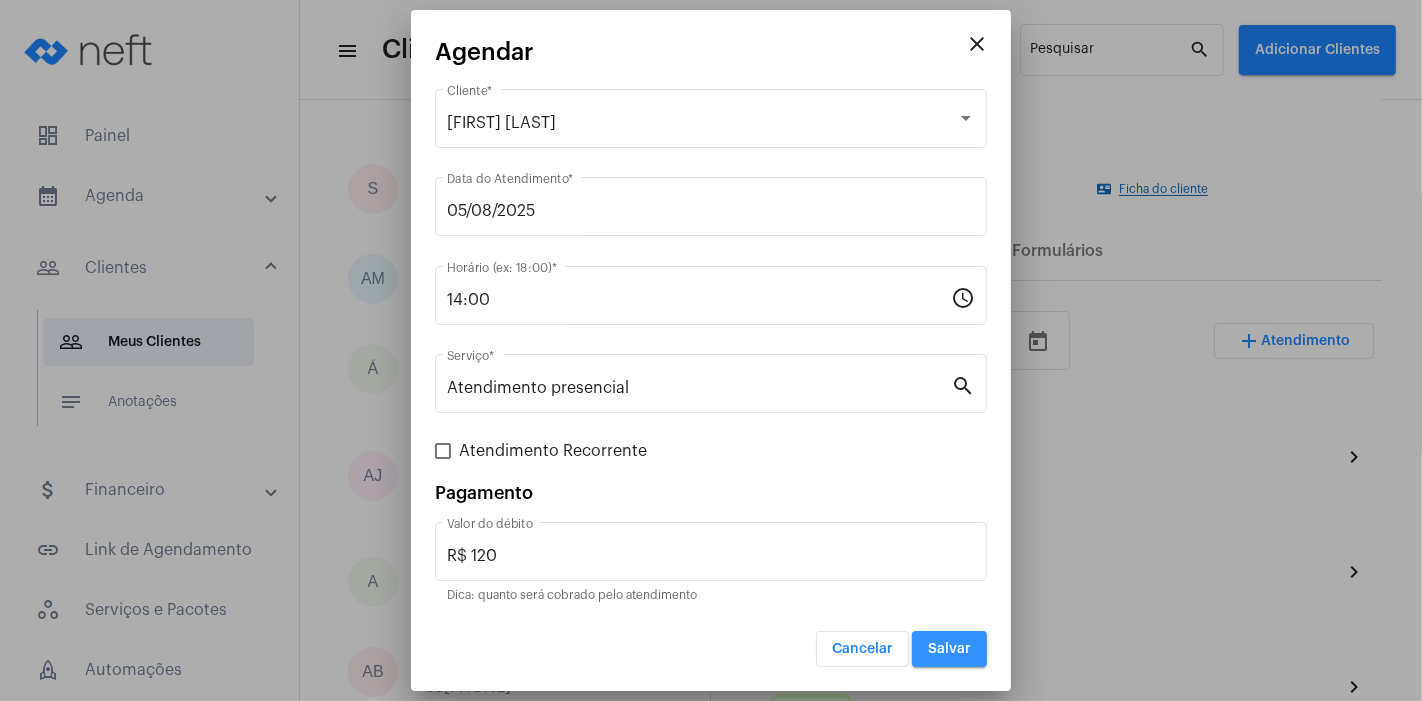 click on "Salvar" at bounding box center (949, 649) 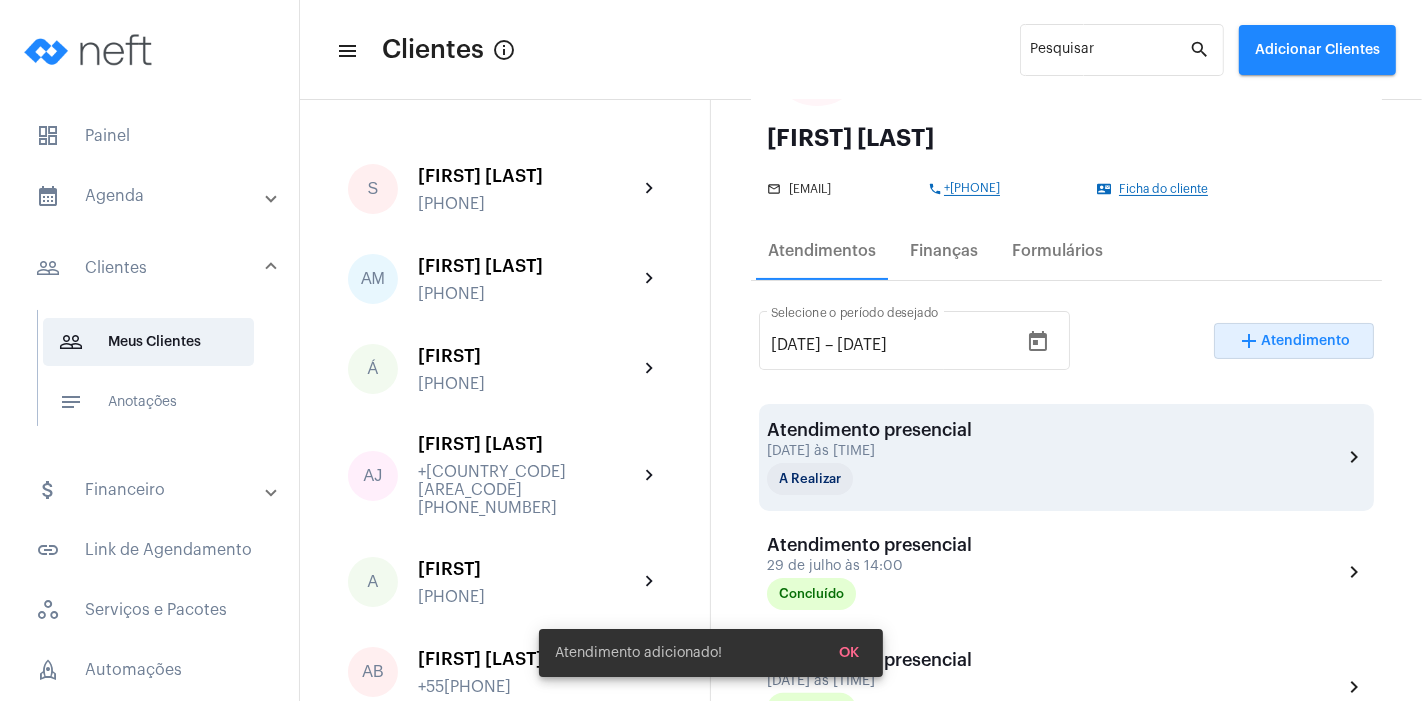 click on "5 de agosto às 14:00" at bounding box center [869, 451] 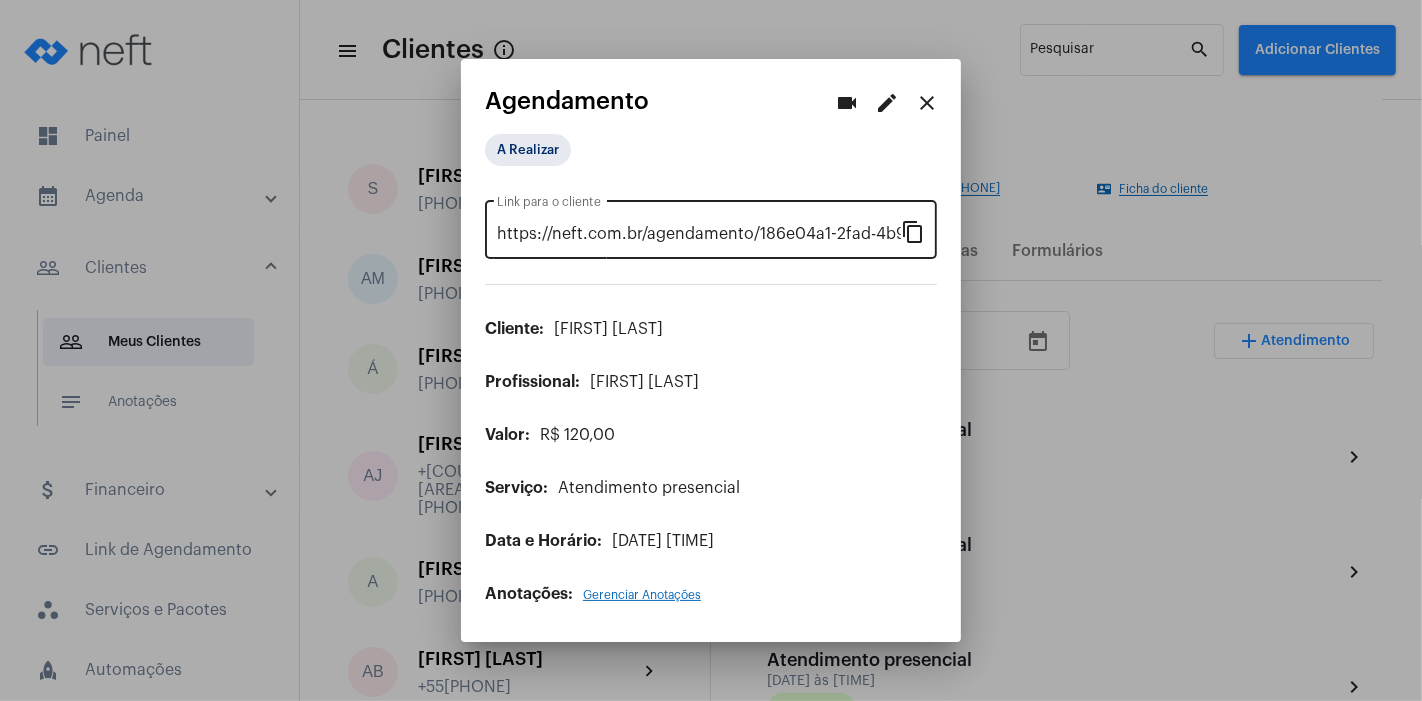 click on "content_copy" at bounding box center (913, 231) 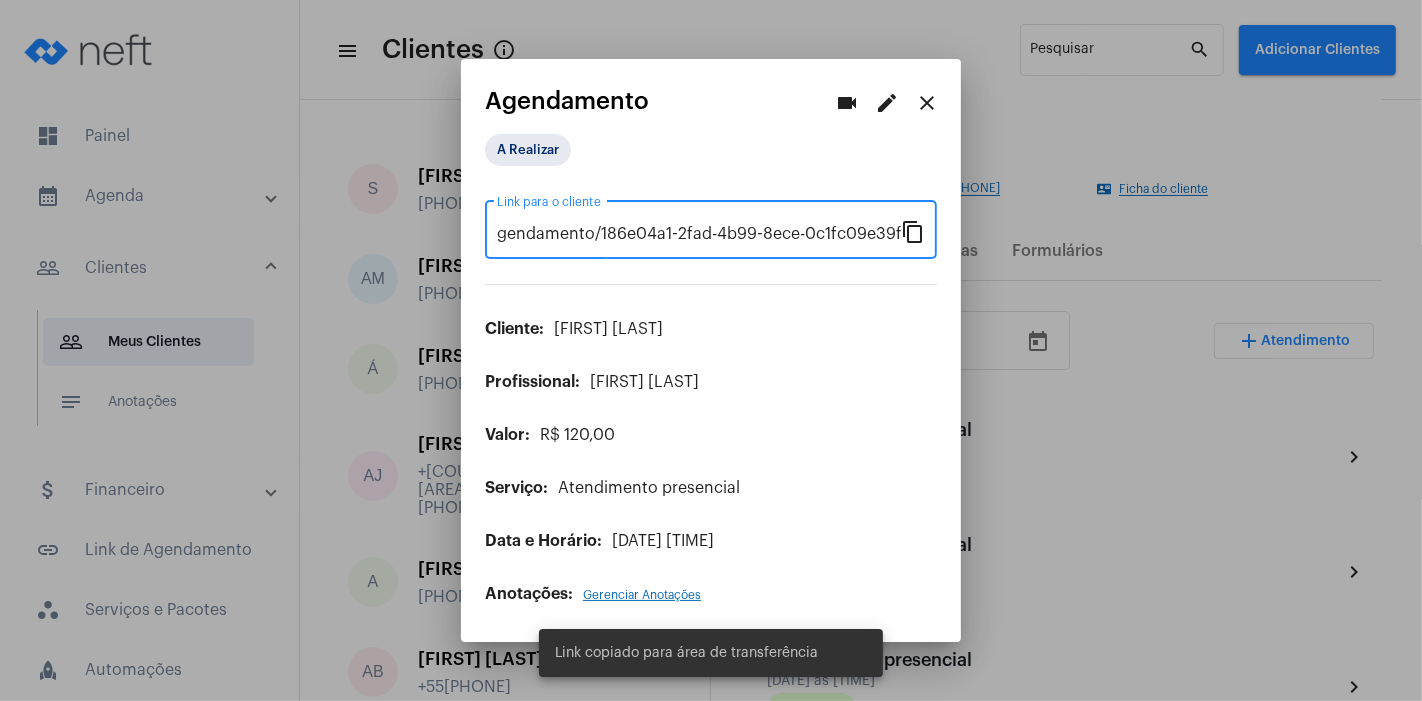 scroll, scrollTop: 0, scrollLeft: 0, axis: both 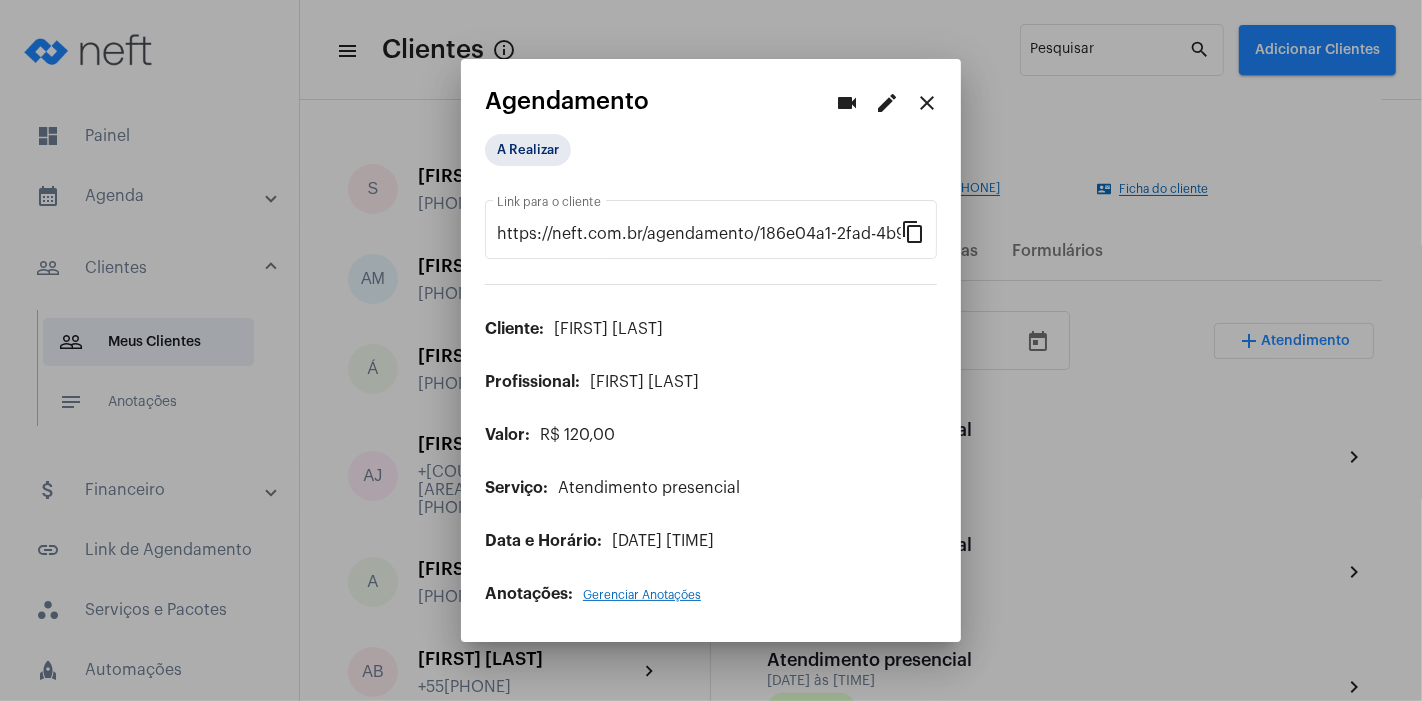 click at bounding box center (711, 350) 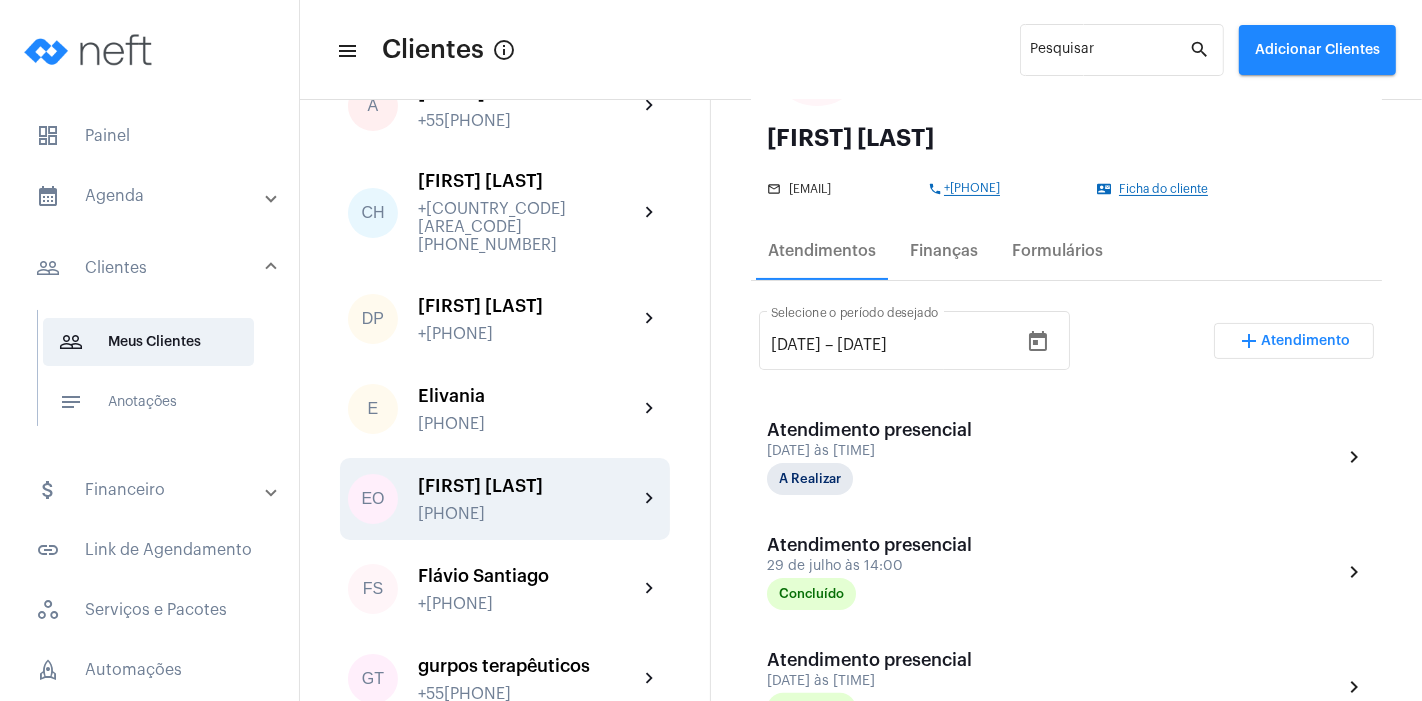 scroll, scrollTop: 656, scrollLeft: 0, axis: vertical 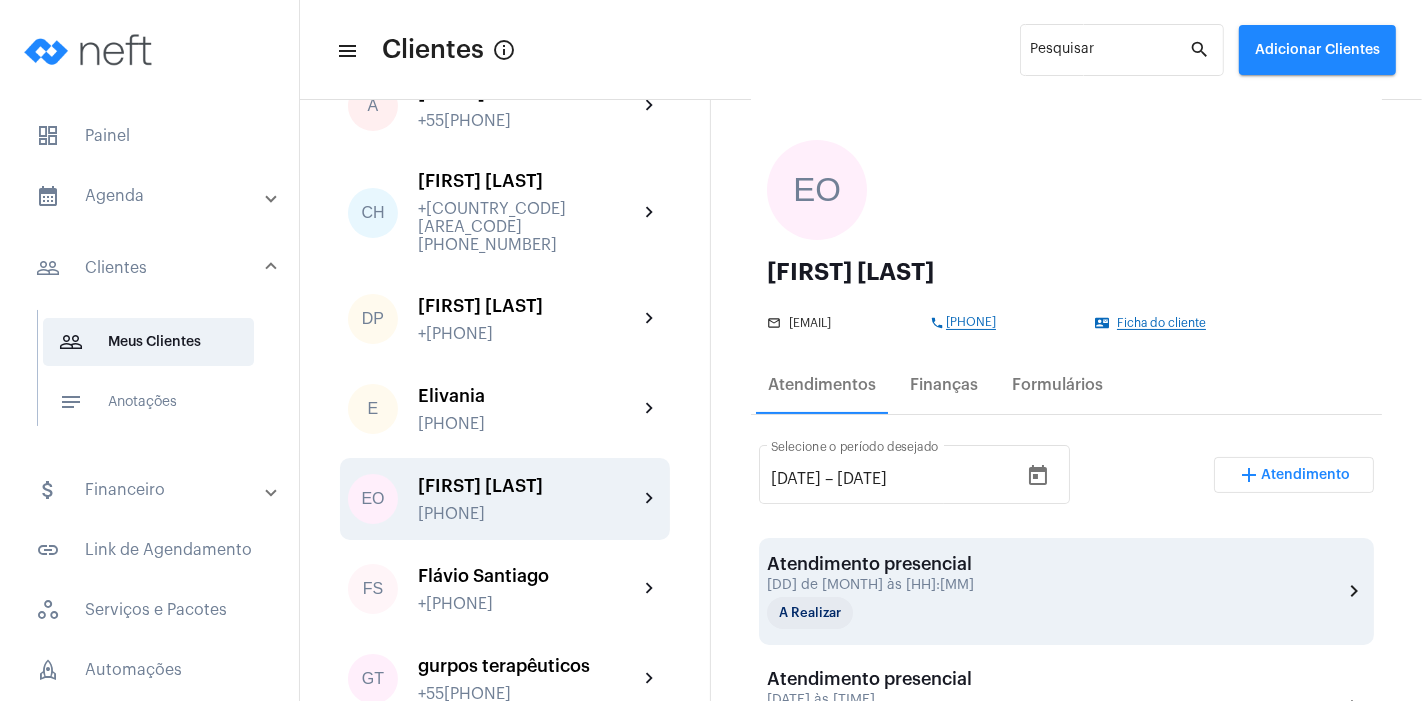 click on "Atendimento presencial  29 de julho às 16:00 A Realizar" at bounding box center (870, 591) 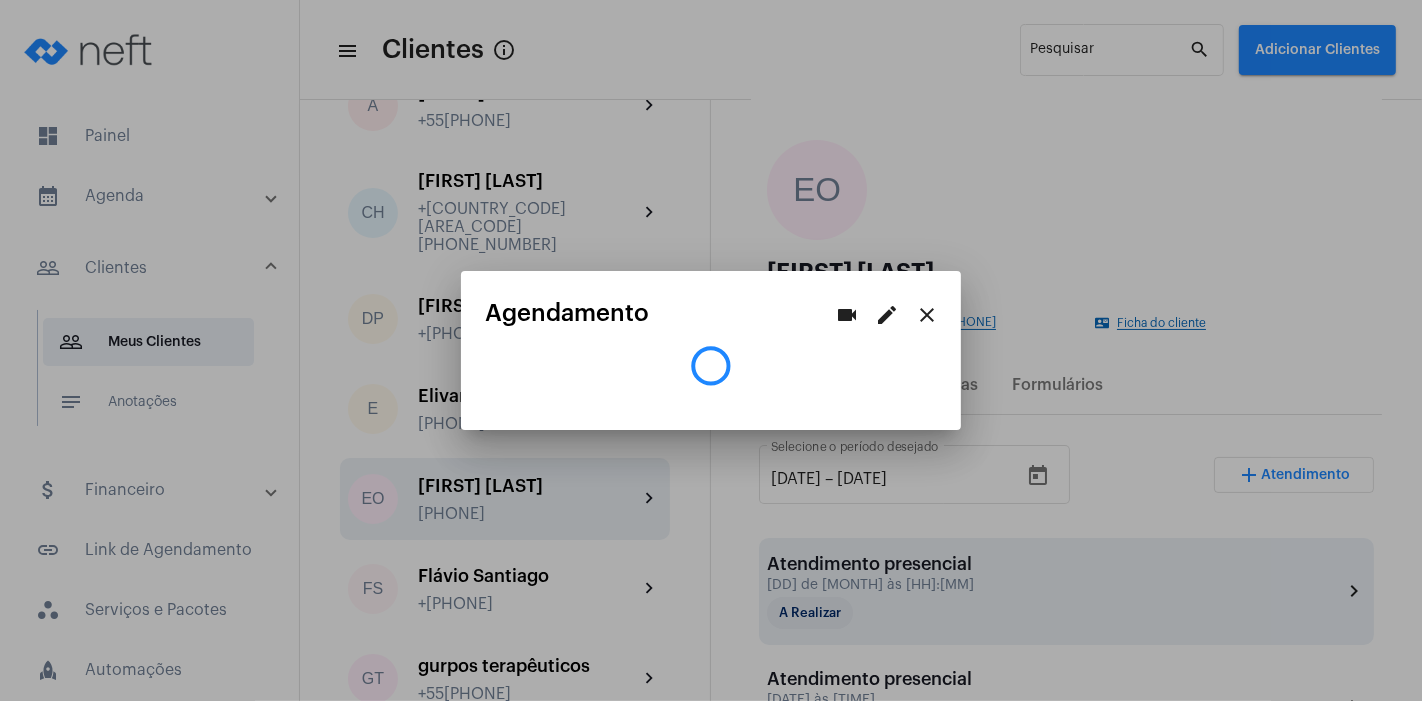 scroll, scrollTop: 94, scrollLeft: 0, axis: vertical 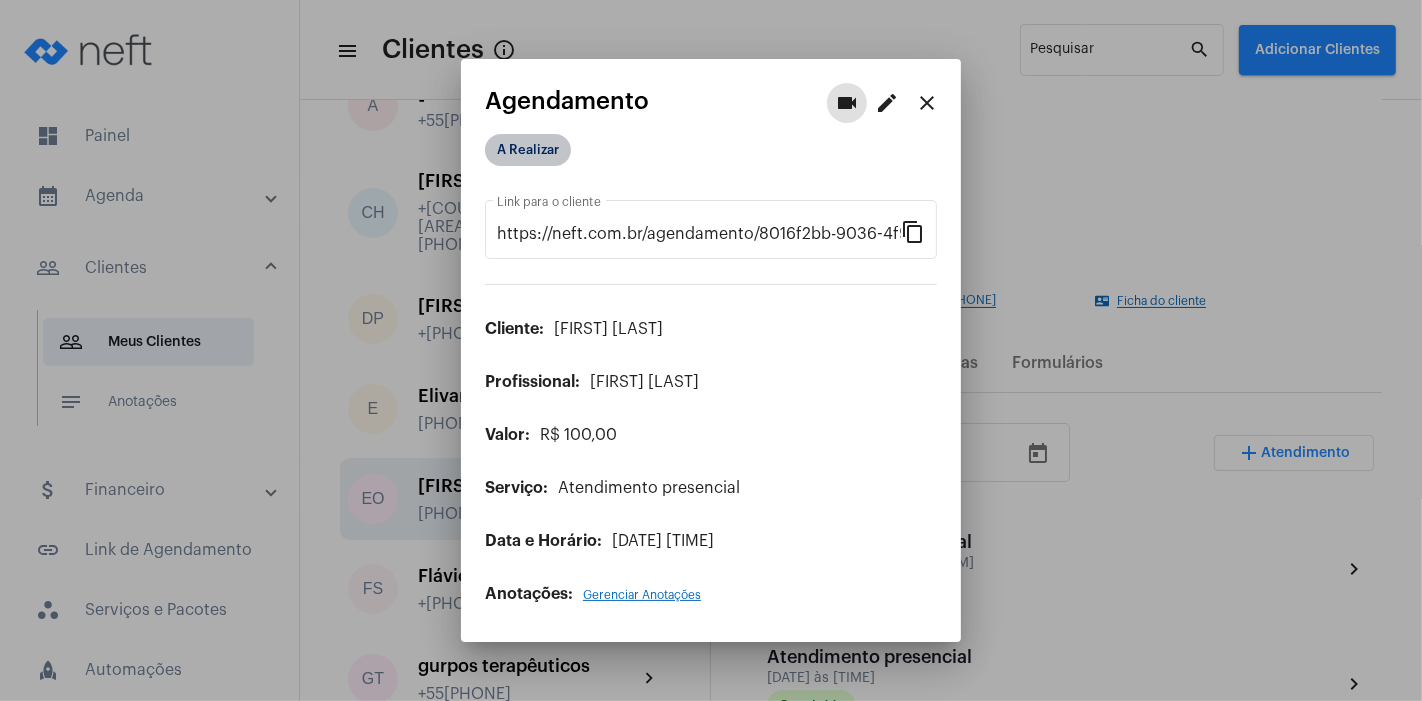 click on "A Realizar" at bounding box center [528, 150] 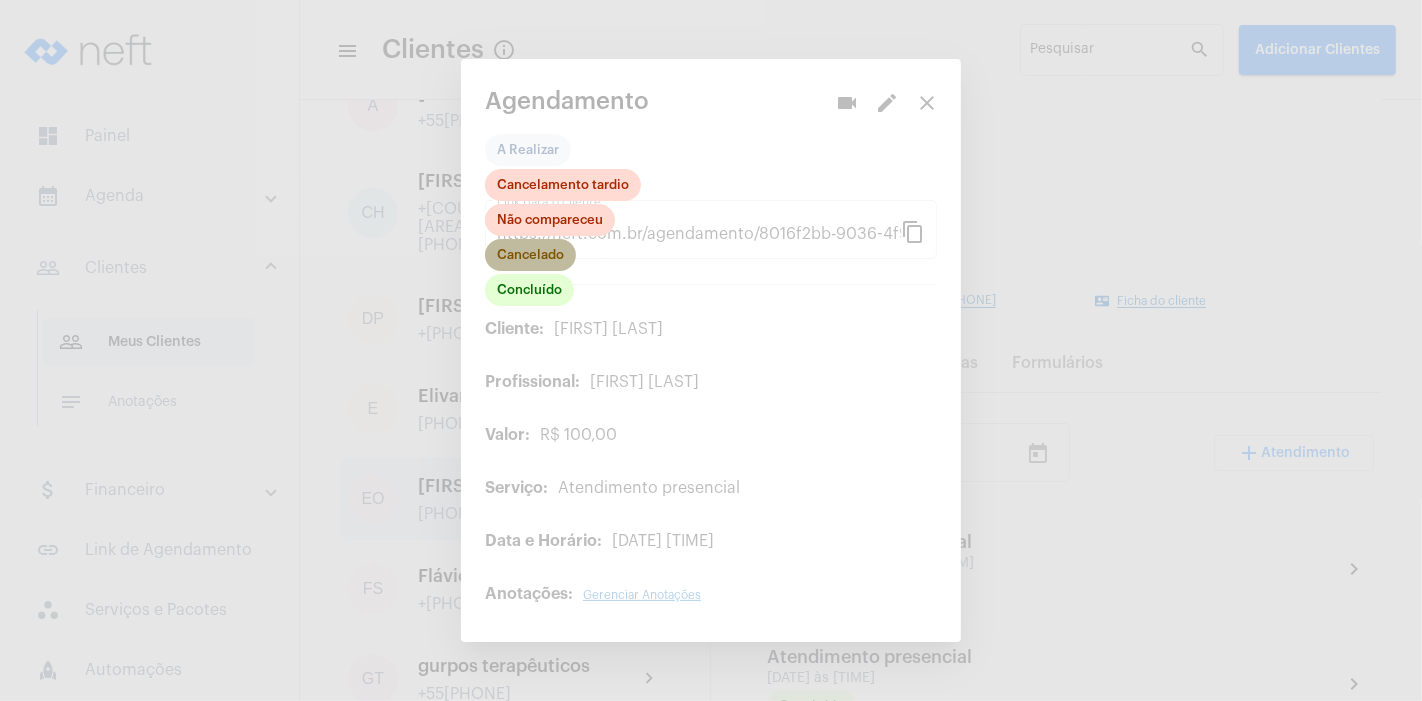 click on "Cancelado" 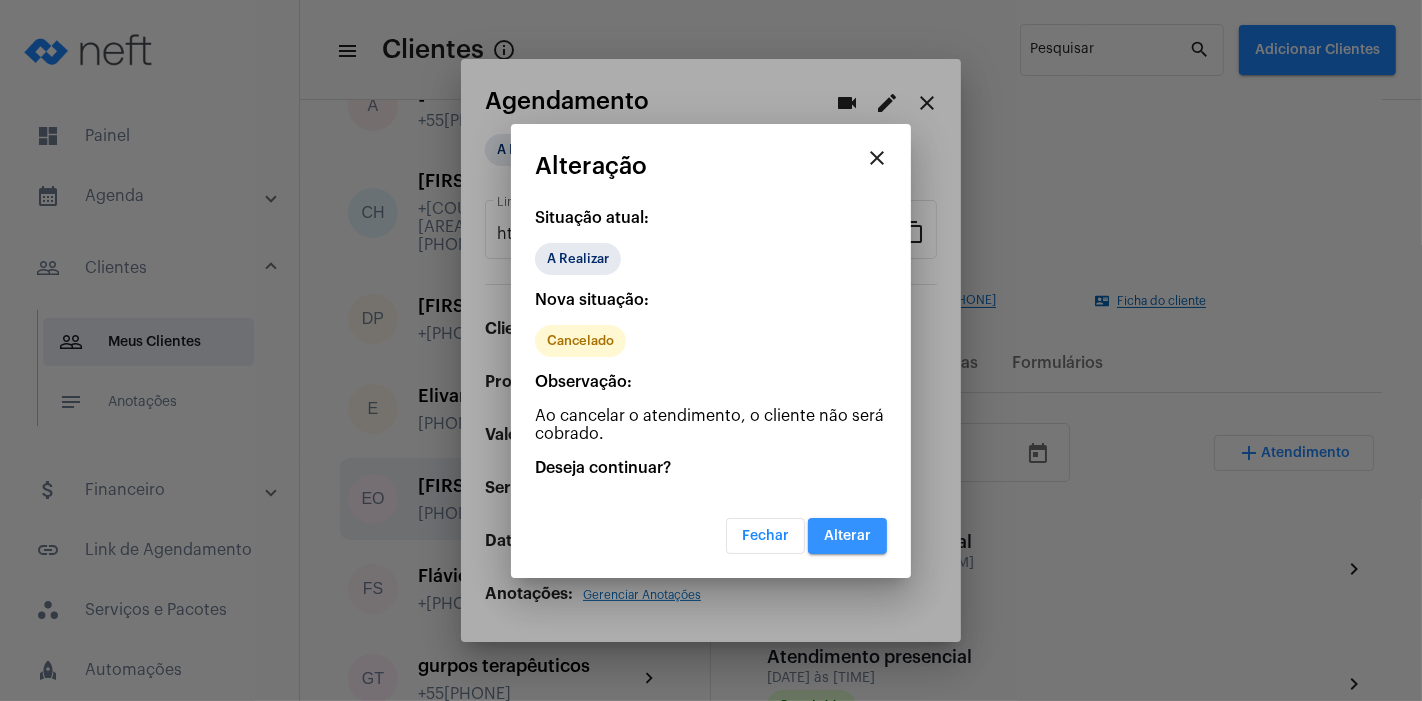 click on "Alterar" at bounding box center (847, 536) 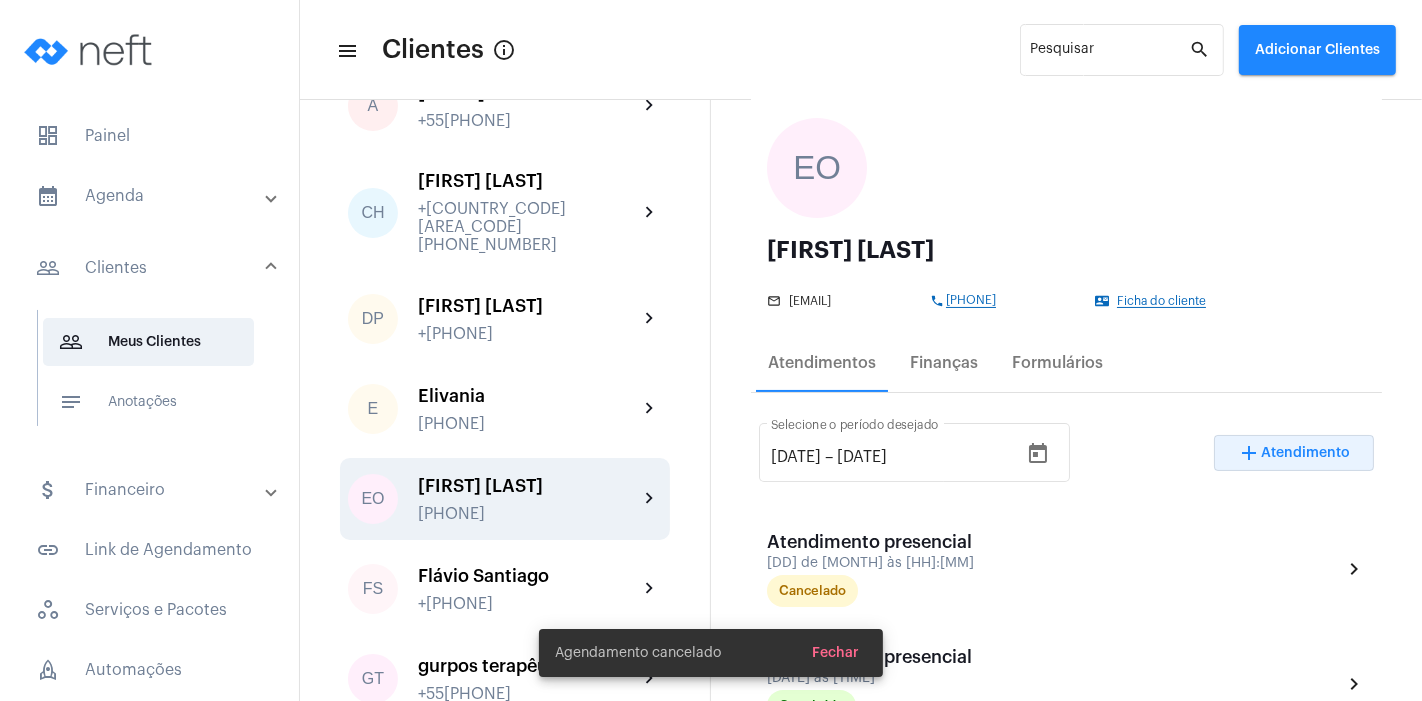 click on "Atendimento" at bounding box center (1306, 453) 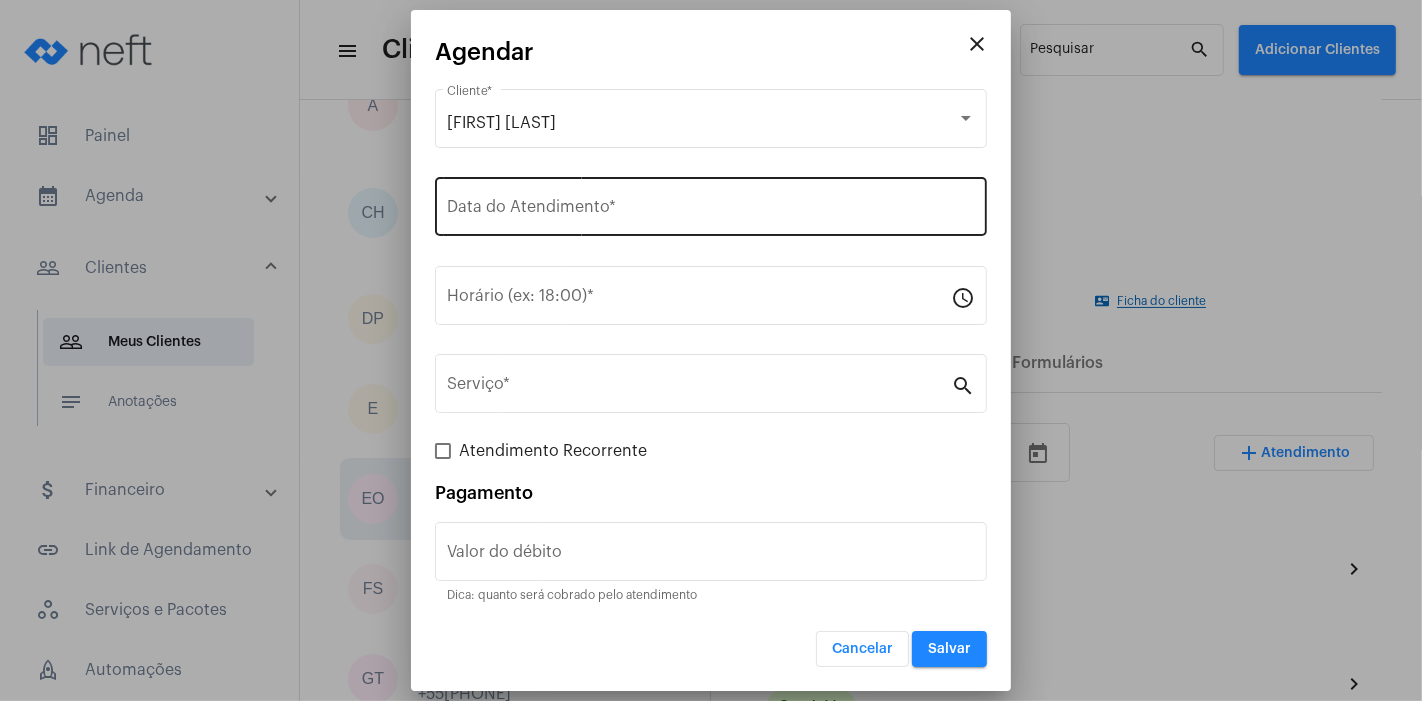 click on "Data do Atendimento  *" at bounding box center [711, 204] 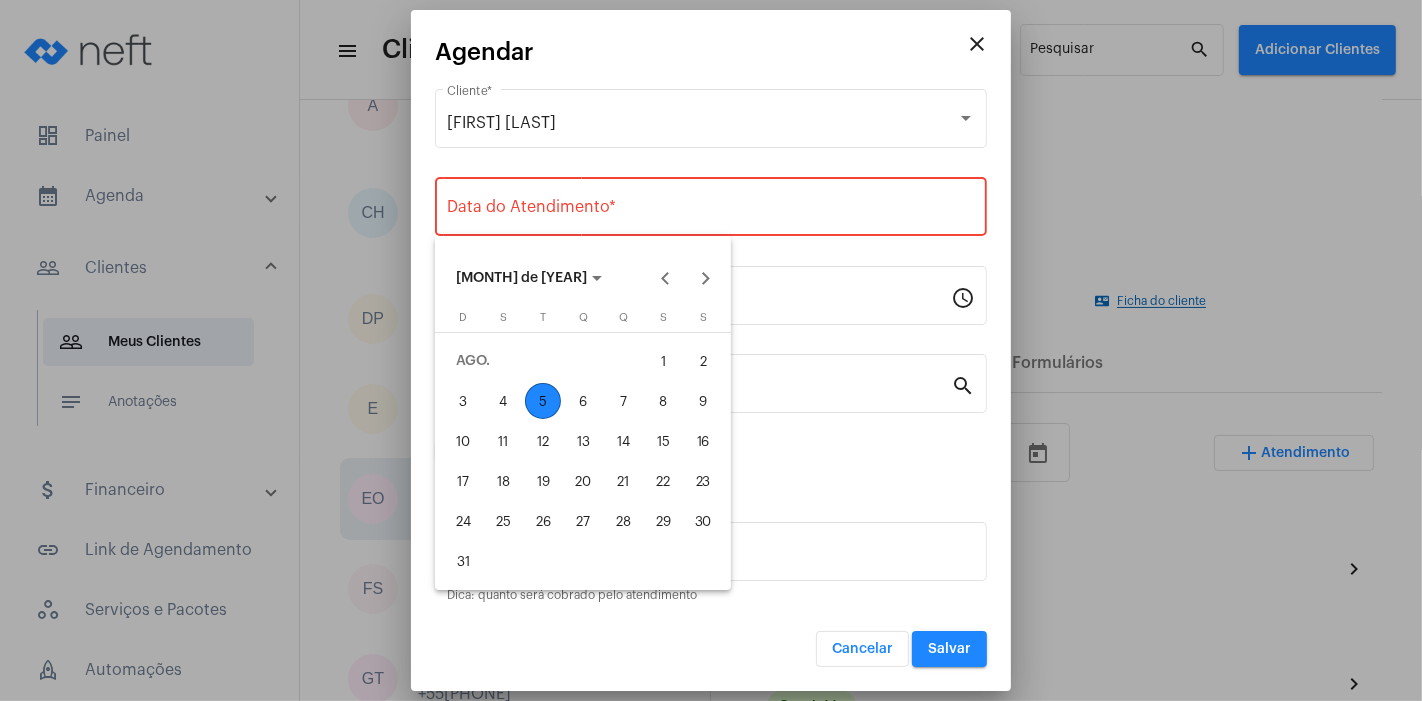 click on "5" at bounding box center [543, 401] 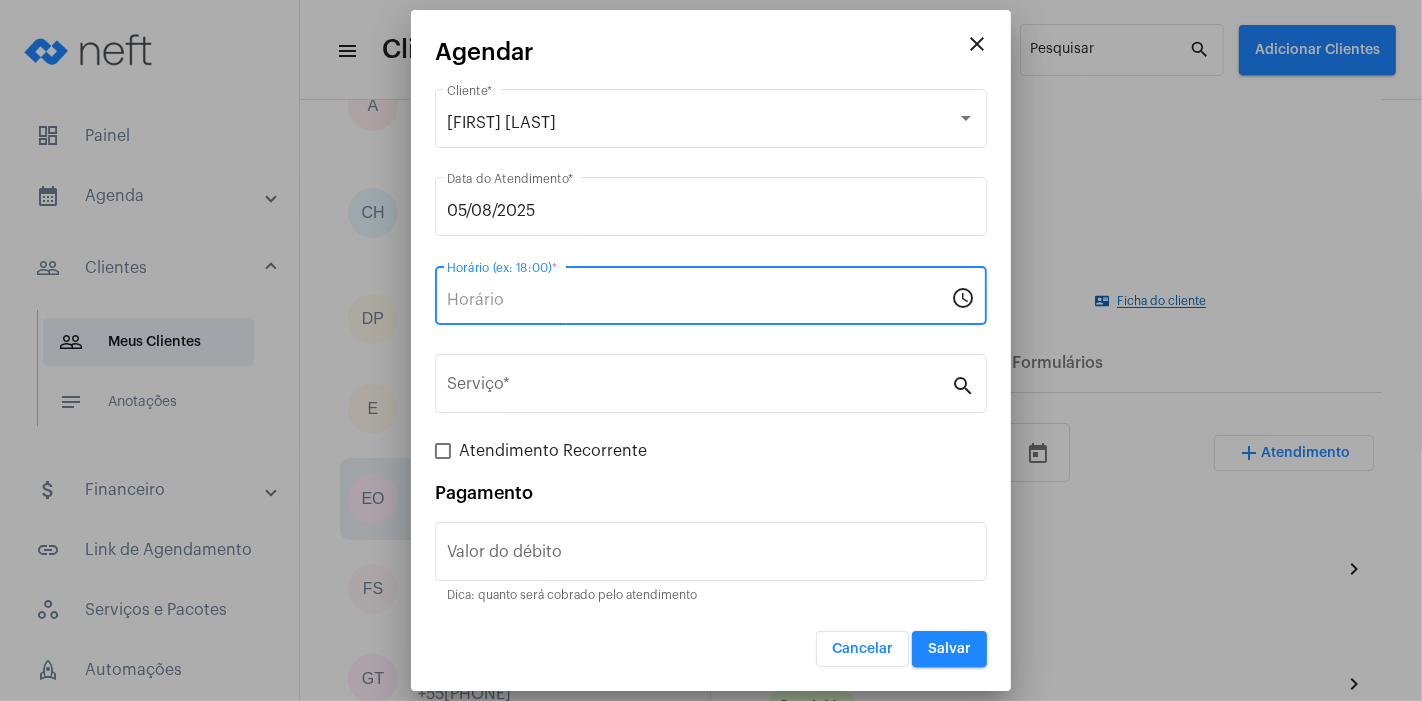 click on "Horário (ex: 18:00)  *" at bounding box center [699, 300] 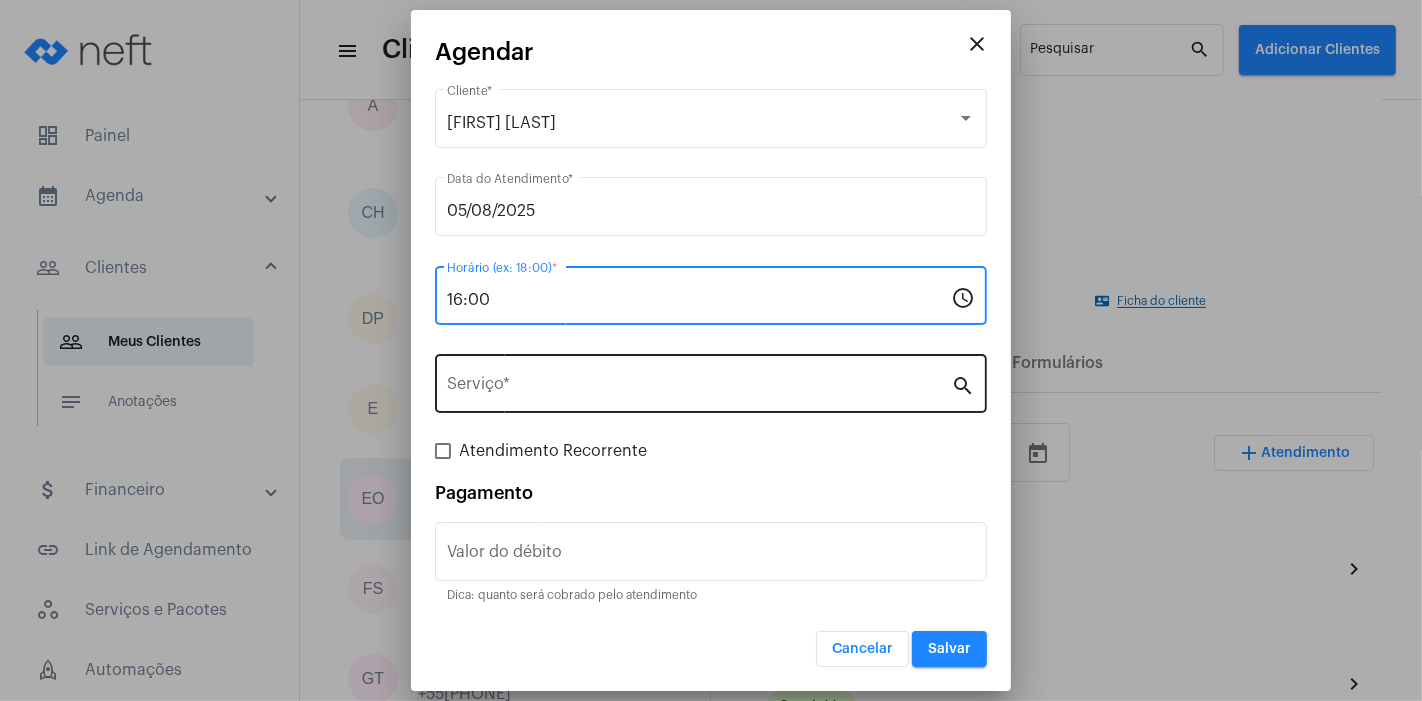 type on "16:00" 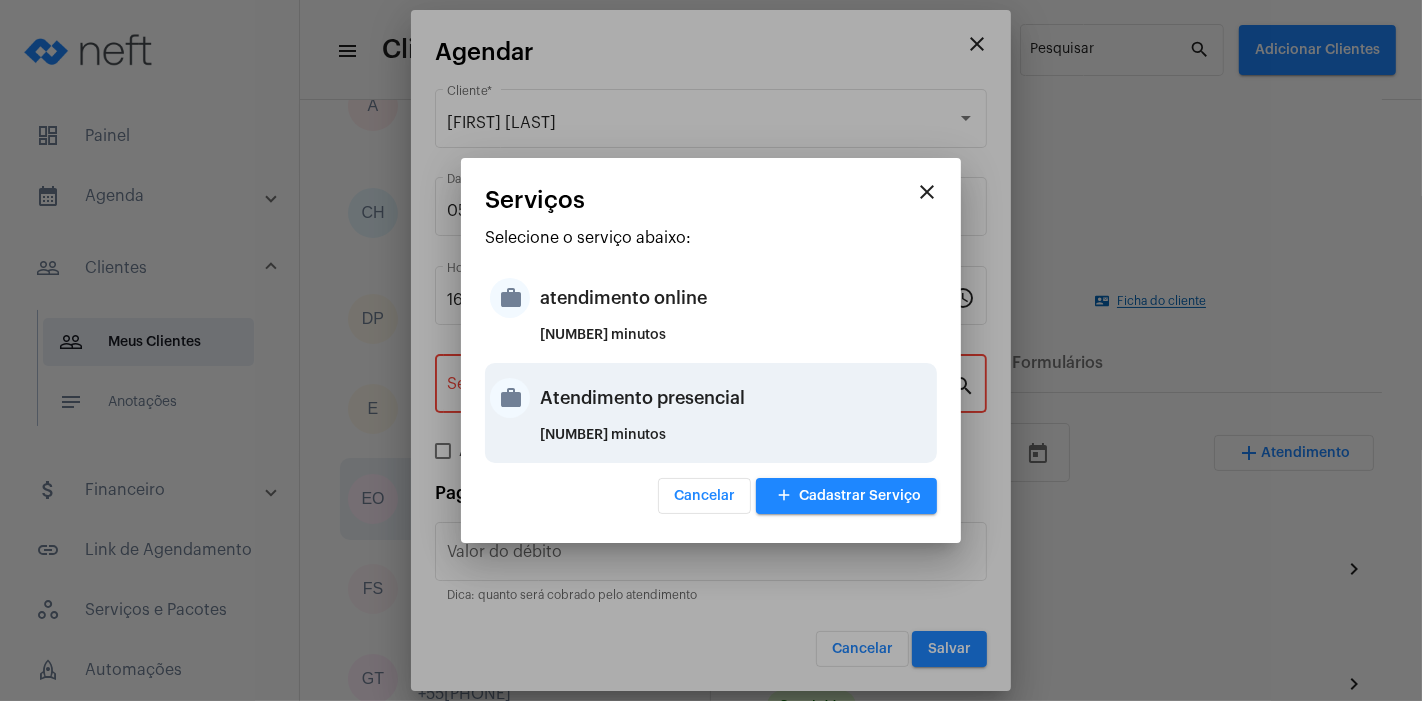 click on "Atendimento presencial" at bounding box center (736, 398) 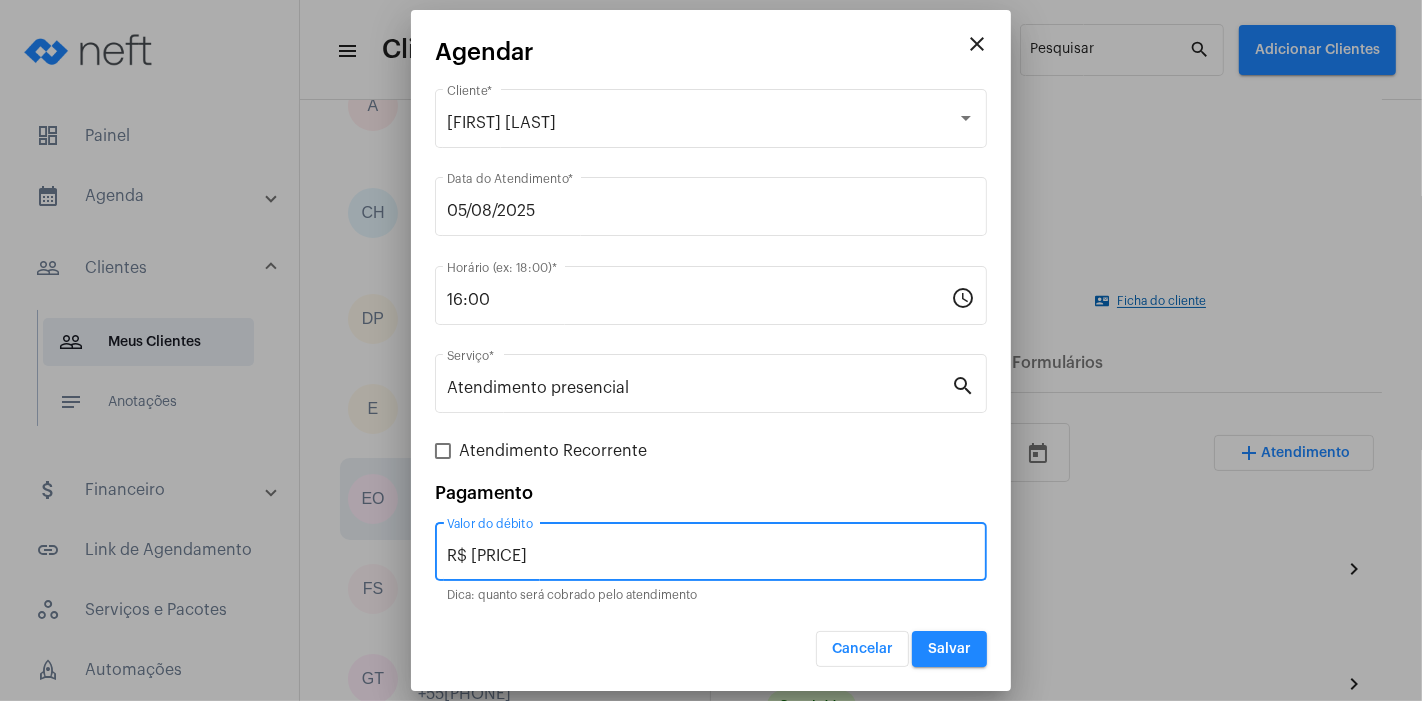 click on "R$ 100" at bounding box center (711, 556) 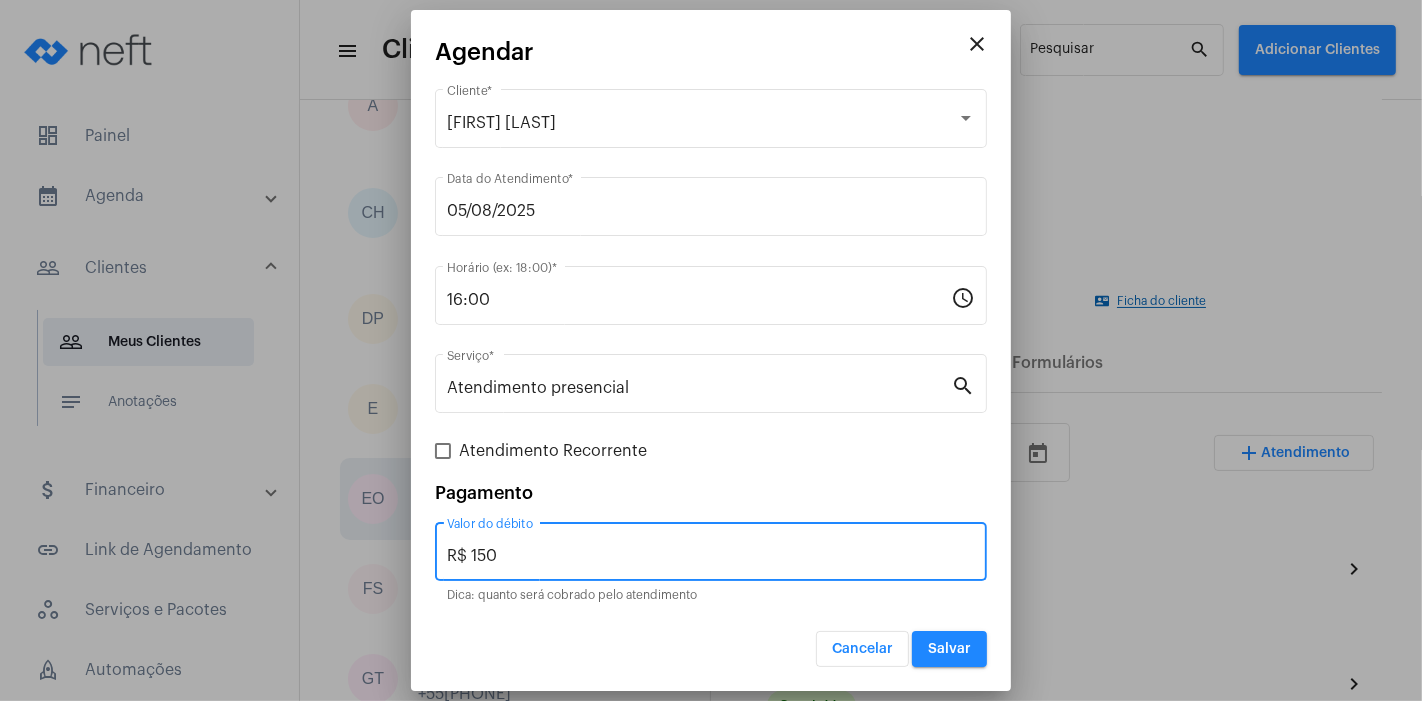 type on "R$ 150" 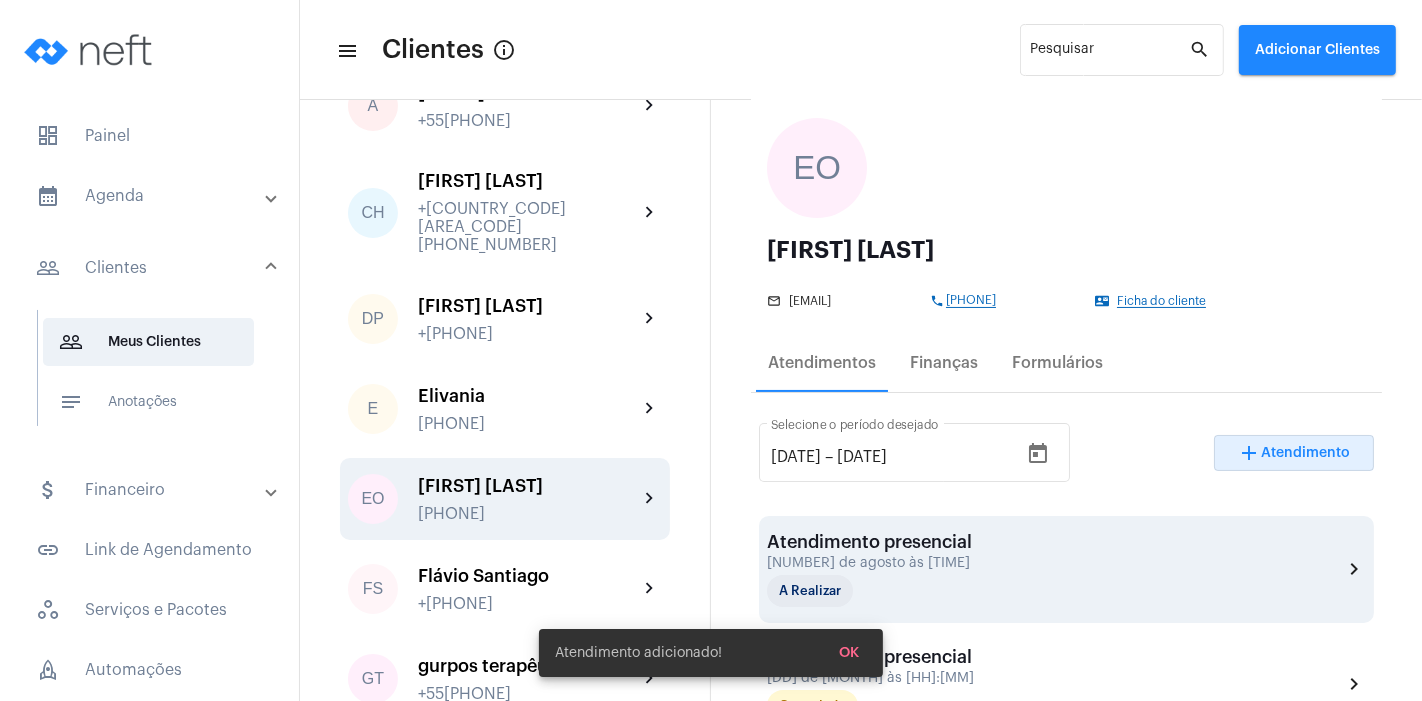 click on "Atendimento presencial" at bounding box center [869, 542] 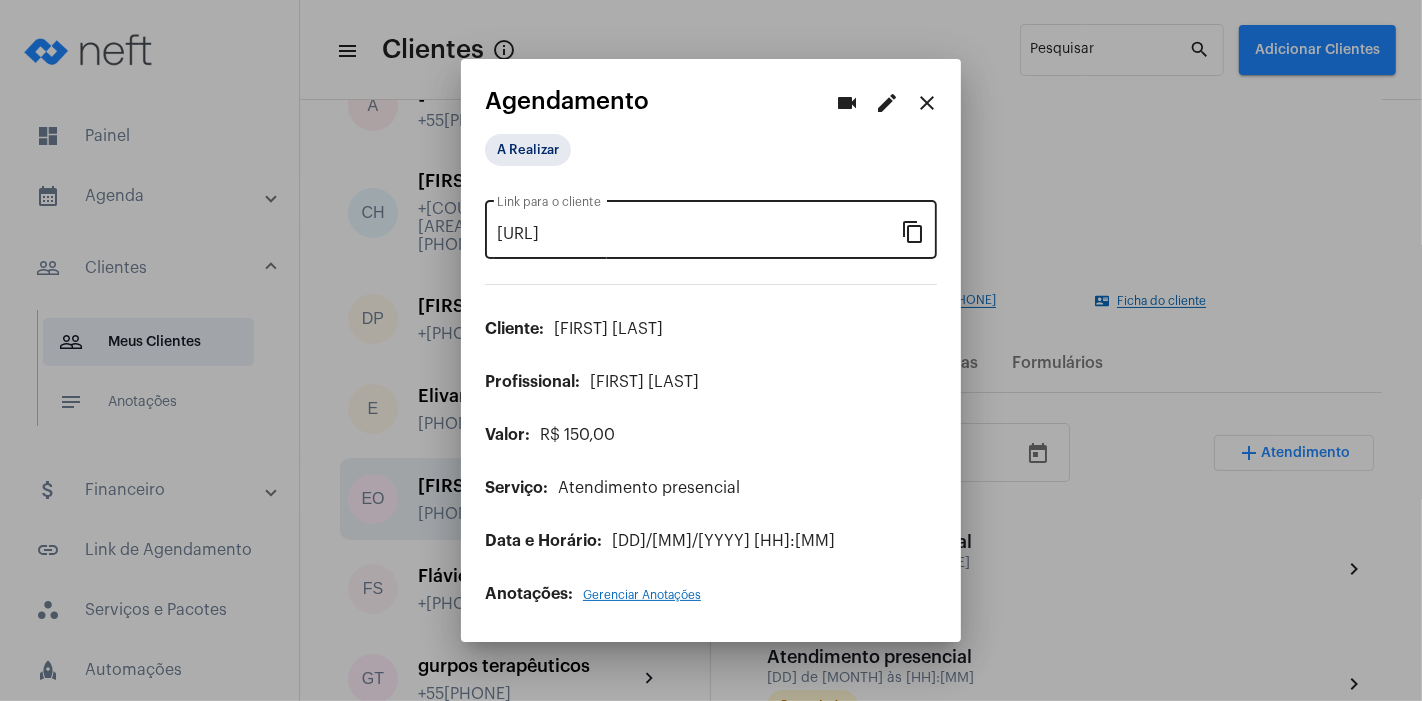 click on "content_copy" at bounding box center (913, 231) 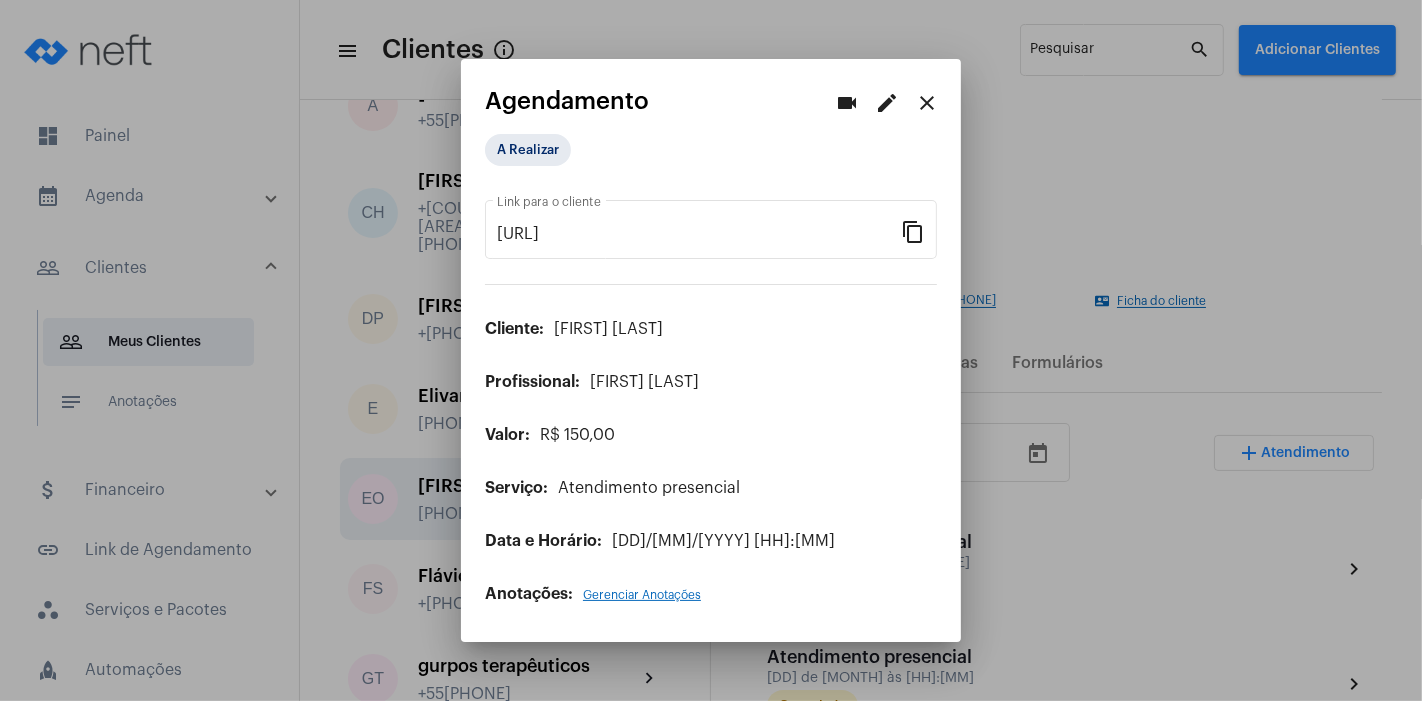scroll, scrollTop: 0, scrollLeft: 0, axis: both 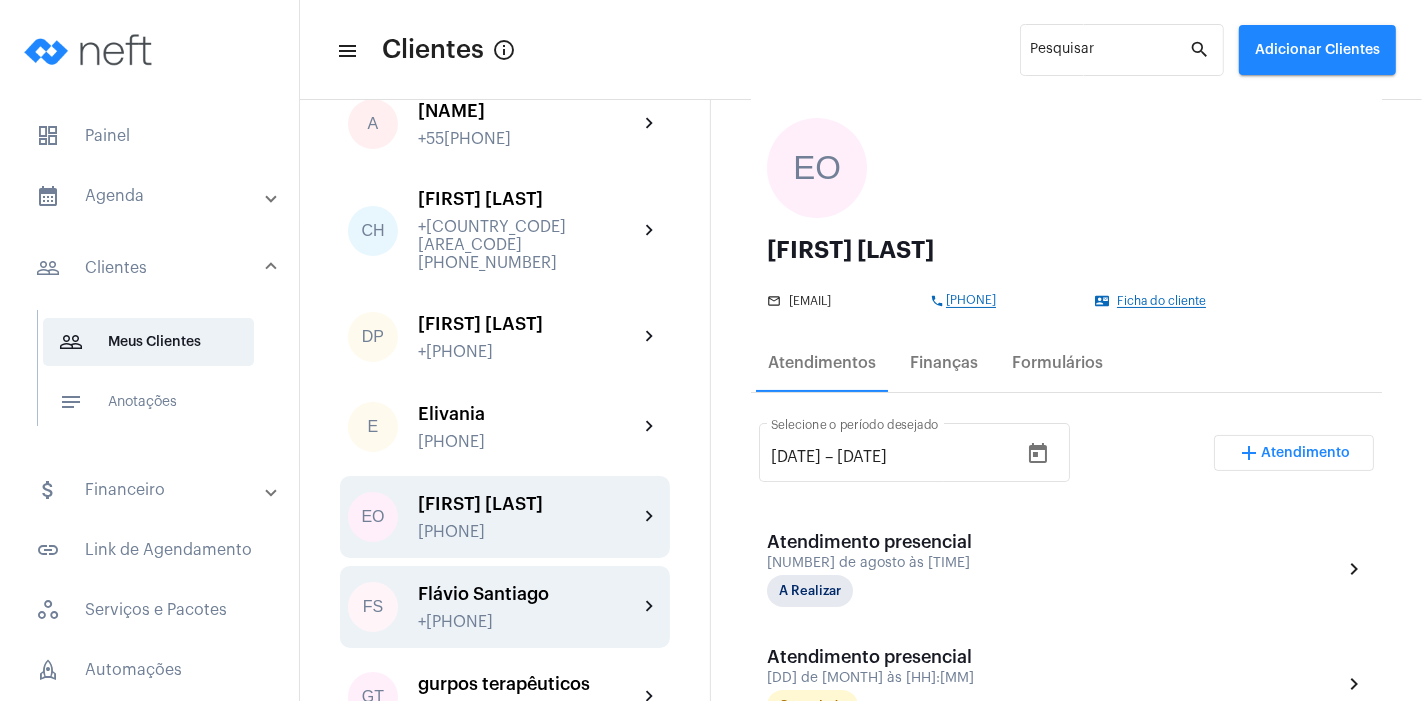 click on "[FIRST] [LAST]" 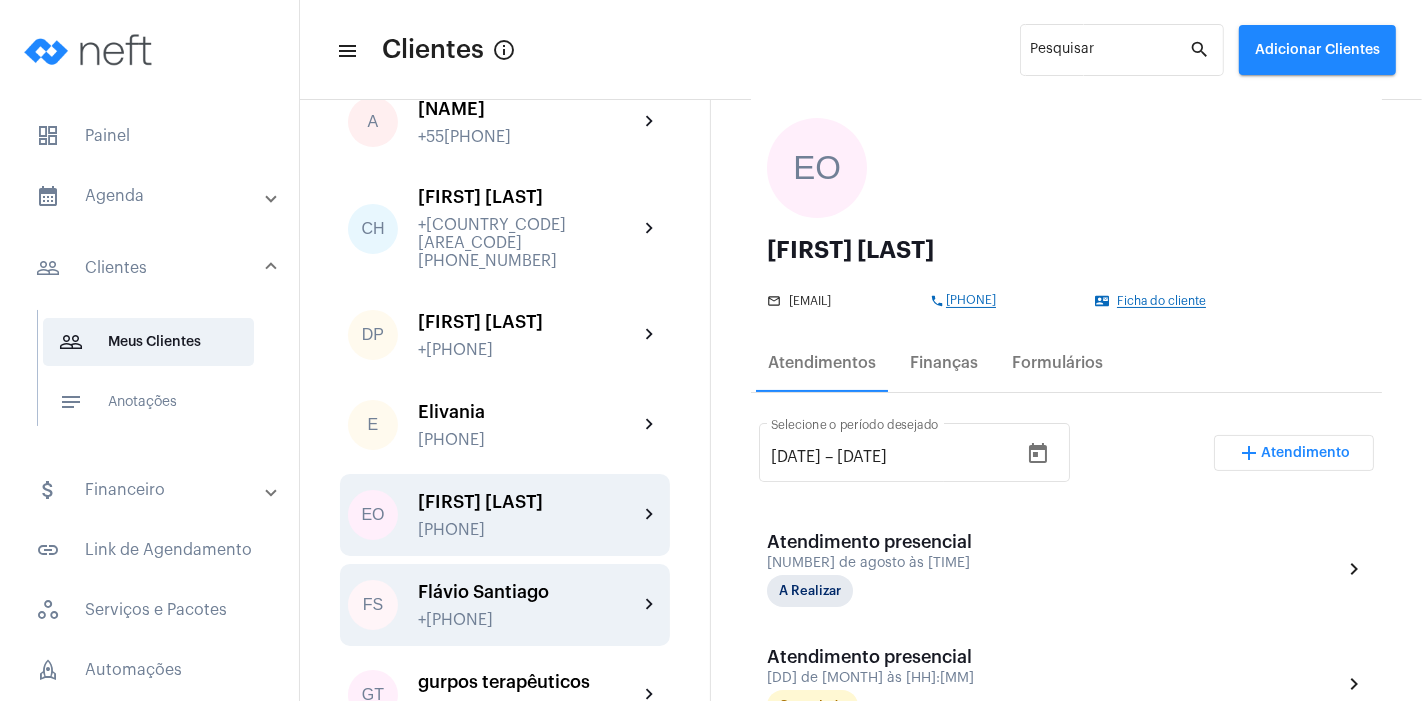 scroll, scrollTop: 0, scrollLeft: 0, axis: both 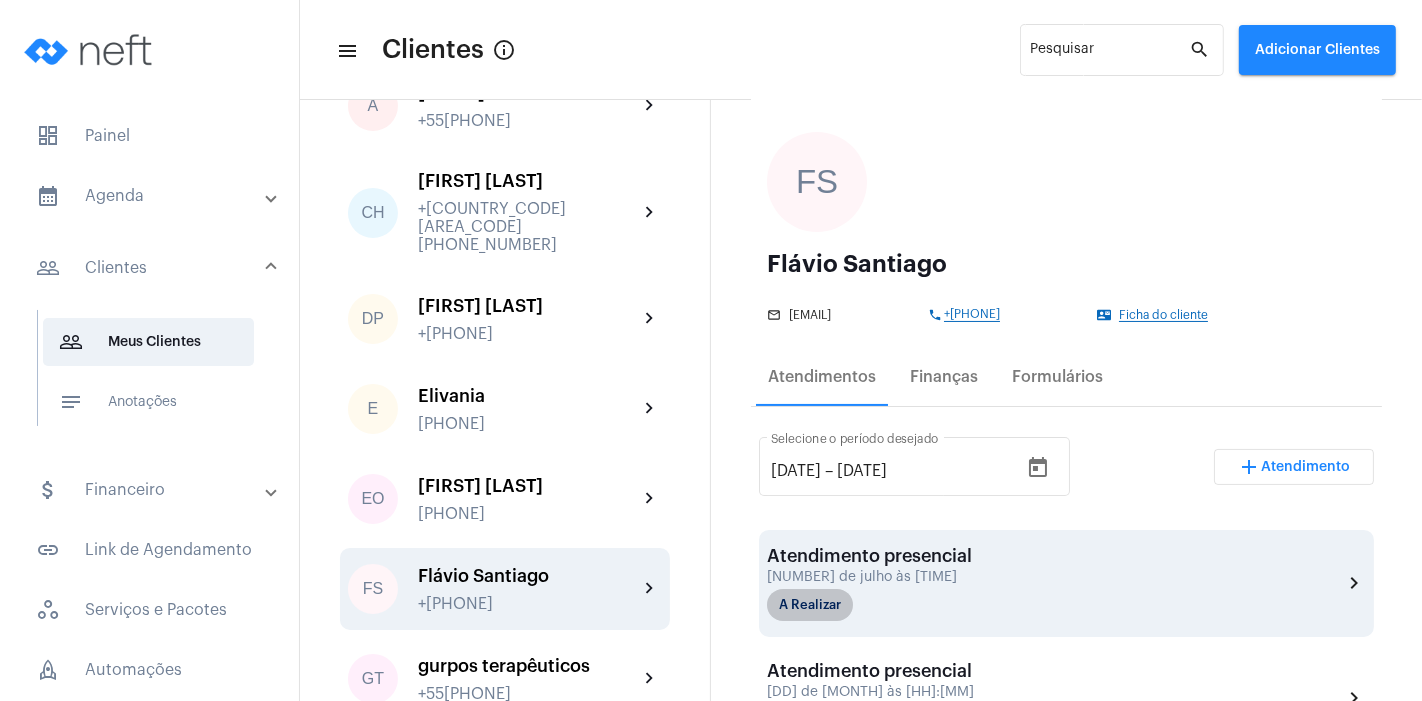 click on "A Realizar" at bounding box center (810, 605) 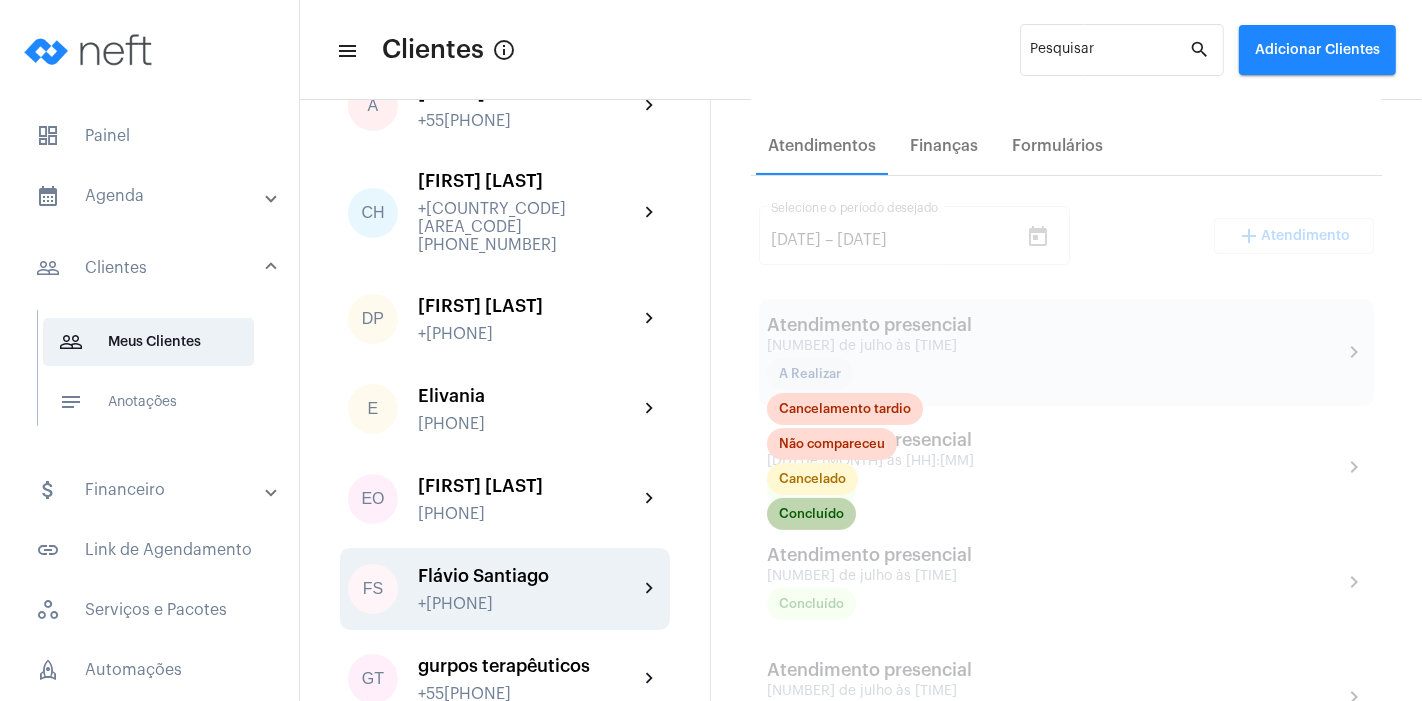 click on "Concluído" 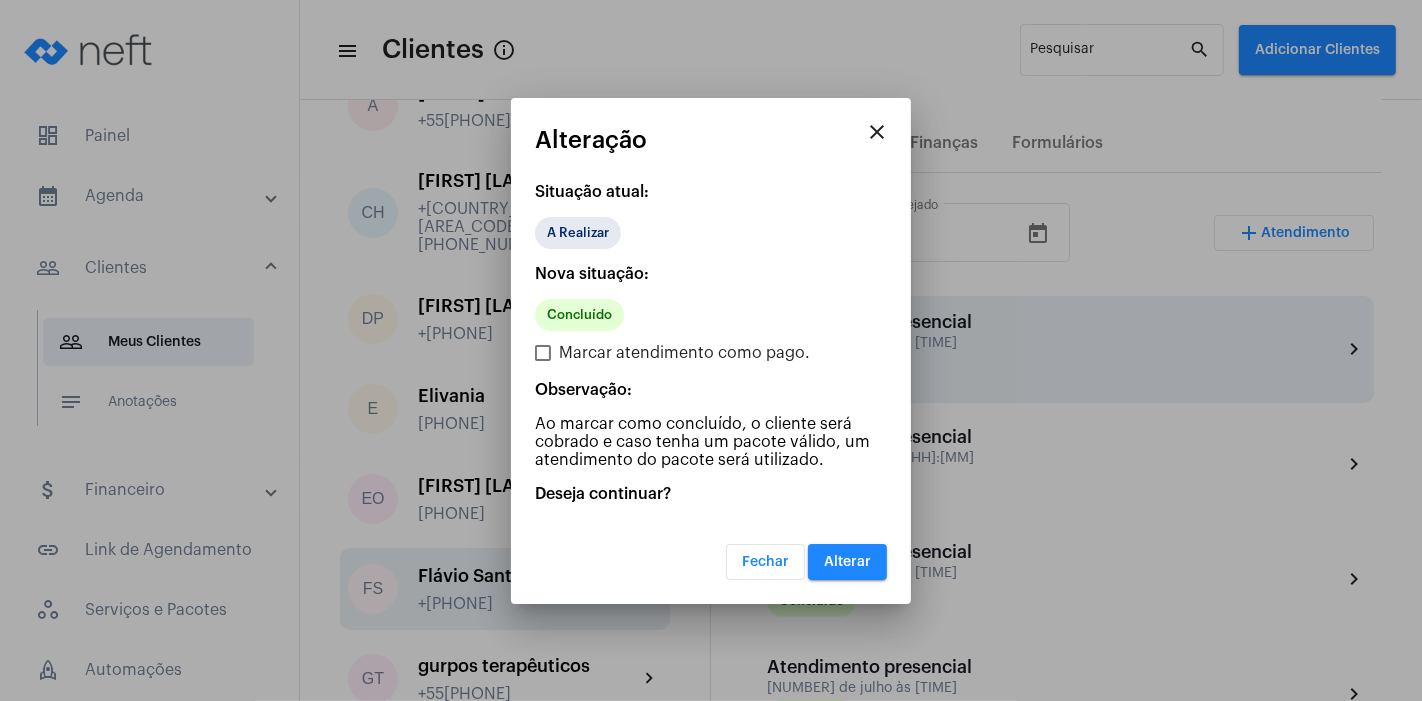 scroll, scrollTop: 331, scrollLeft: 0, axis: vertical 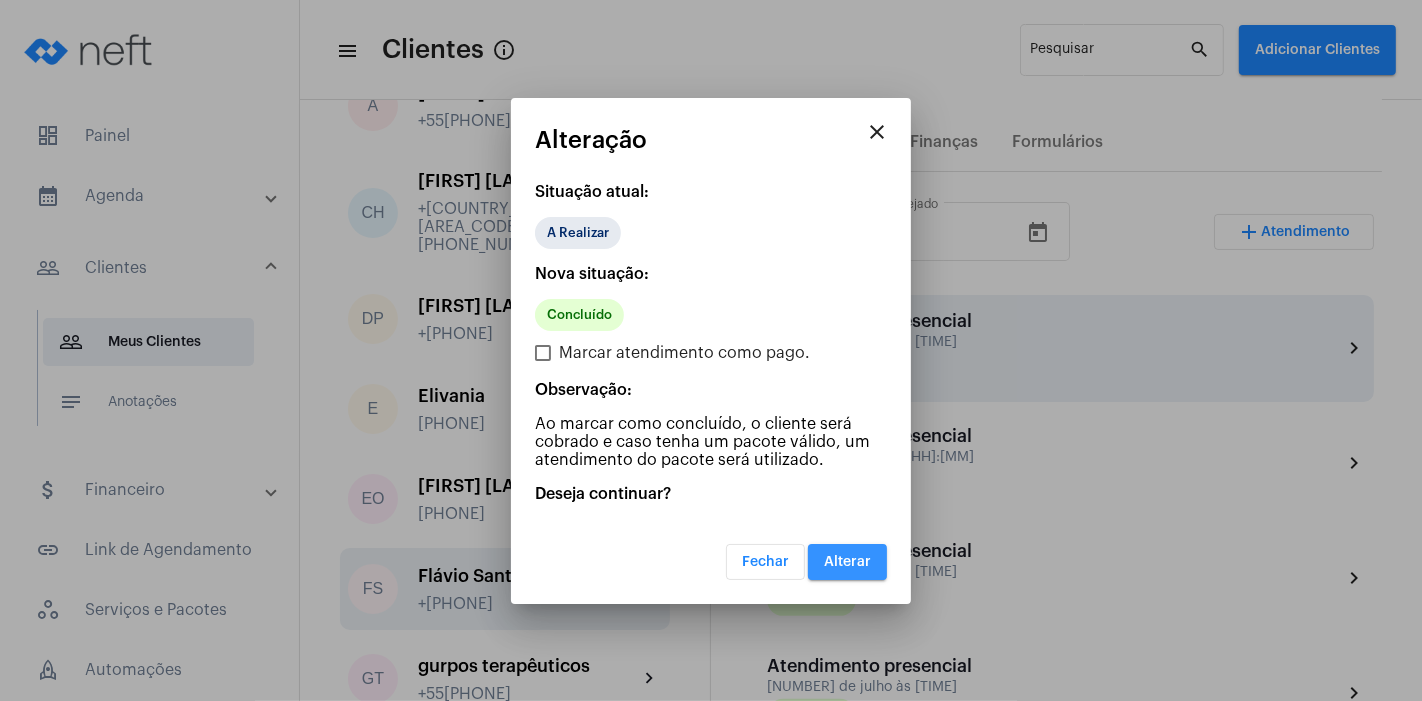 click on "Alterar" at bounding box center [847, 562] 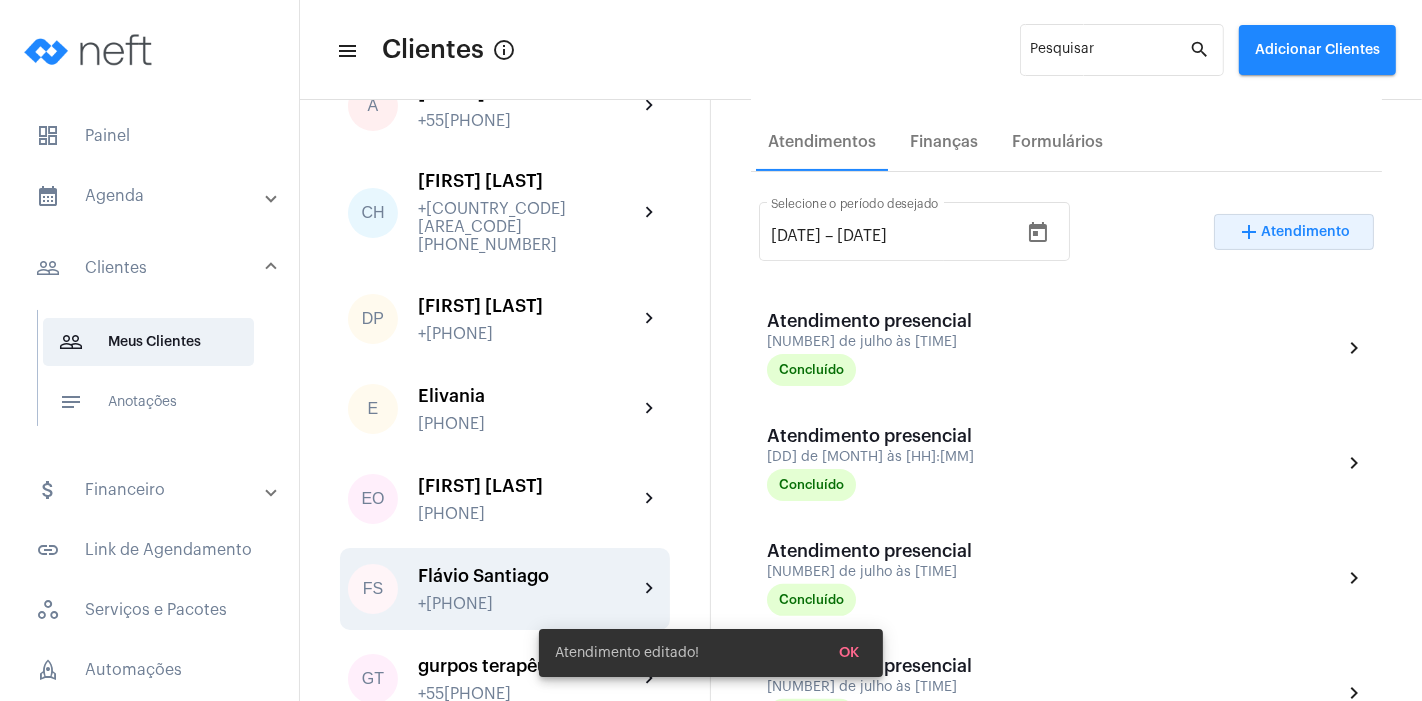 click on "add Atendimento" at bounding box center [1294, 232] 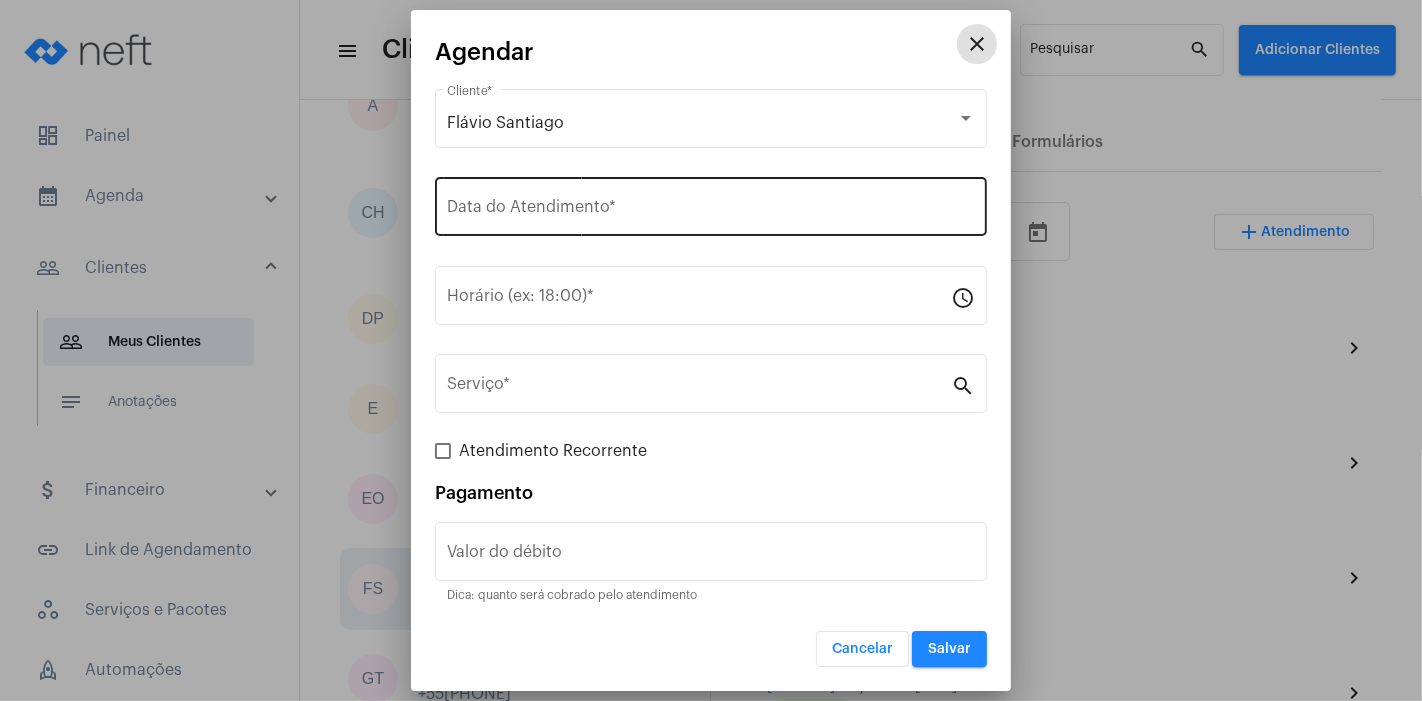click on "Data do Atendimento  *" at bounding box center [711, 211] 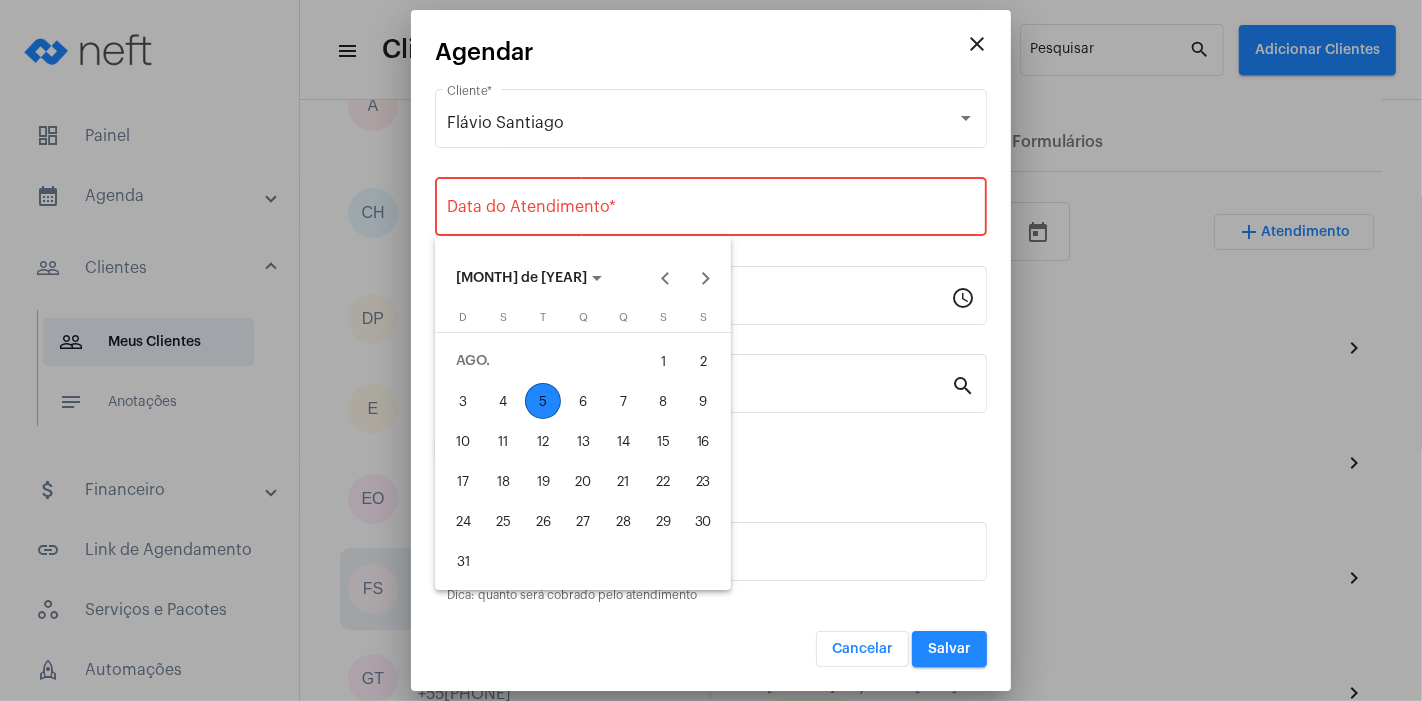 click on "5" at bounding box center (543, 401) 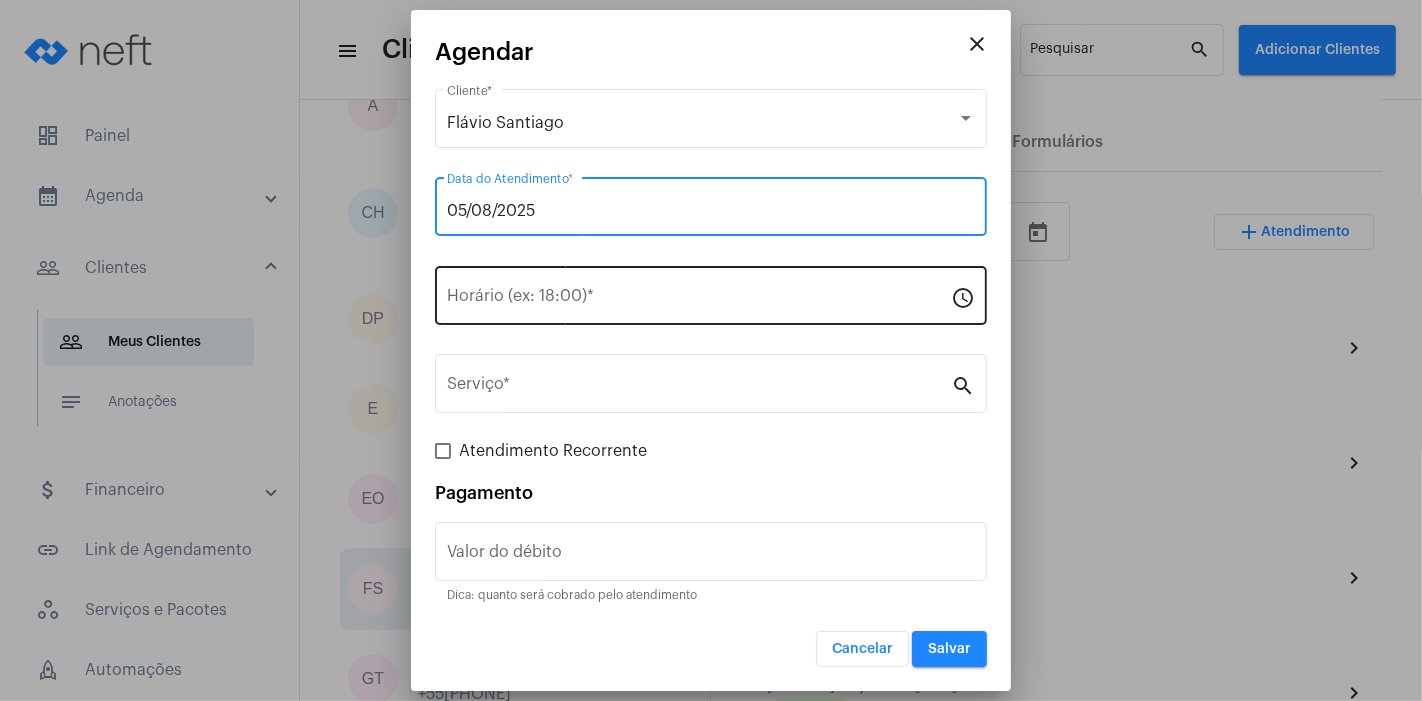 click on "Horário (ex: 18:00)  *" at bounding box center [699, 300] 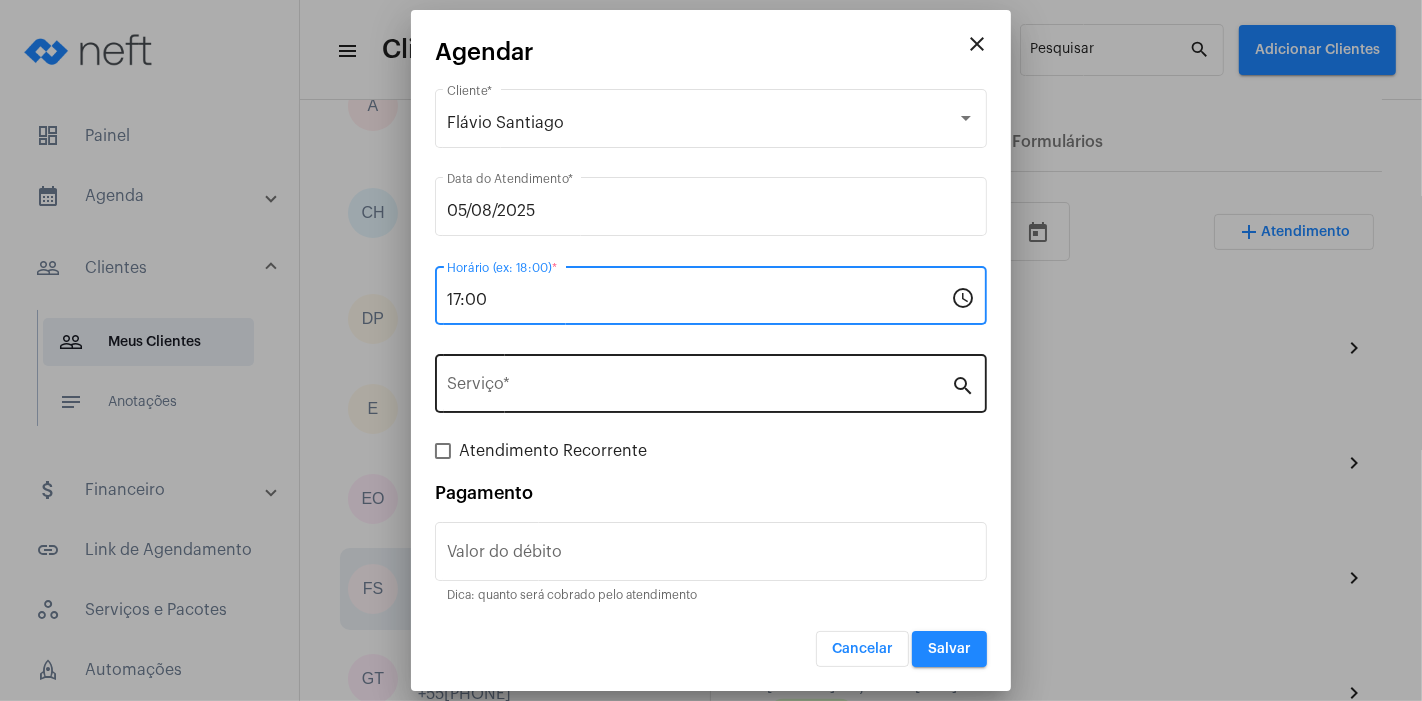 type on "17:00" 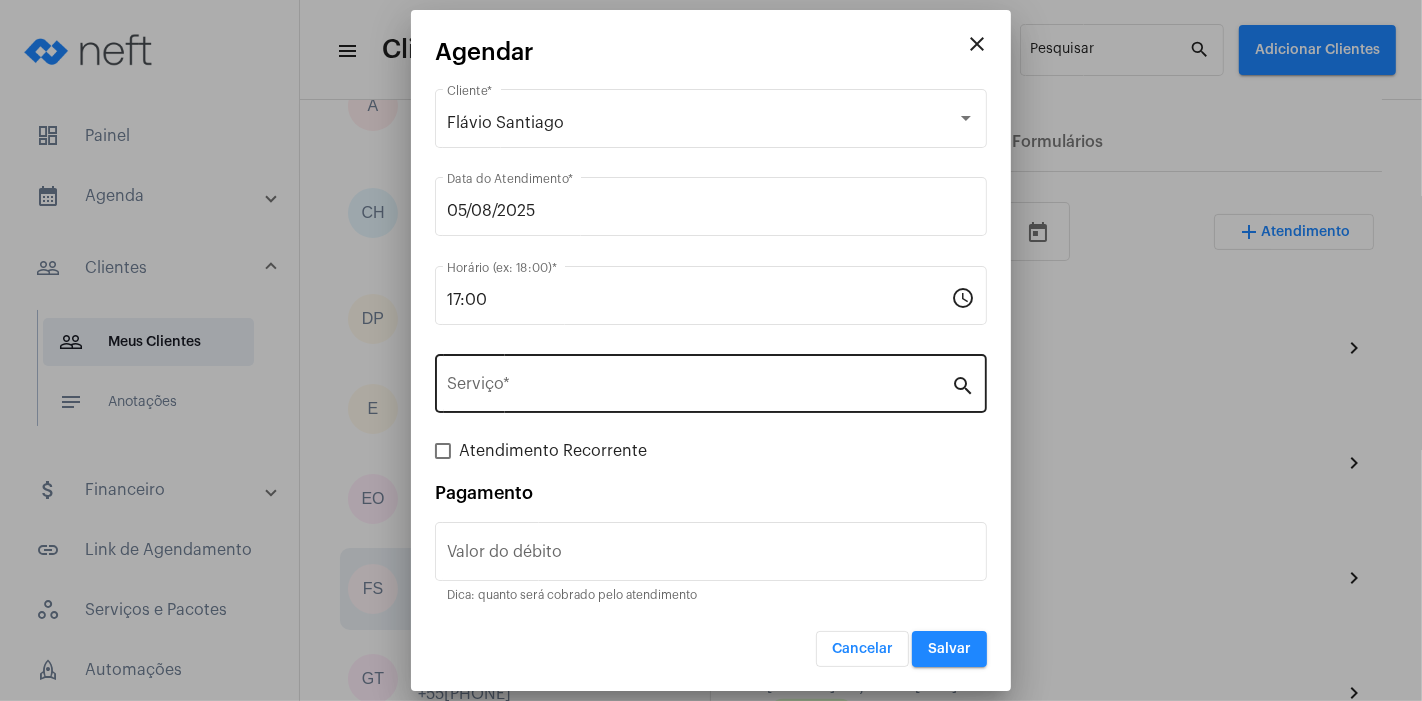 click on "Serviço  *" at bounding box center (699, 381) 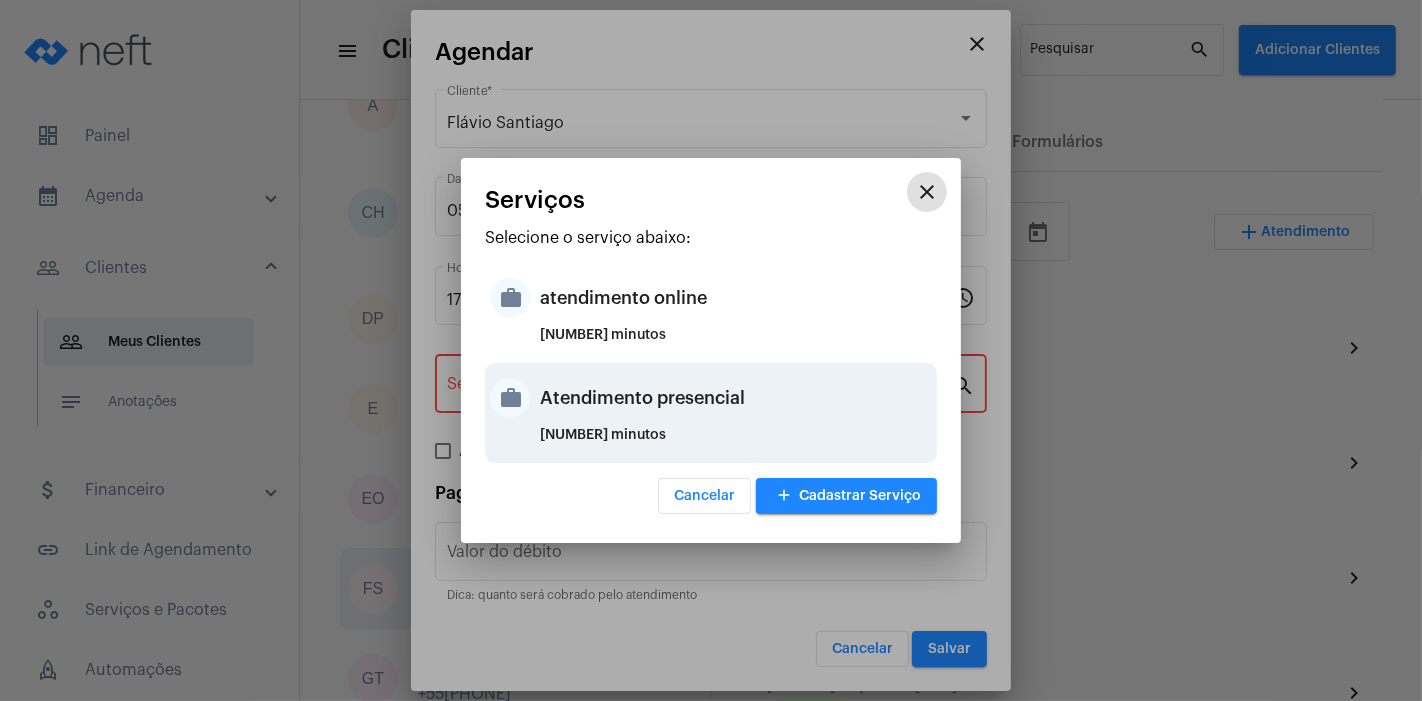 click on "Atendimento presencial" at bounding box center (736, 398) 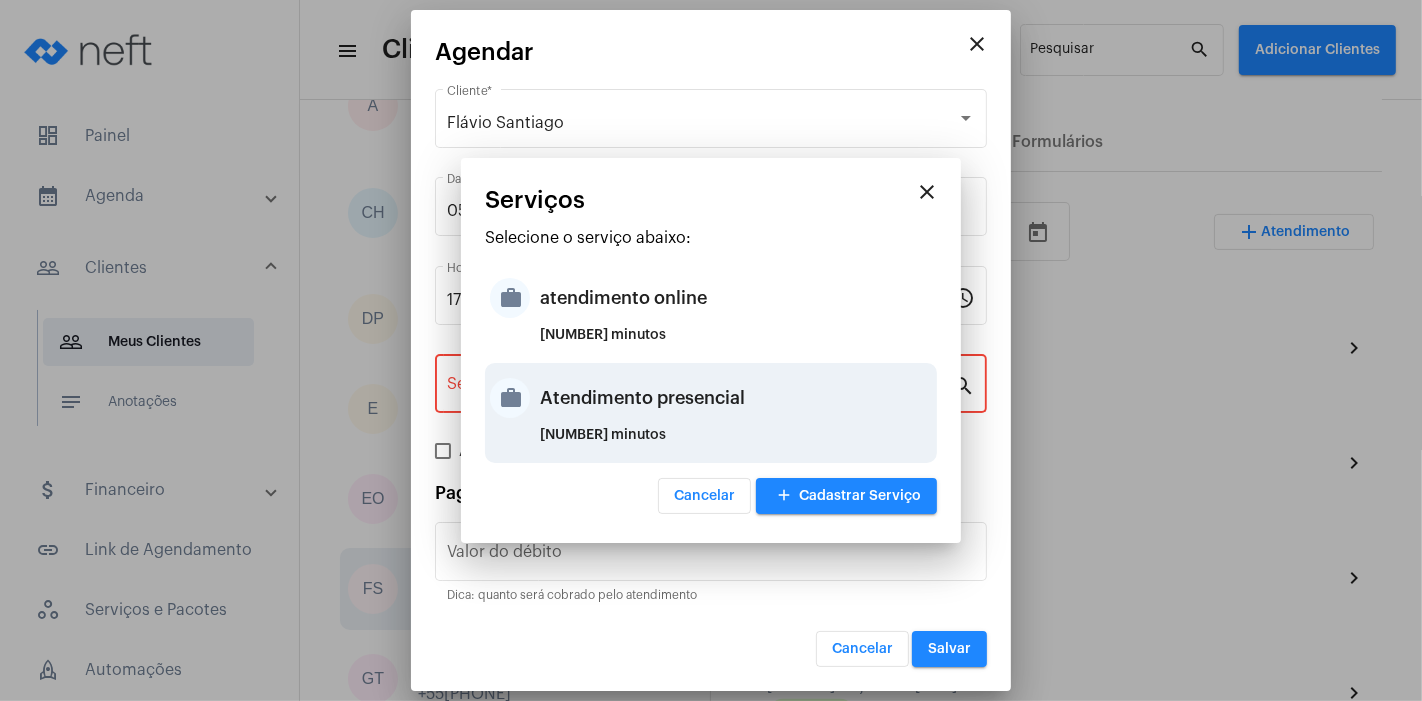 type on "Atendimento presencial" 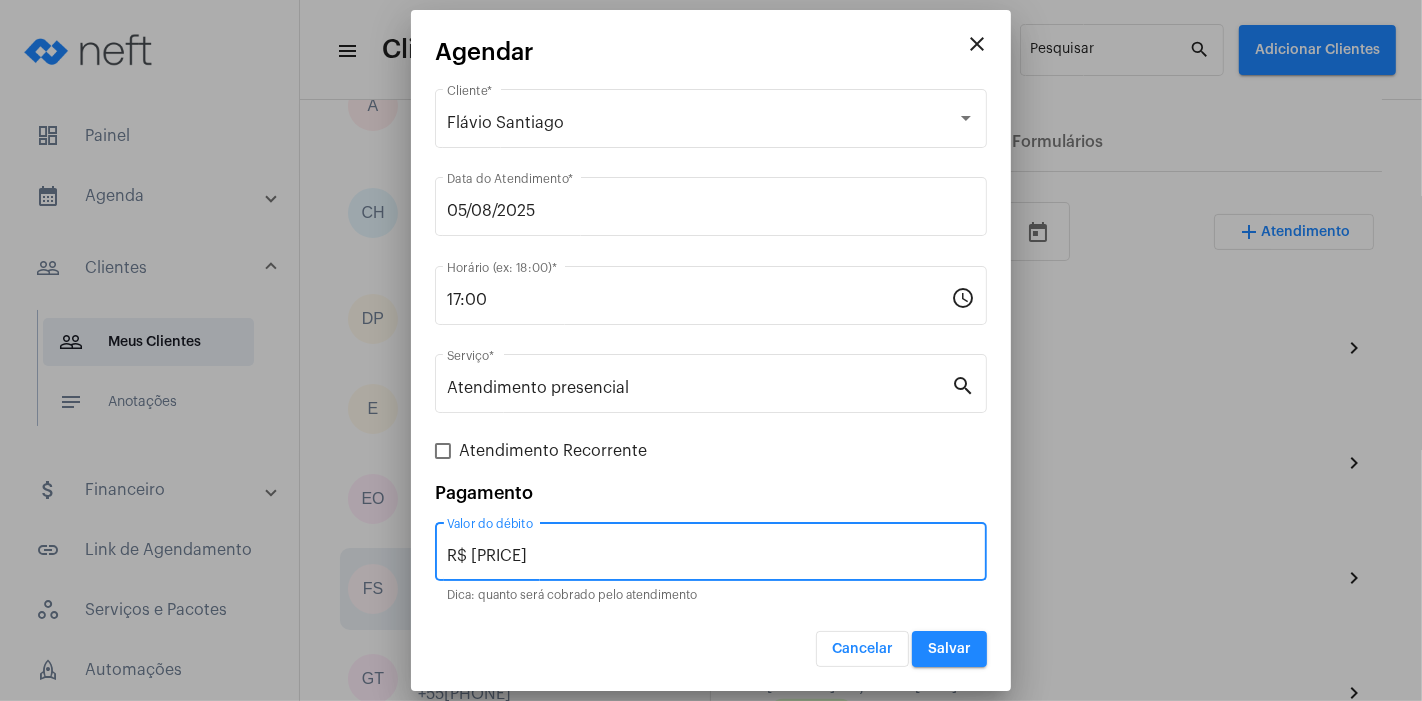 drag, startPoint x: 494, startPoint y: 556, endPoint x: 478, endPoint y: 557, distance: 16.03122 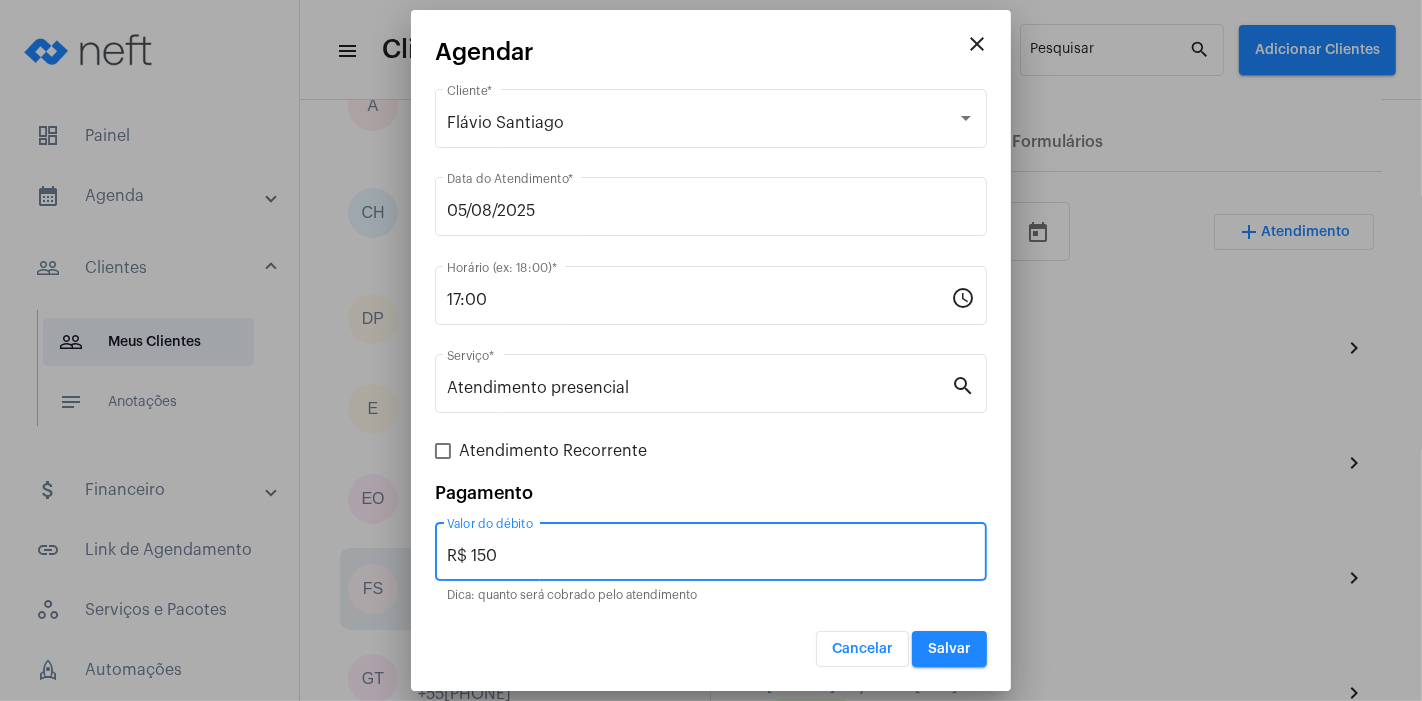 type on "R$ 150" 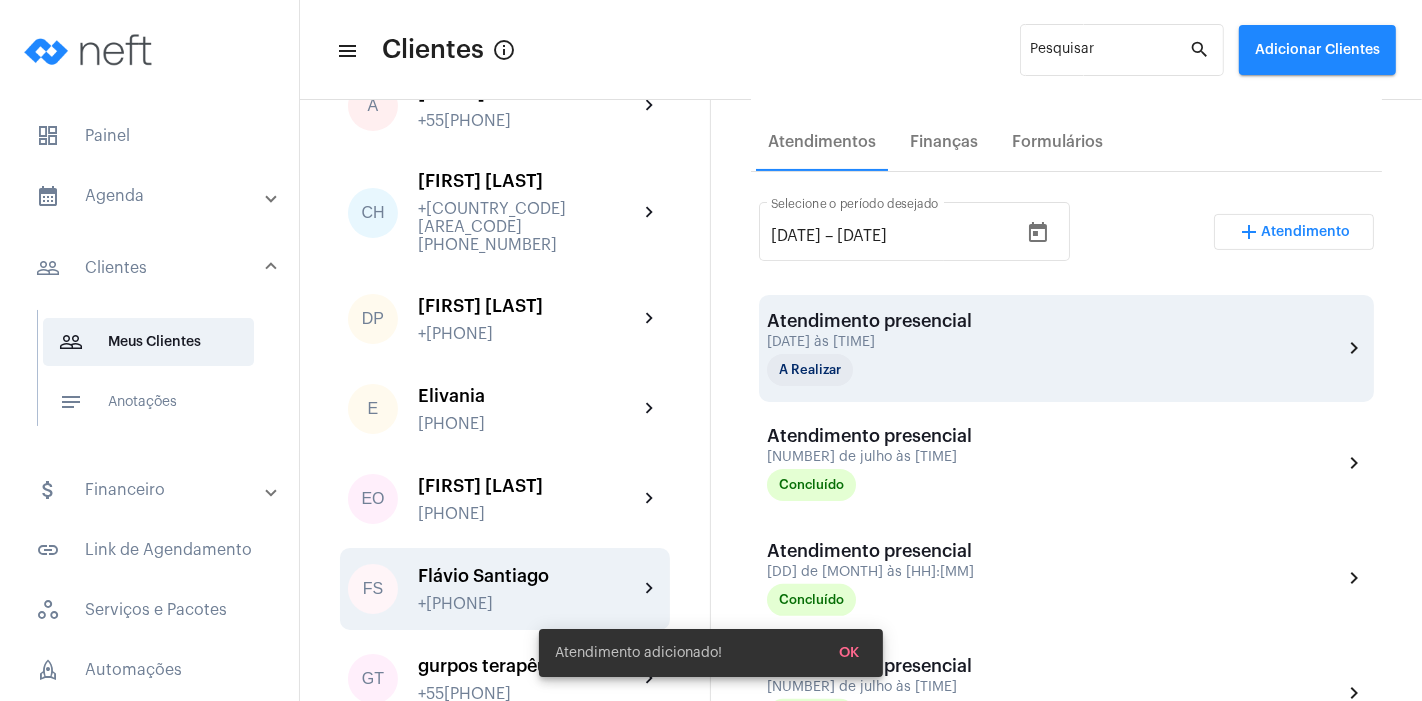 click on "5 de agosto às 17:00" at bounding box center [869, 342] 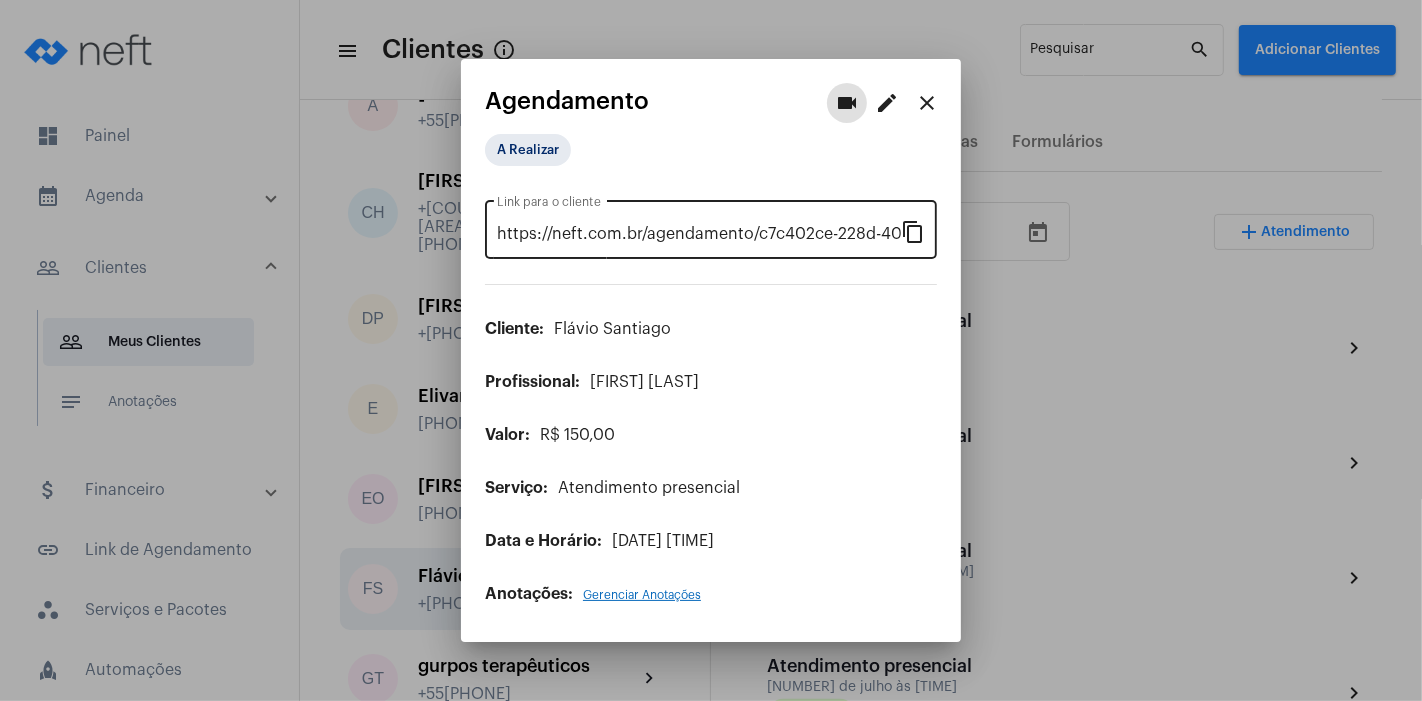 click on "content_copy" at bounding box center [913, 231] 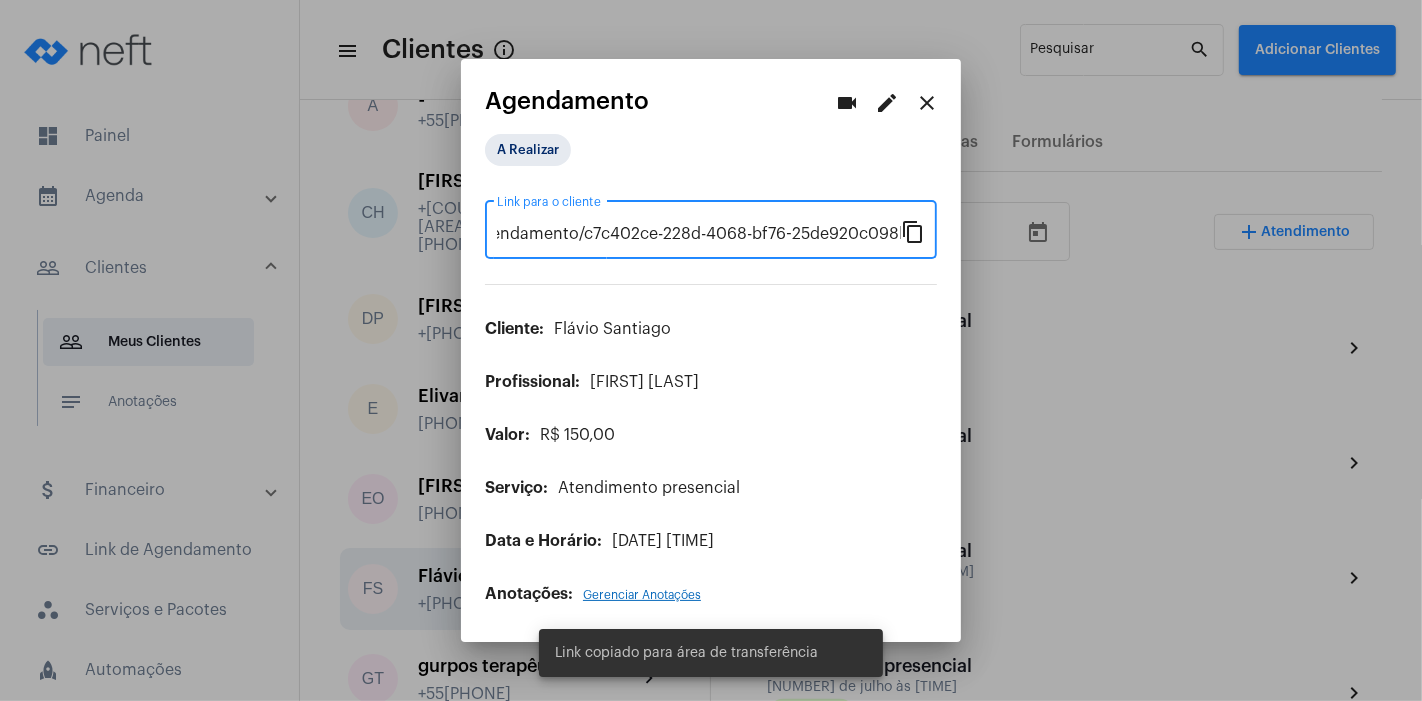 scroll, scrollTop: 0, scrollLeft: 0, axis: both 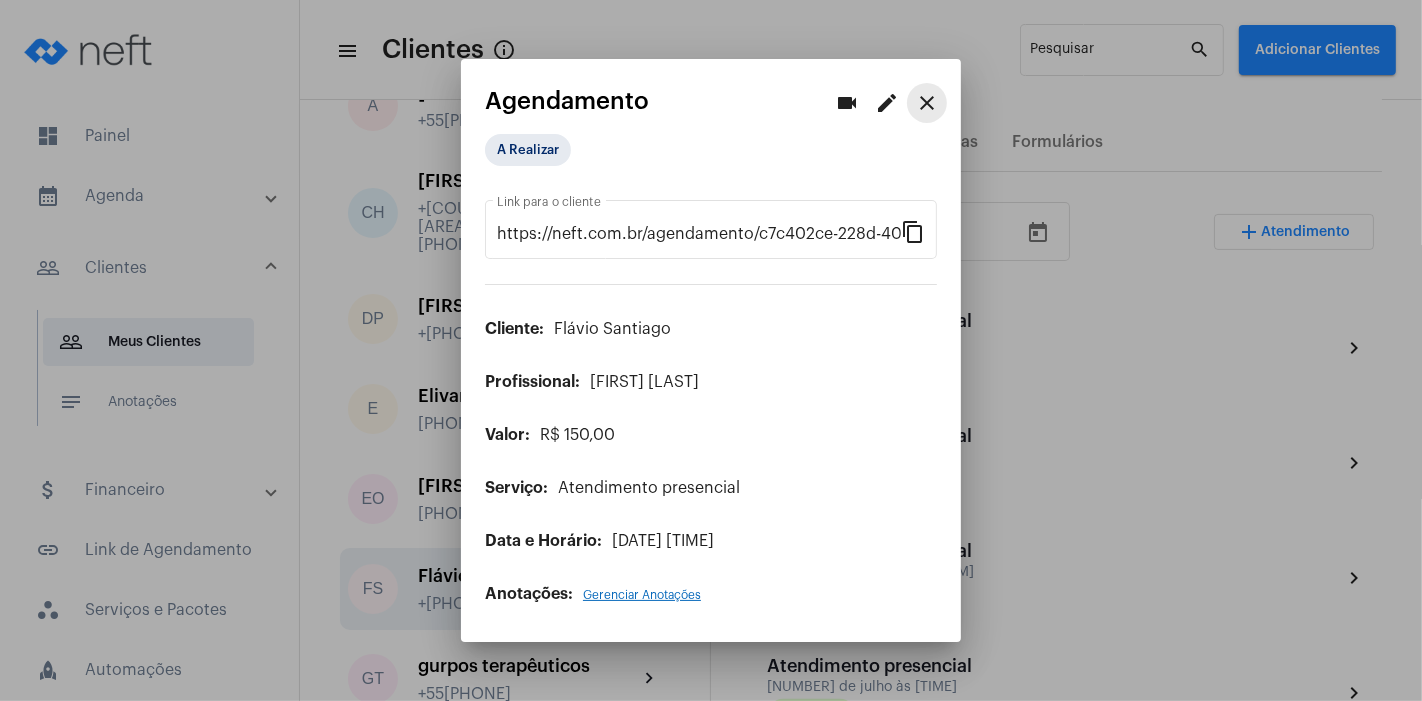 click on "close" at bounding box center (927, 103) 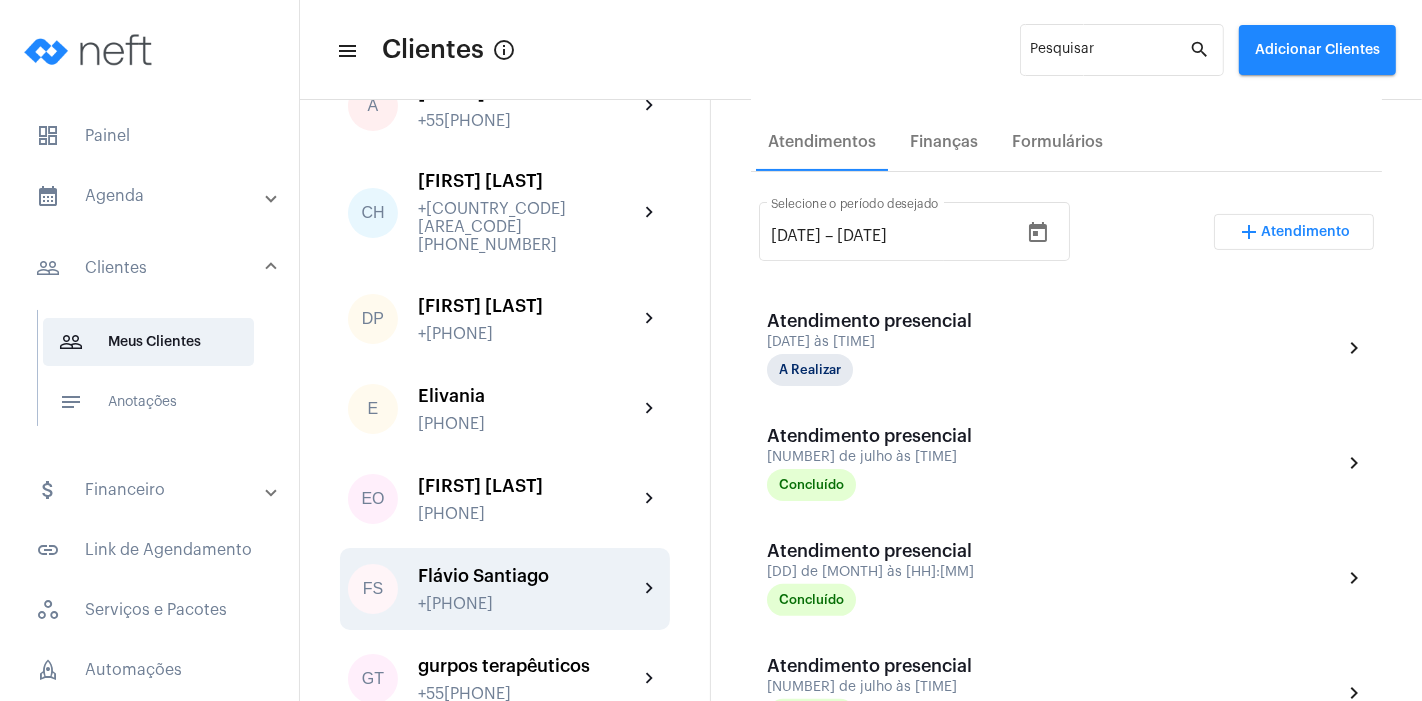 click on "attach_money  Financeiro" at bounding box center (155, 490) 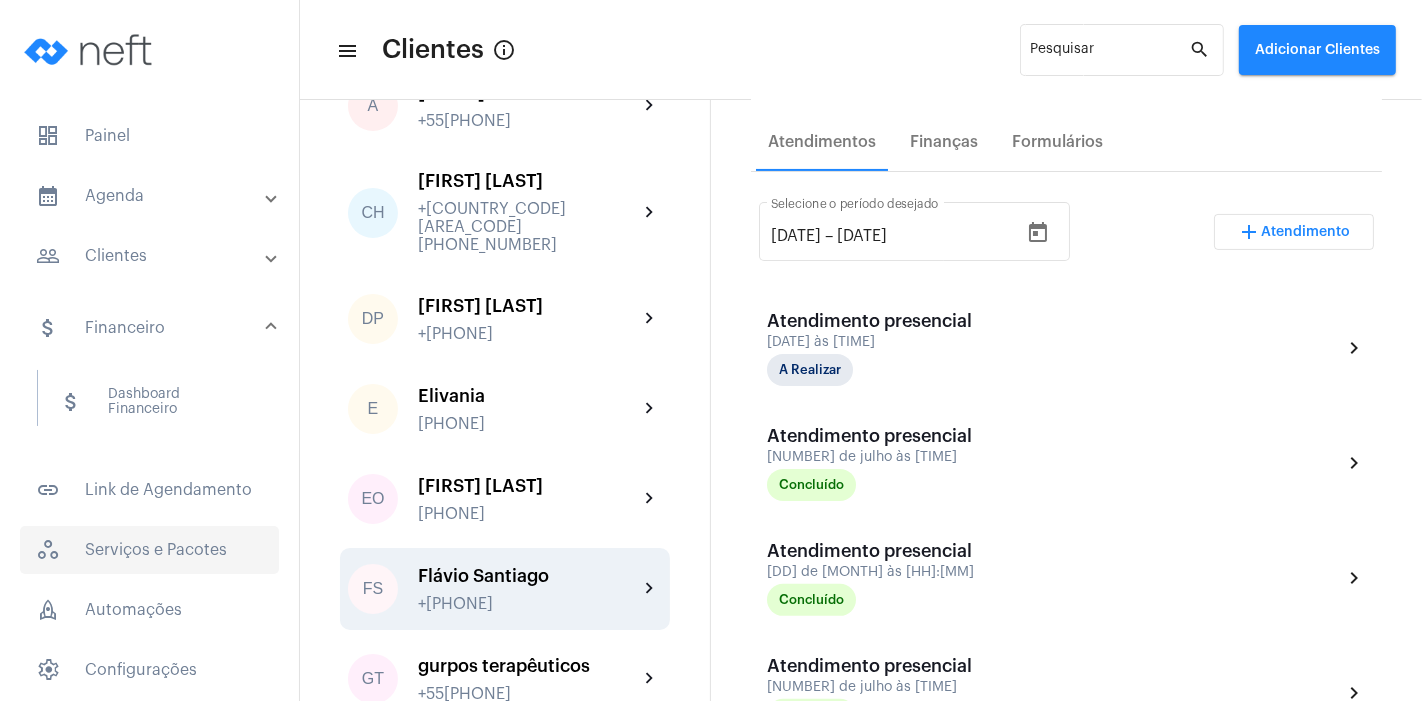 click on "workspaces_outlined   Serviços e Pacotes" 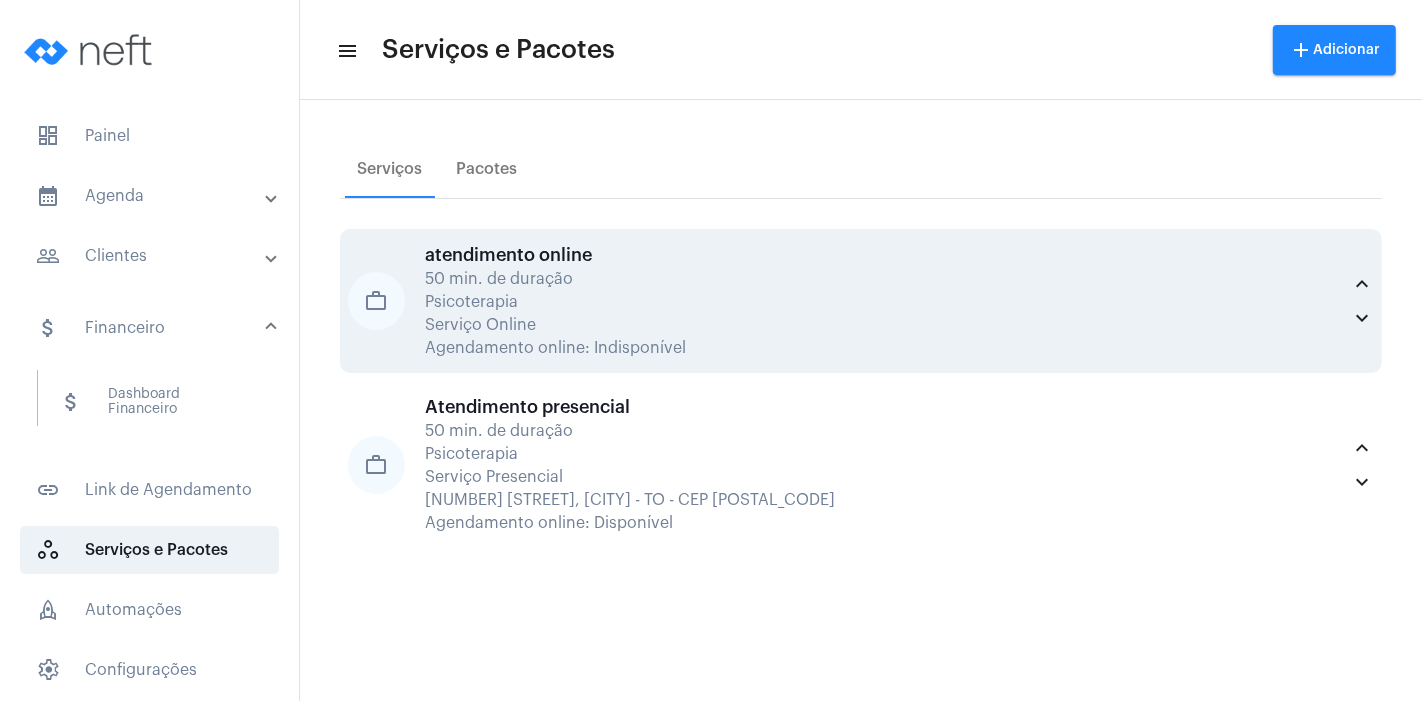 click on "atendimento online  50 min. de duração Psicoterapia  Serviço Online Agendamento online: Indisponível" at bounding box center (882, 301) 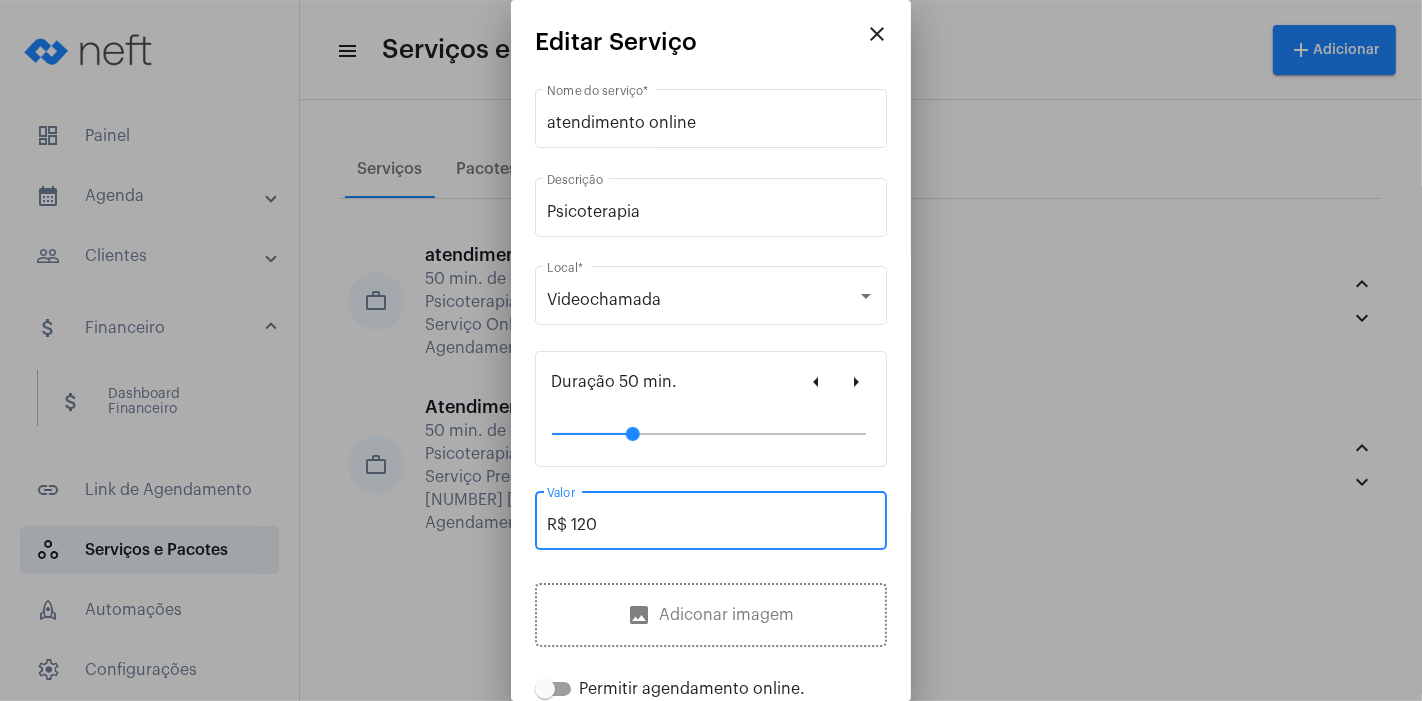 click on "R$ 120" at bounding box center (711, 525) 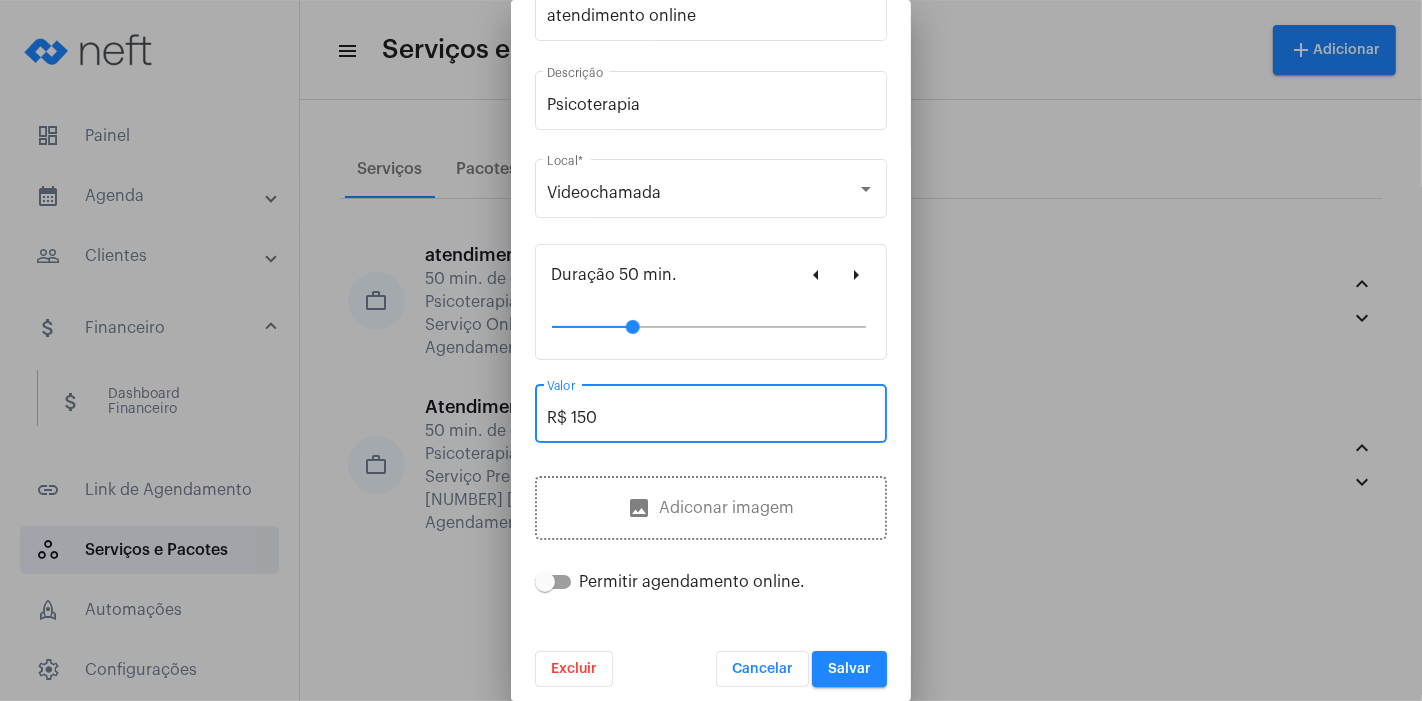 scroll, scrollTop: 108, scrollLeft: 0, axis: vertical 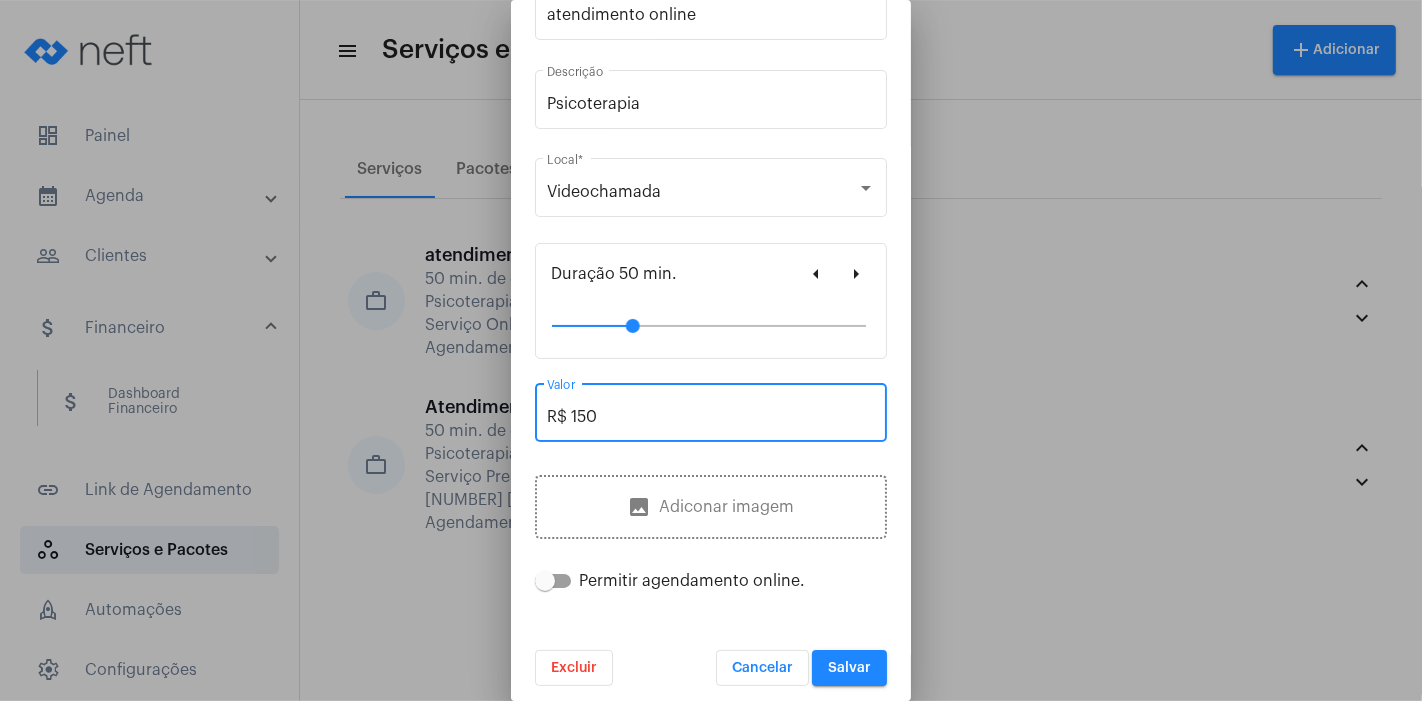 type on "R$ 150" 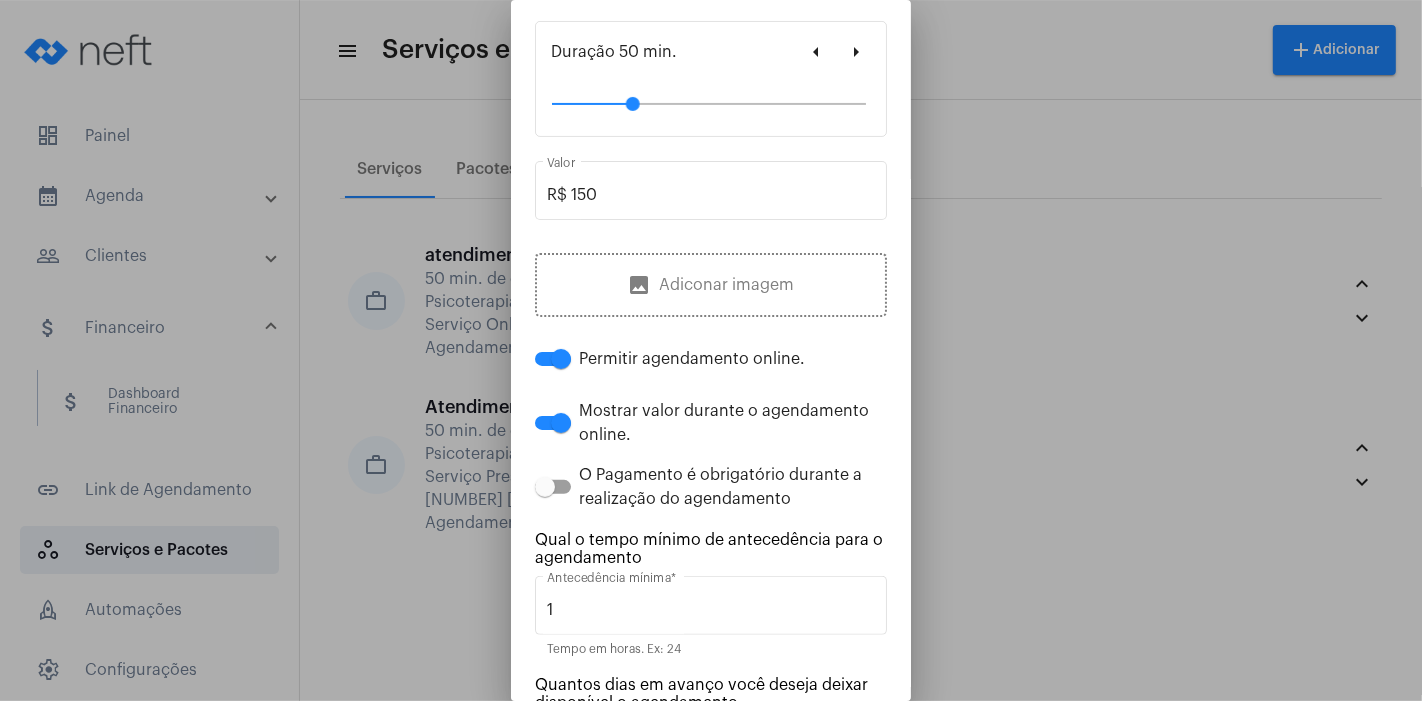 scroll, scrollTop: 330, scrollLeft: 0, axis: vertical 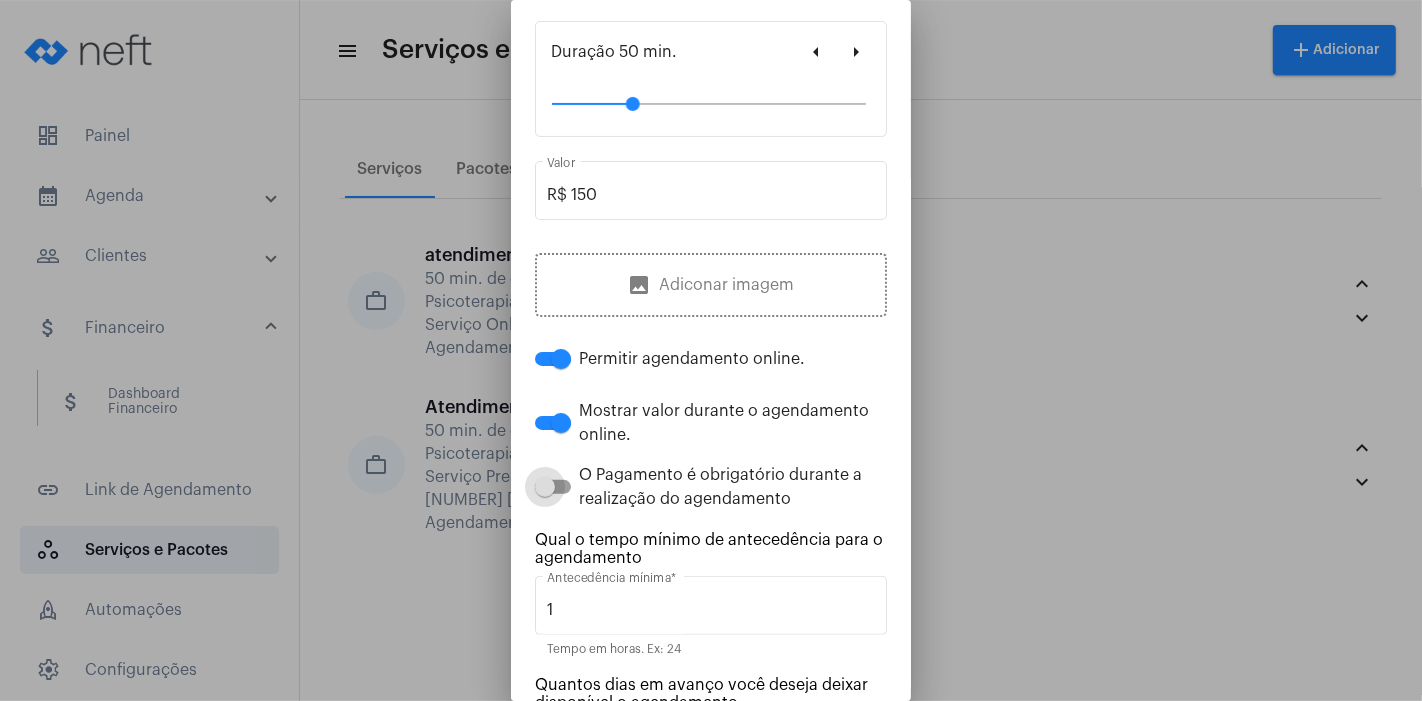 click at bounding box center (553, 487) 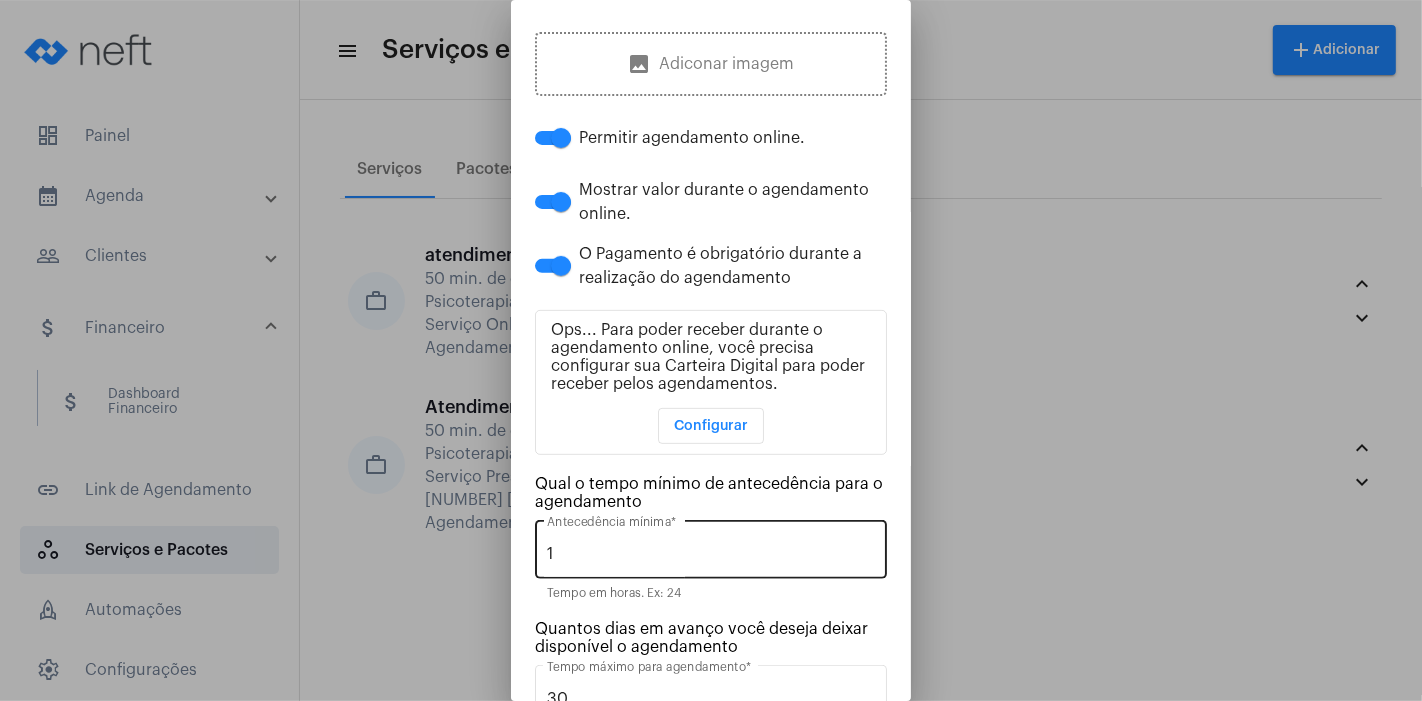 scroll, scrollTop: 551, scrollLeft: 0, axis: vertical 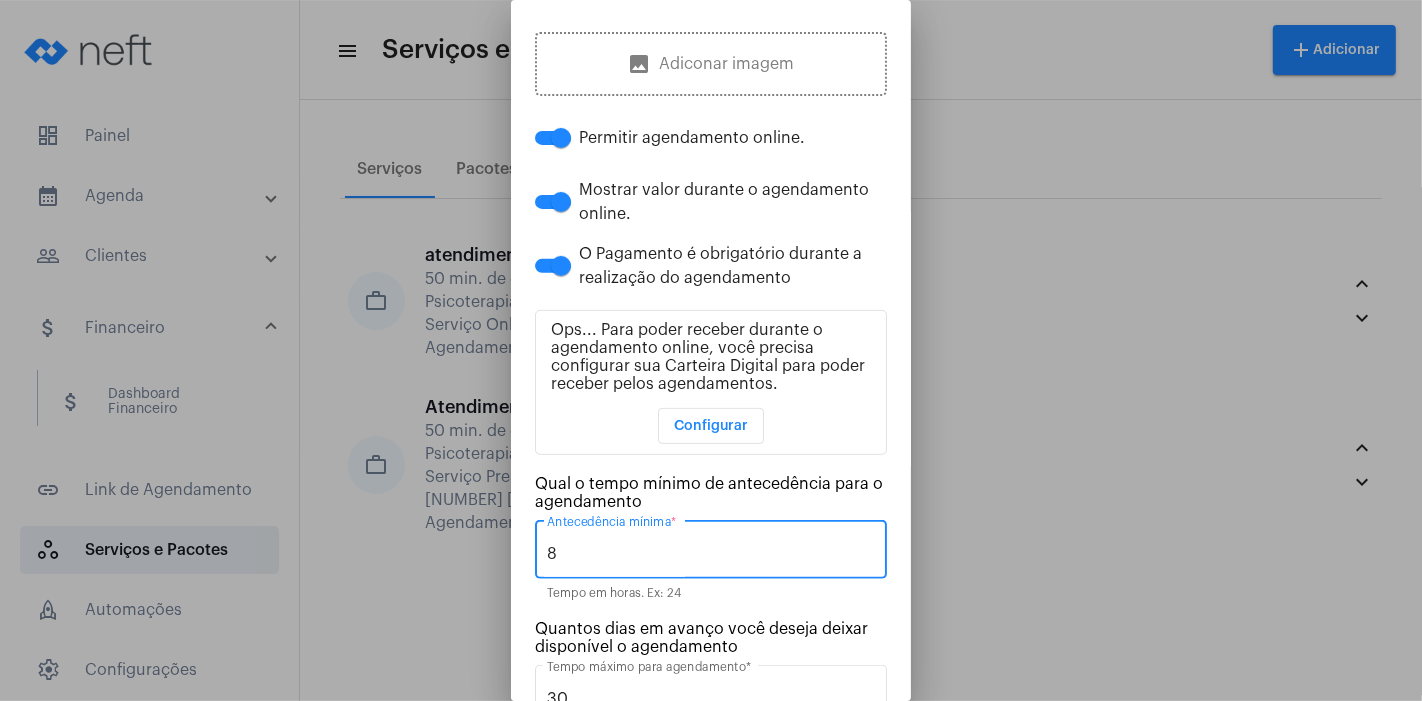 drag, startPoint x: 556, startPoint y: 543, endPoint x: 545, endPoint y: 544, distance: 11.045361 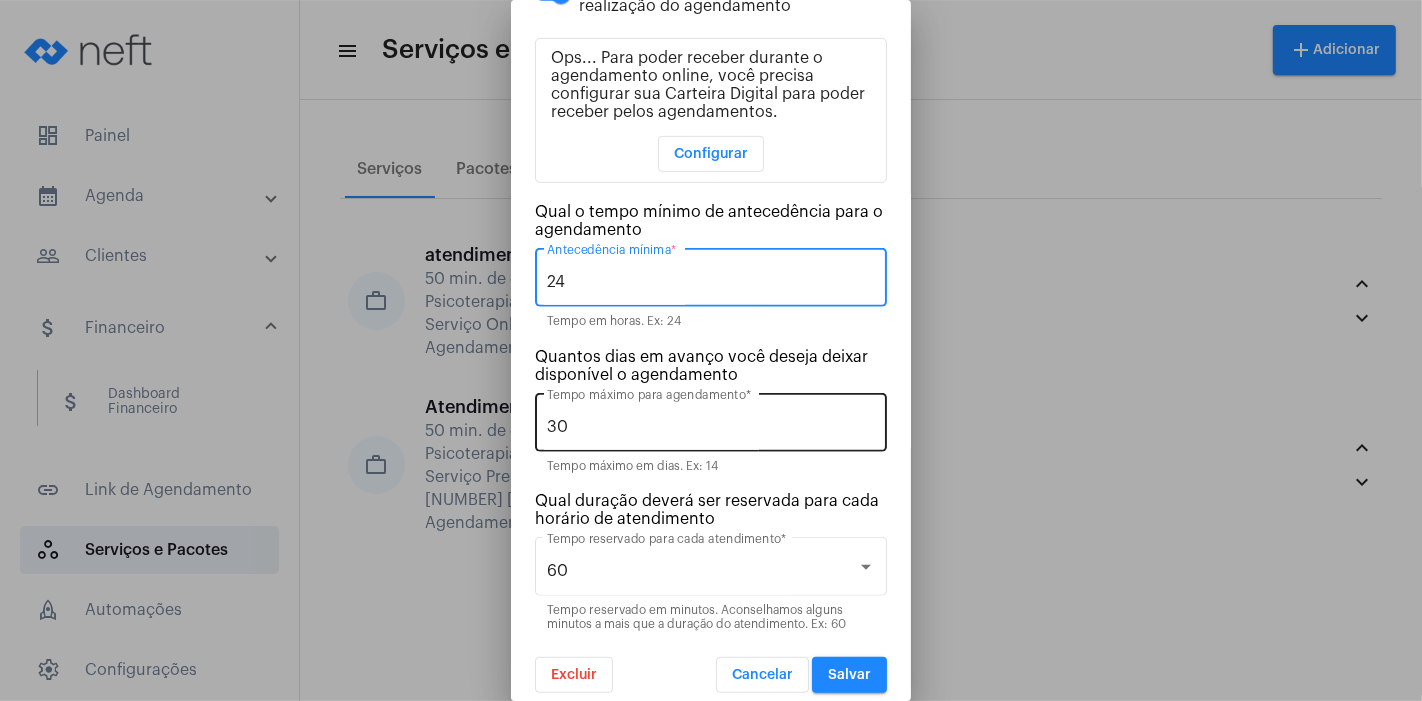 scroll, scrollTop: 833, scrollLeft: 0, axis: vertical 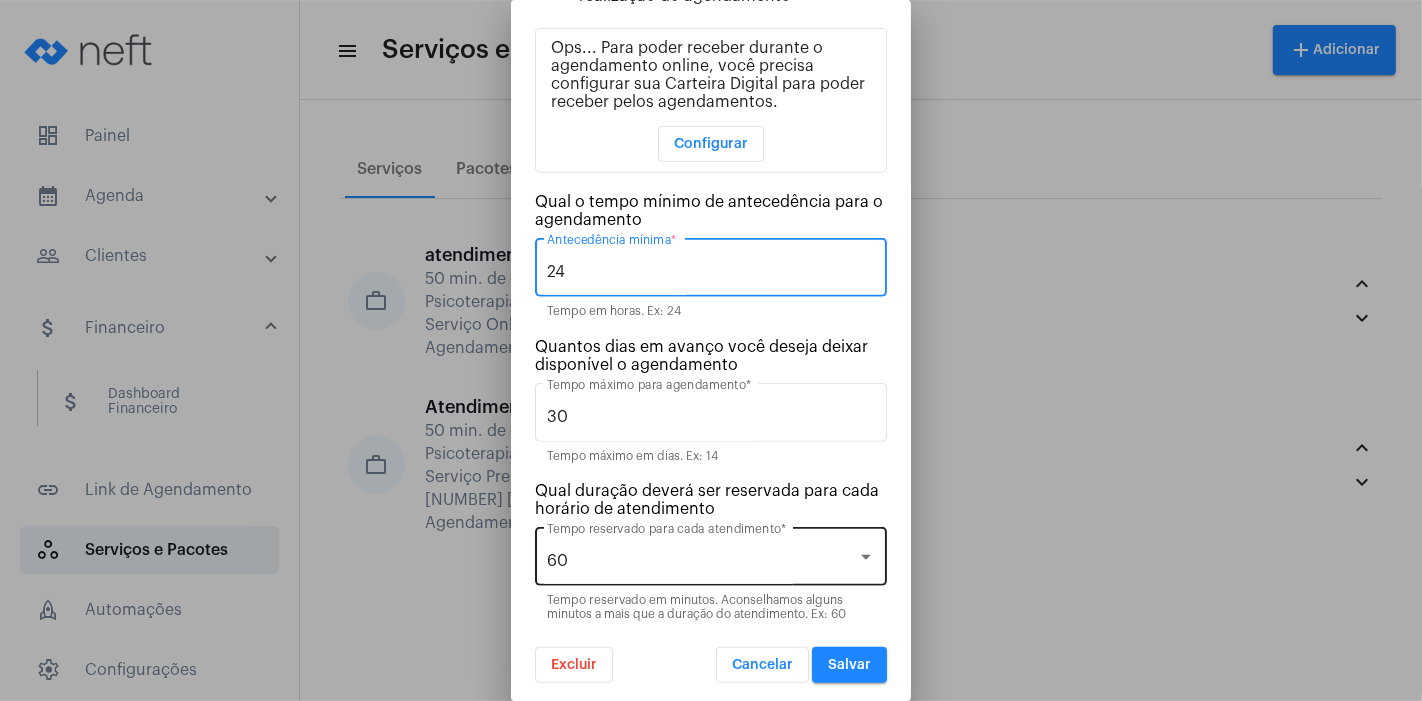 type on "24" 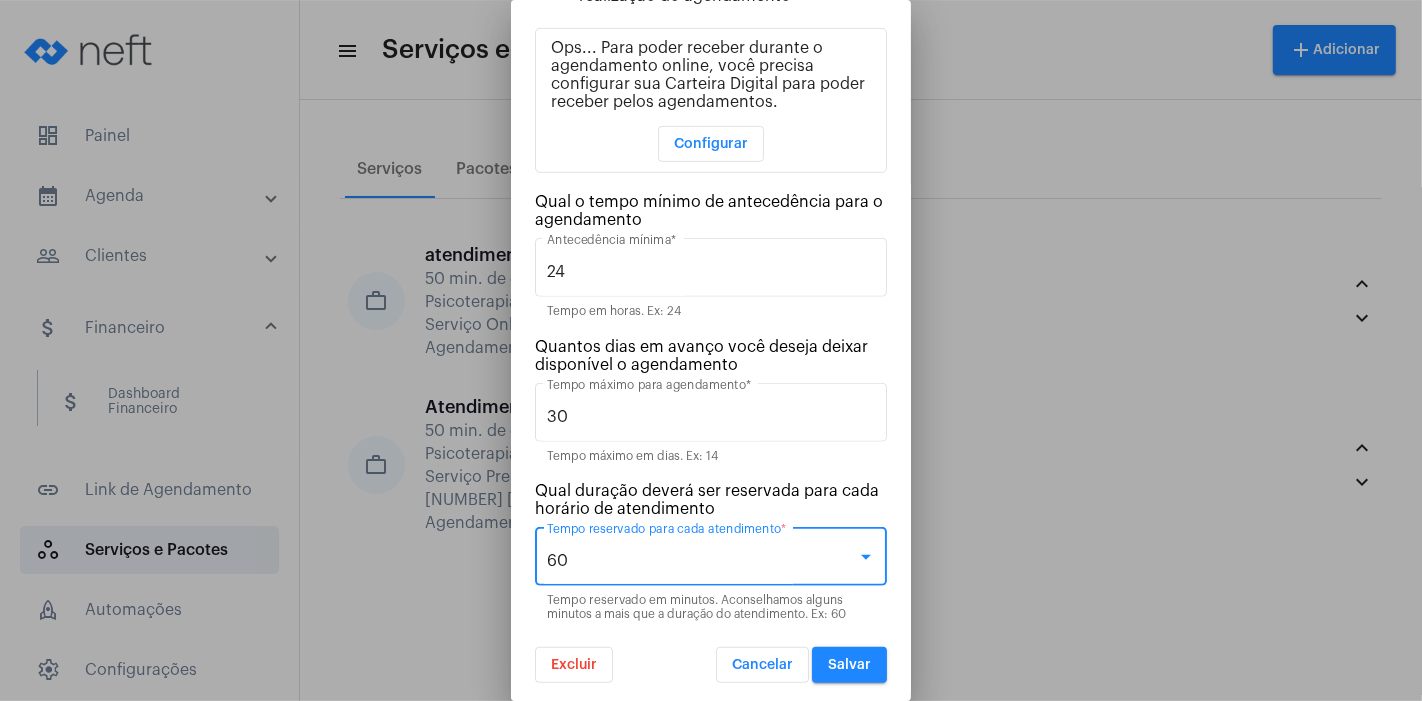 click on "60" at bounding box center (557, 561) 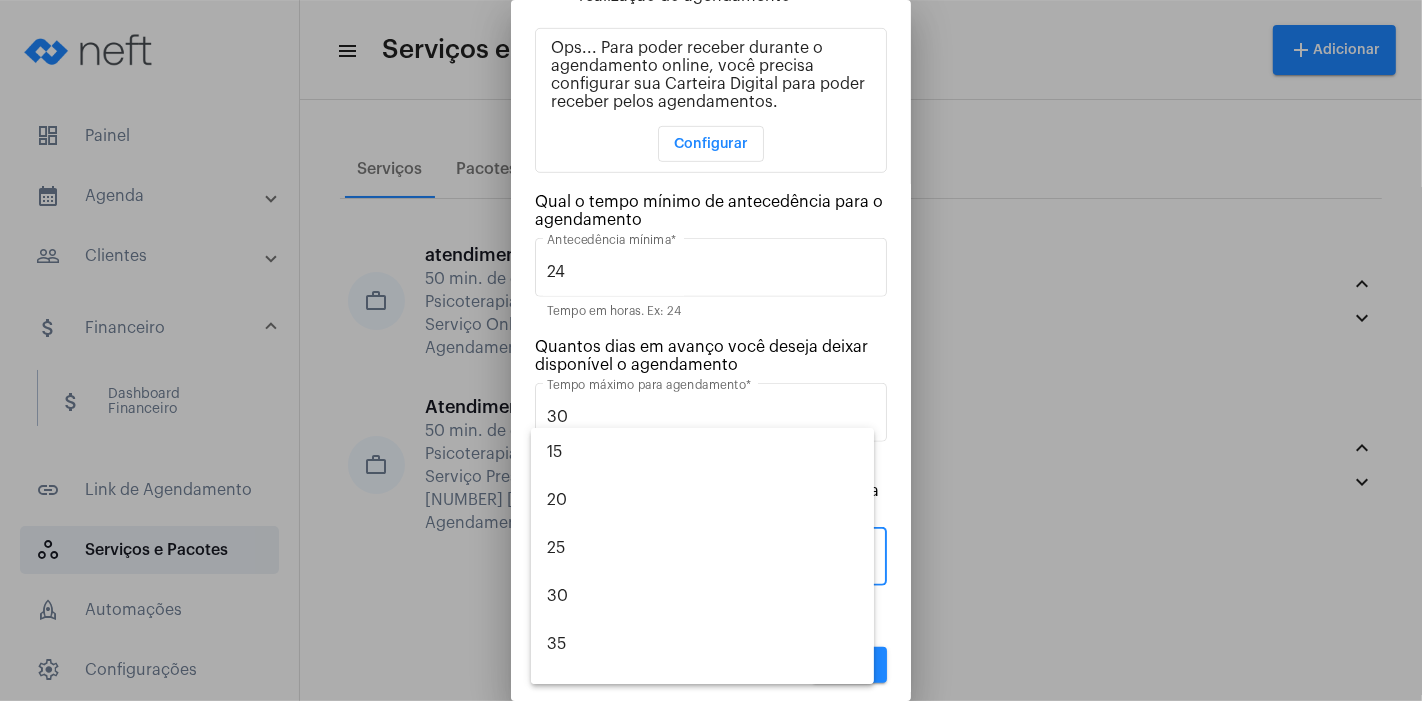 scroll, scrollTop: 328, scrollLeft: 0, axis: vertical 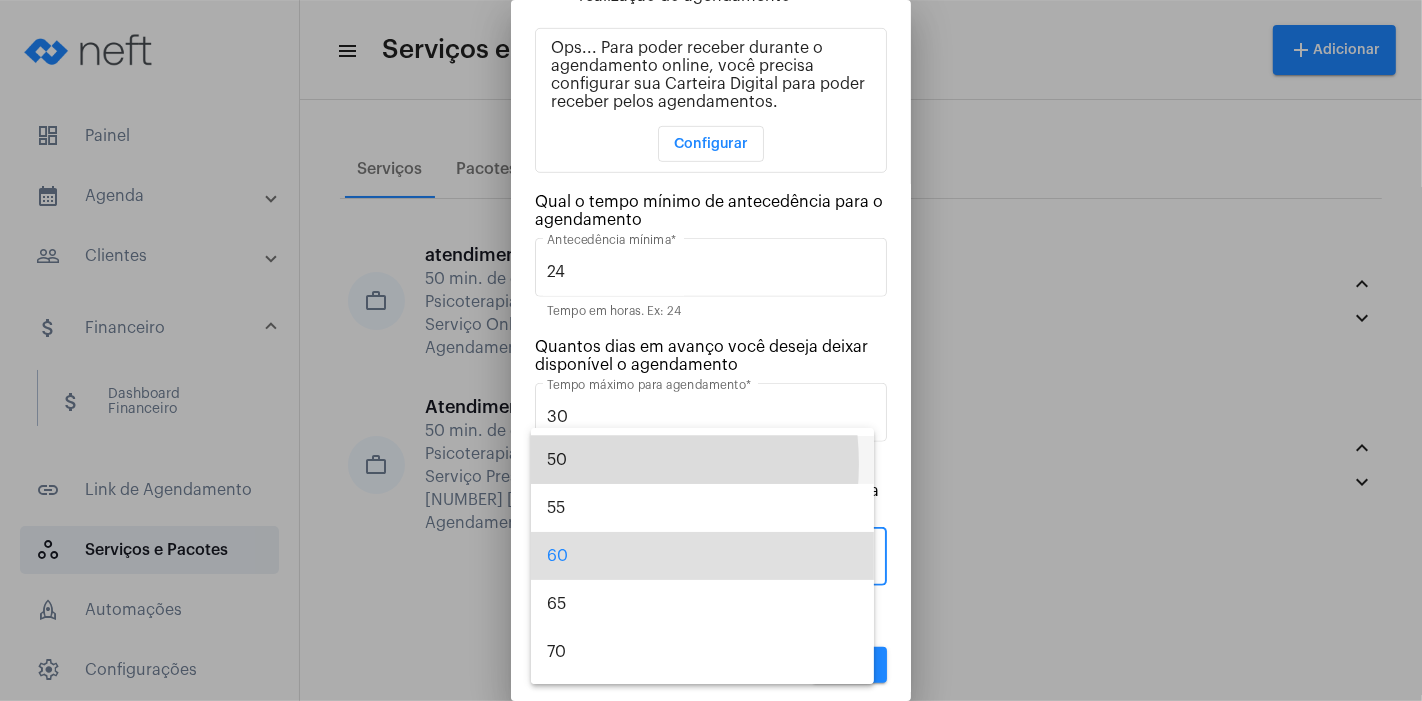 click on "50" at bounding box center [702, 460] 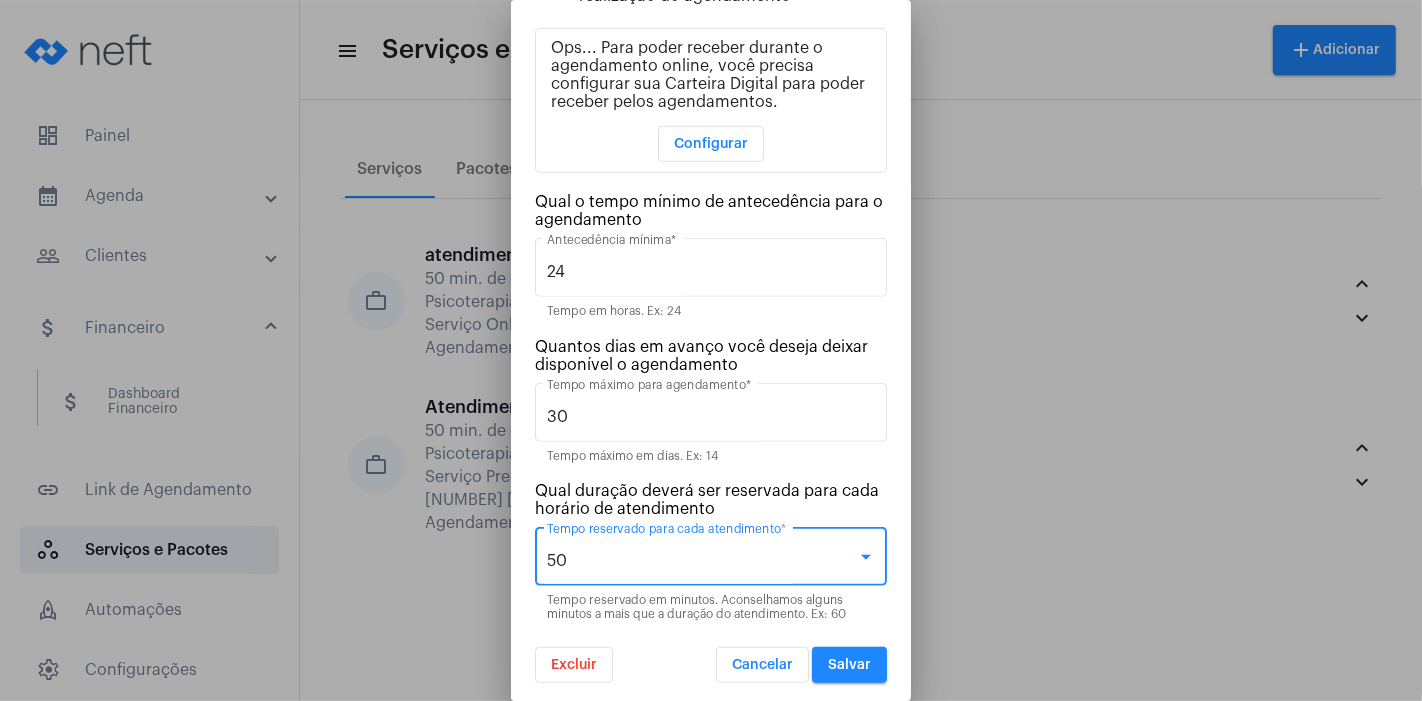 click on "Salvar" at bounding box center [849, 665] 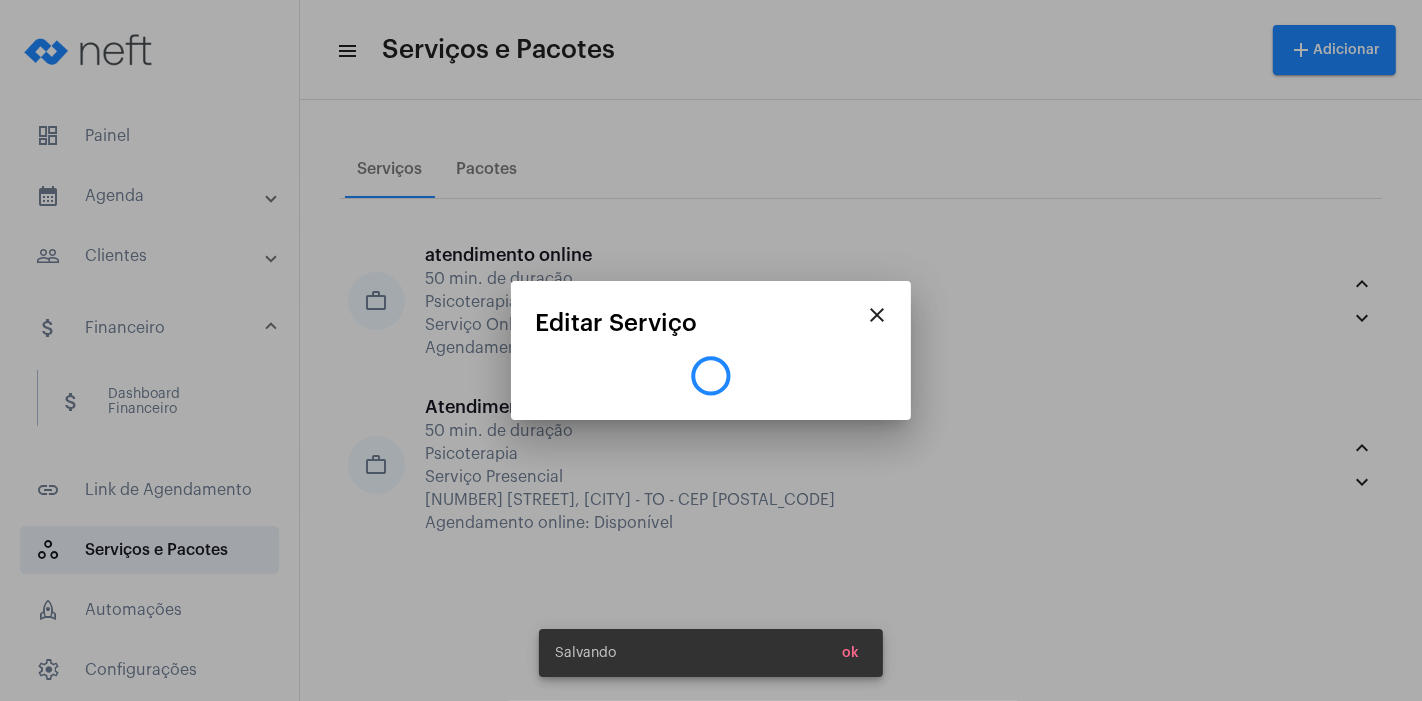 scroll, scrollTop: 0, scrollLeft: 0, axis: both 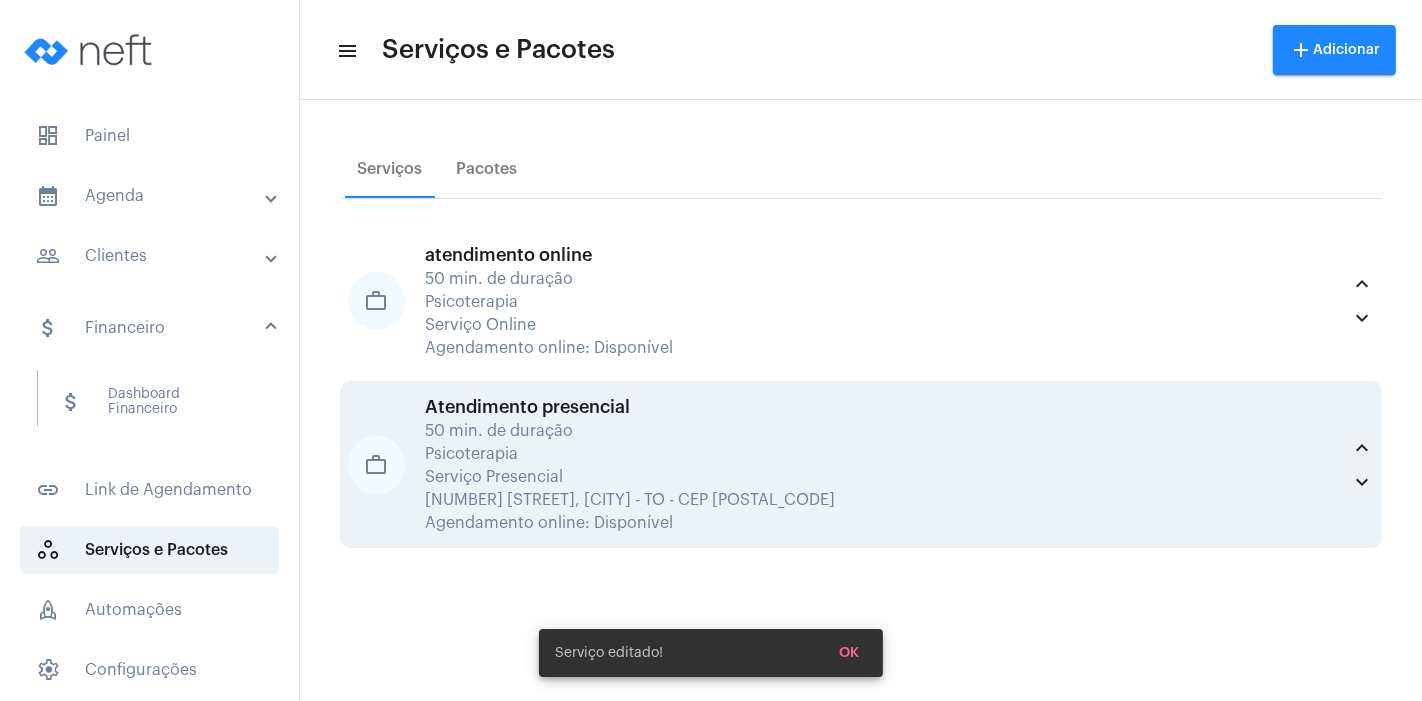 click on "Atendimento presencial" at bounding box center [882, 407] 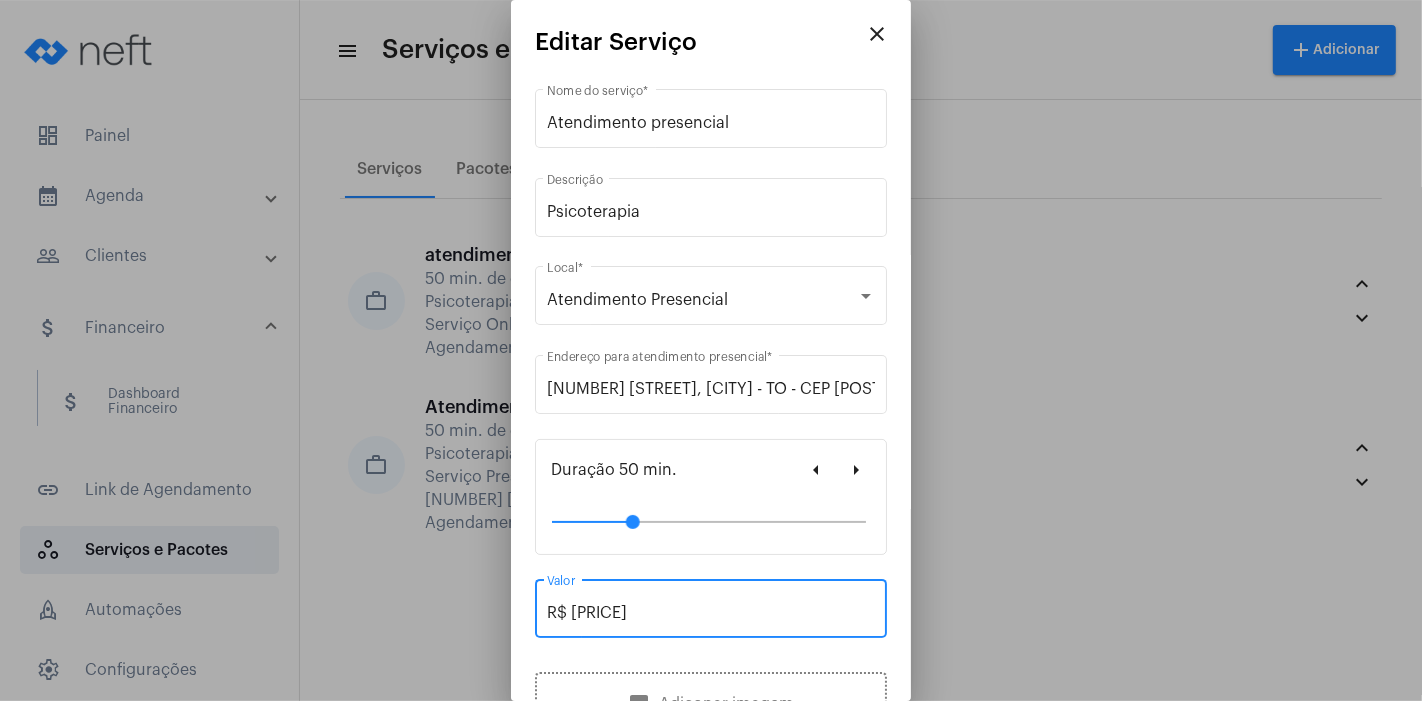 click on "R$ 100" at bounding box center (711, 613) 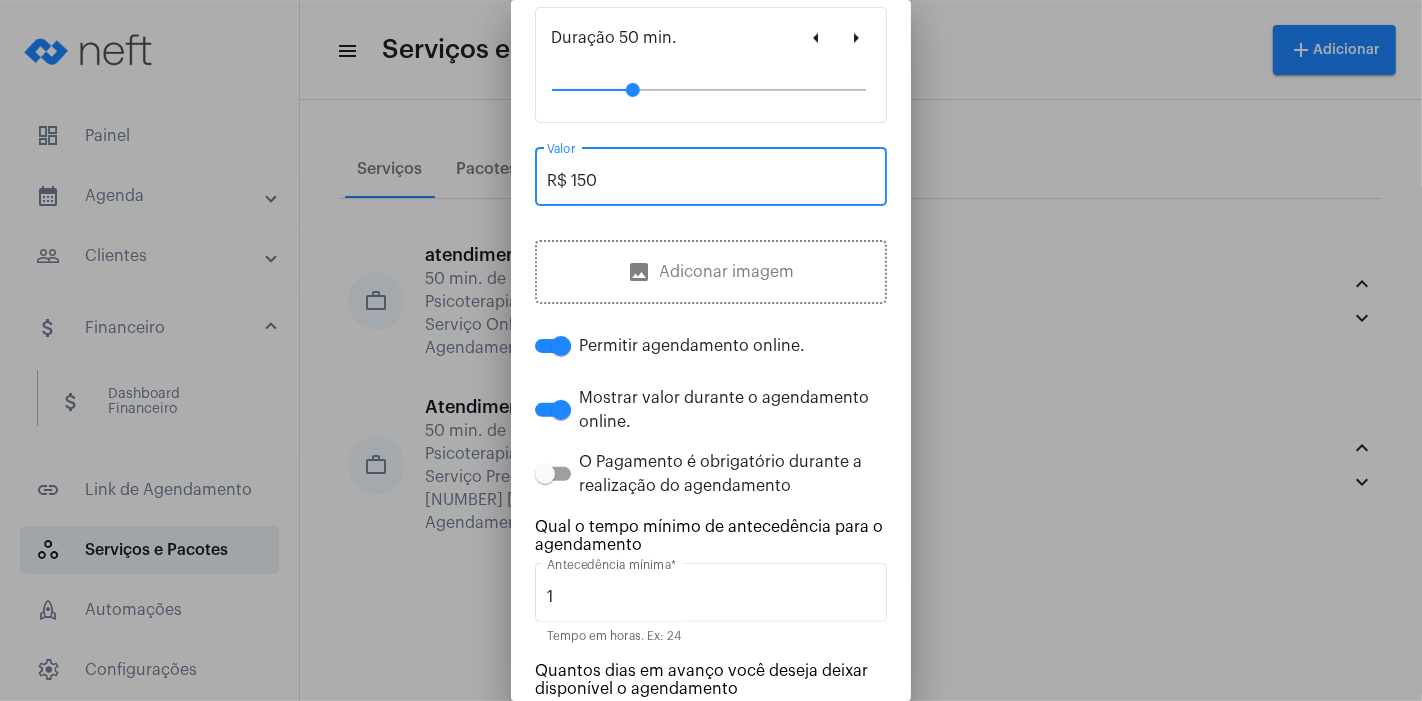 scroll, scrollTop: 433, scrollLeft: 0, axis: vertical 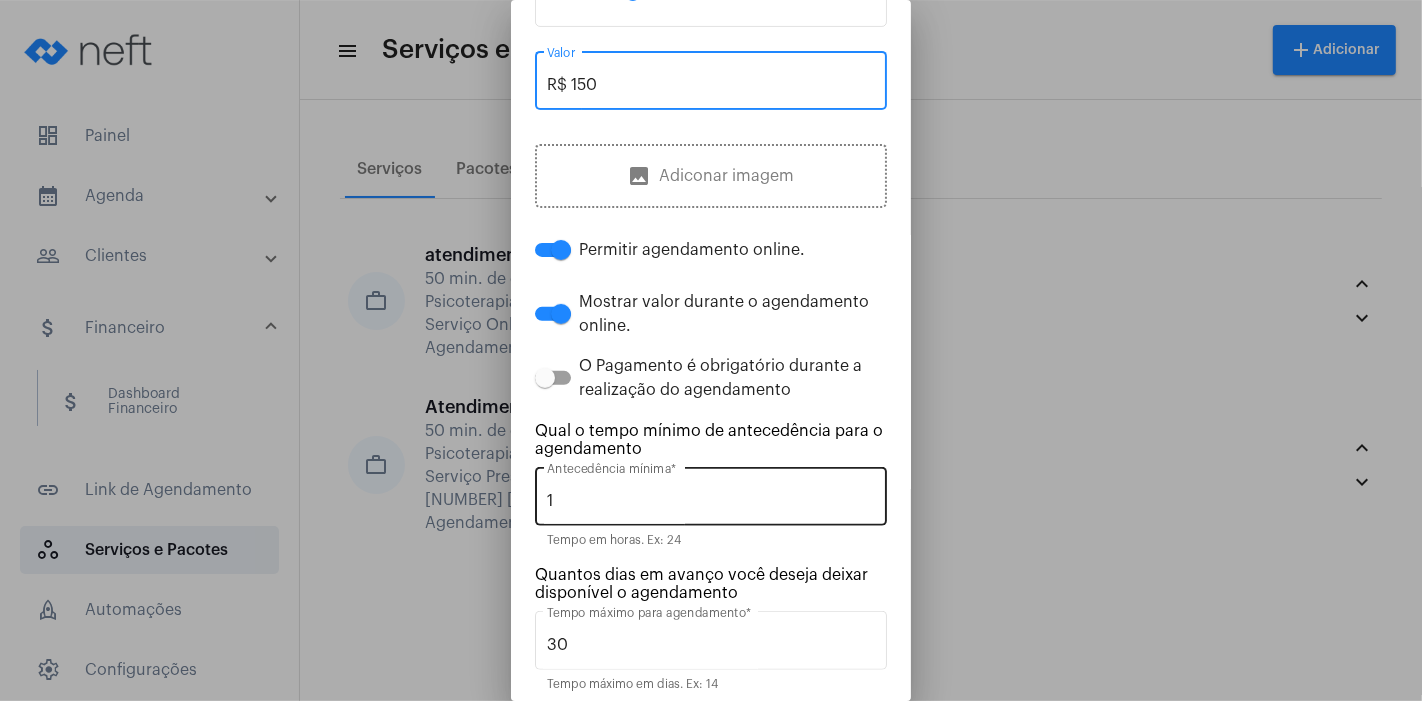 type on "R$ 150" 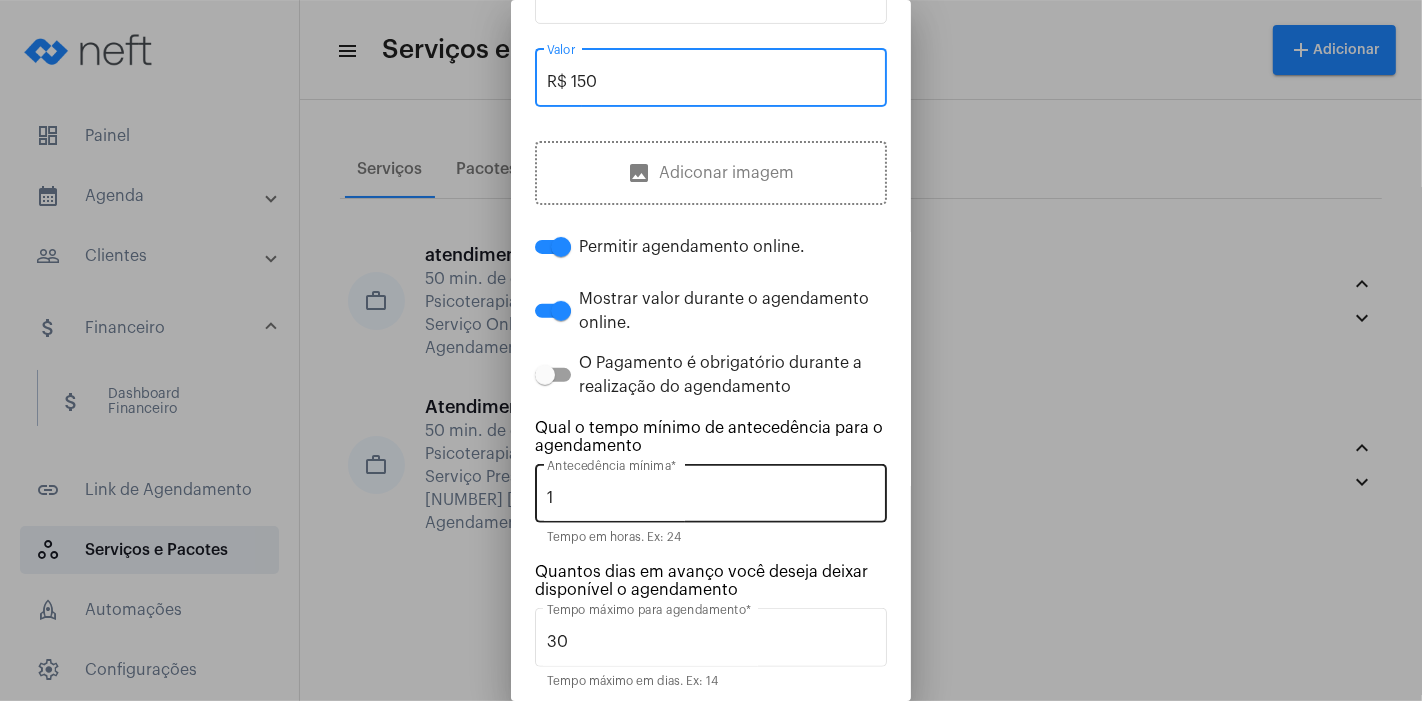 click on "1 Antecedência mínima  *" at bounding box center (711, 491) 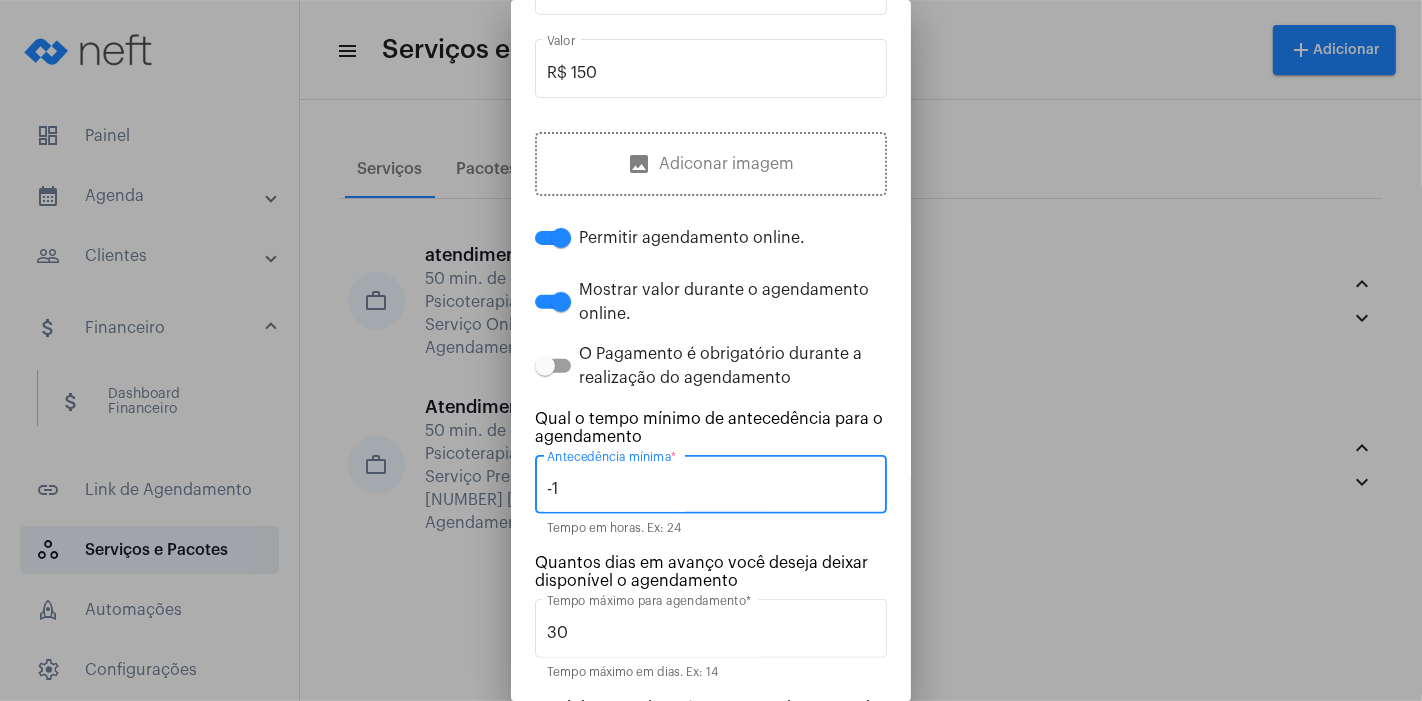 click on "-1" at bounding box center (711, 489) 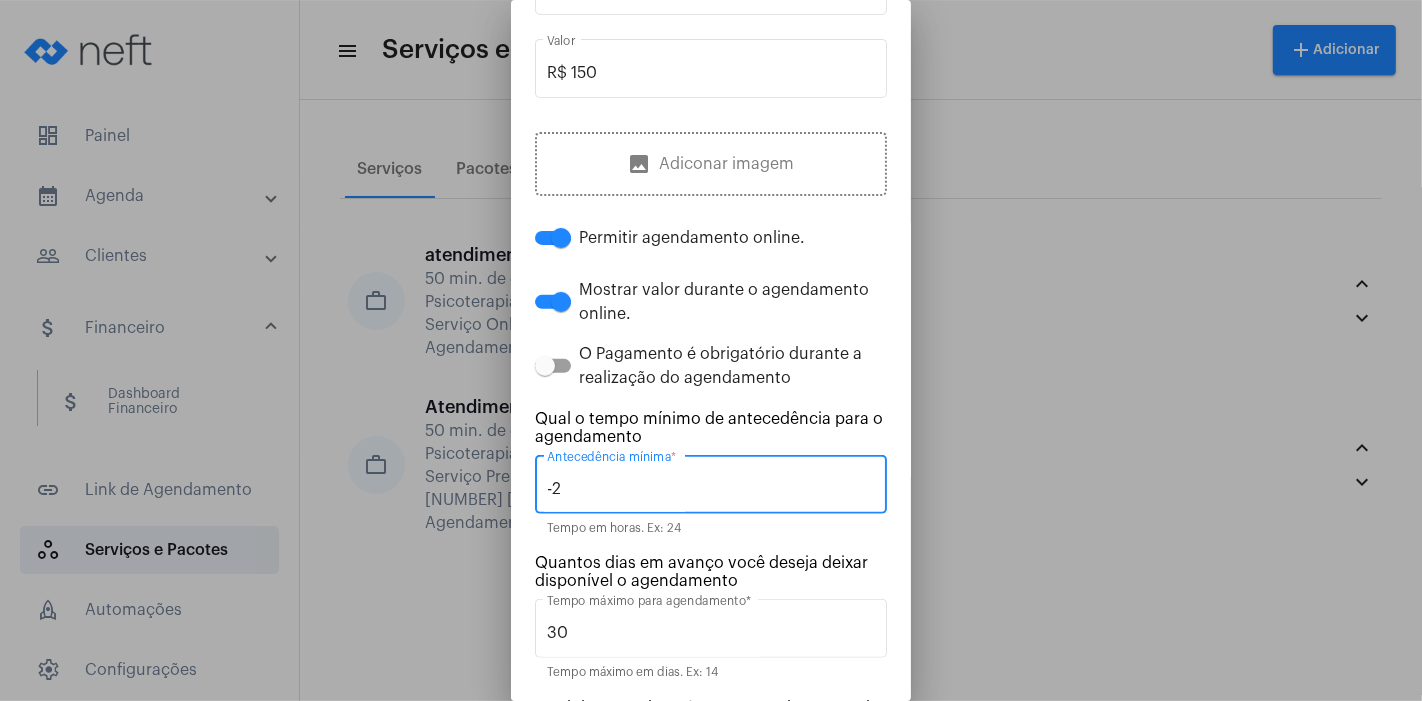 click on "-2" at bounding box center [711, 489] 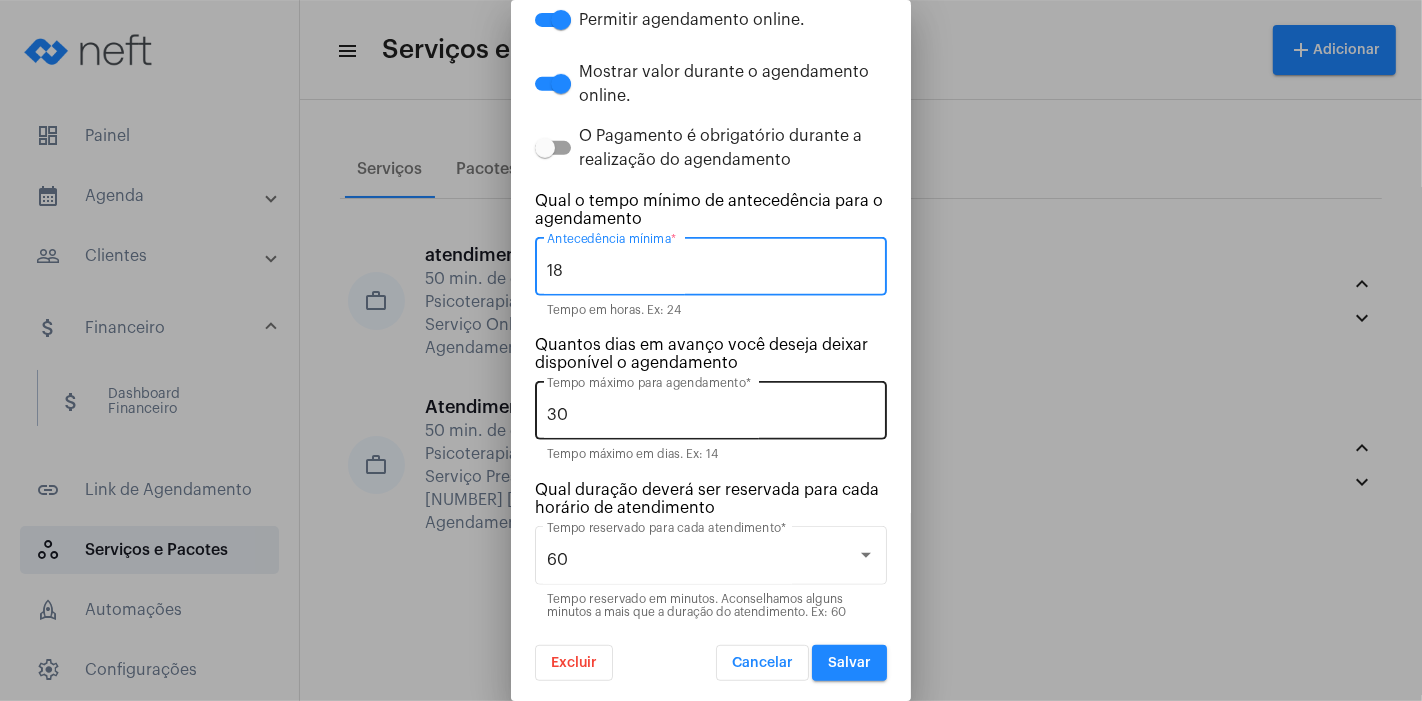 scroll, scrollTop: 760, scrollLeft: 0, axis: vertical 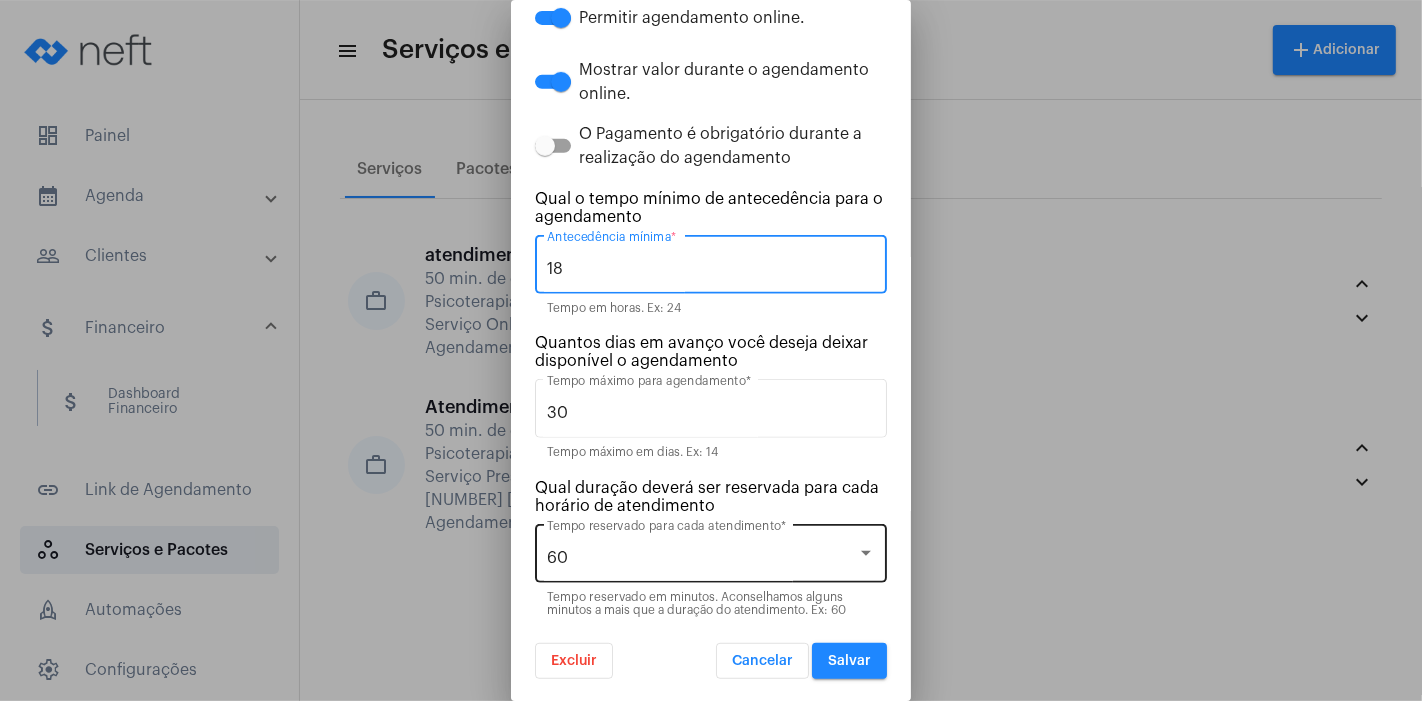 type on "18" 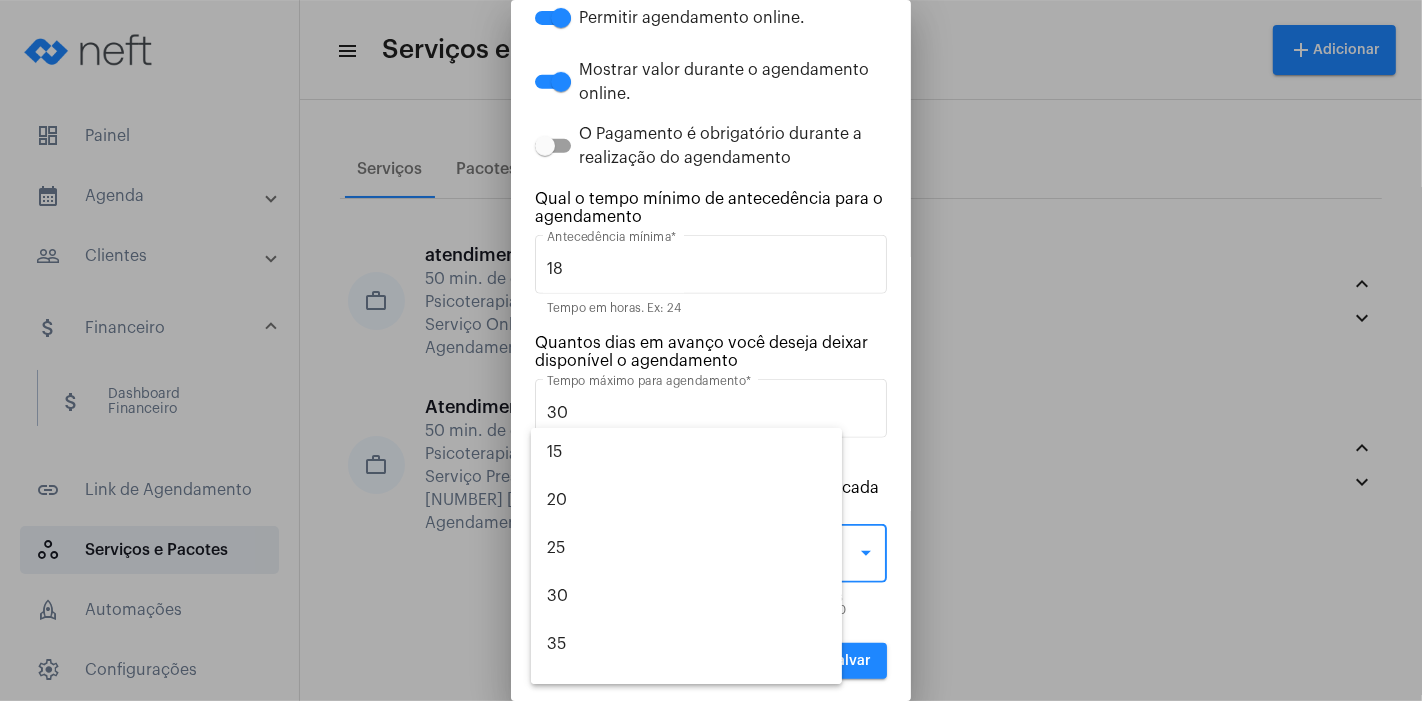 scroll, scrollTop: 328, scrollLeft: 0, axis: vertical 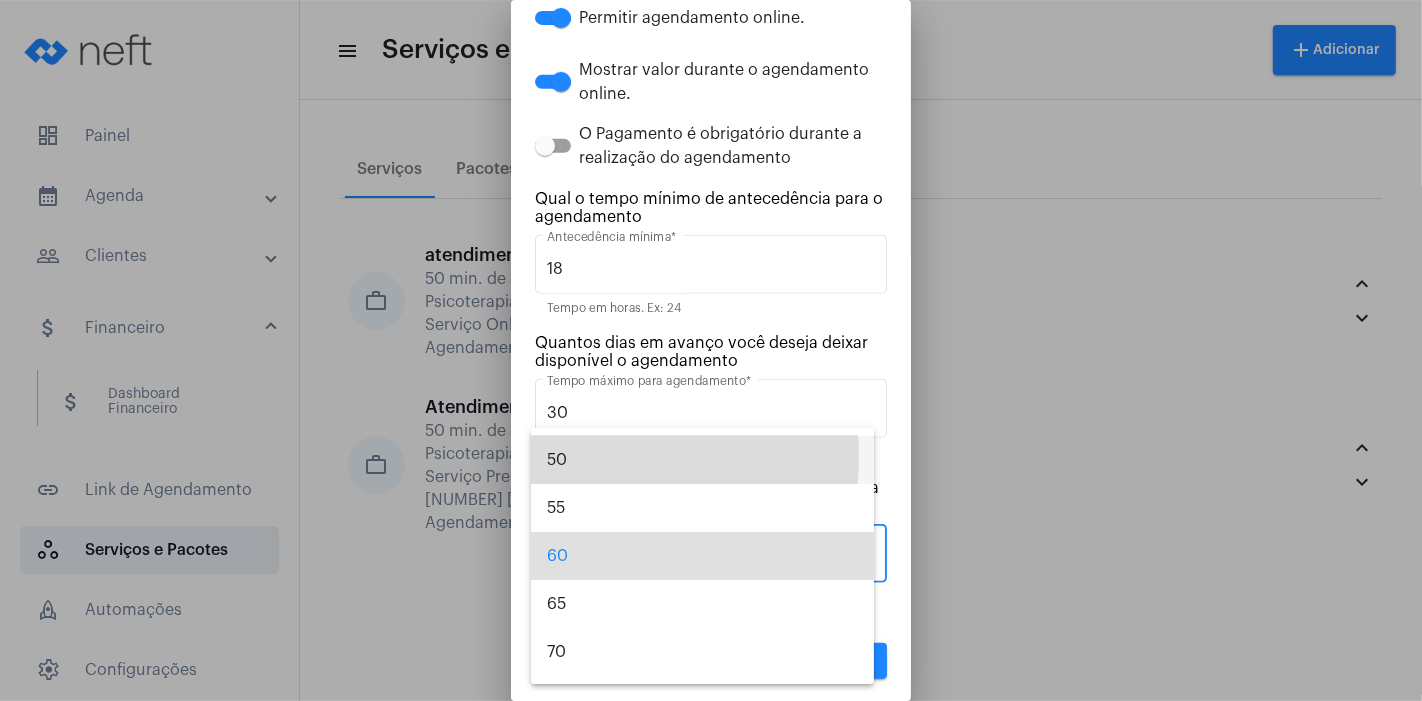 click on "50" at bounding box center [702, 460] 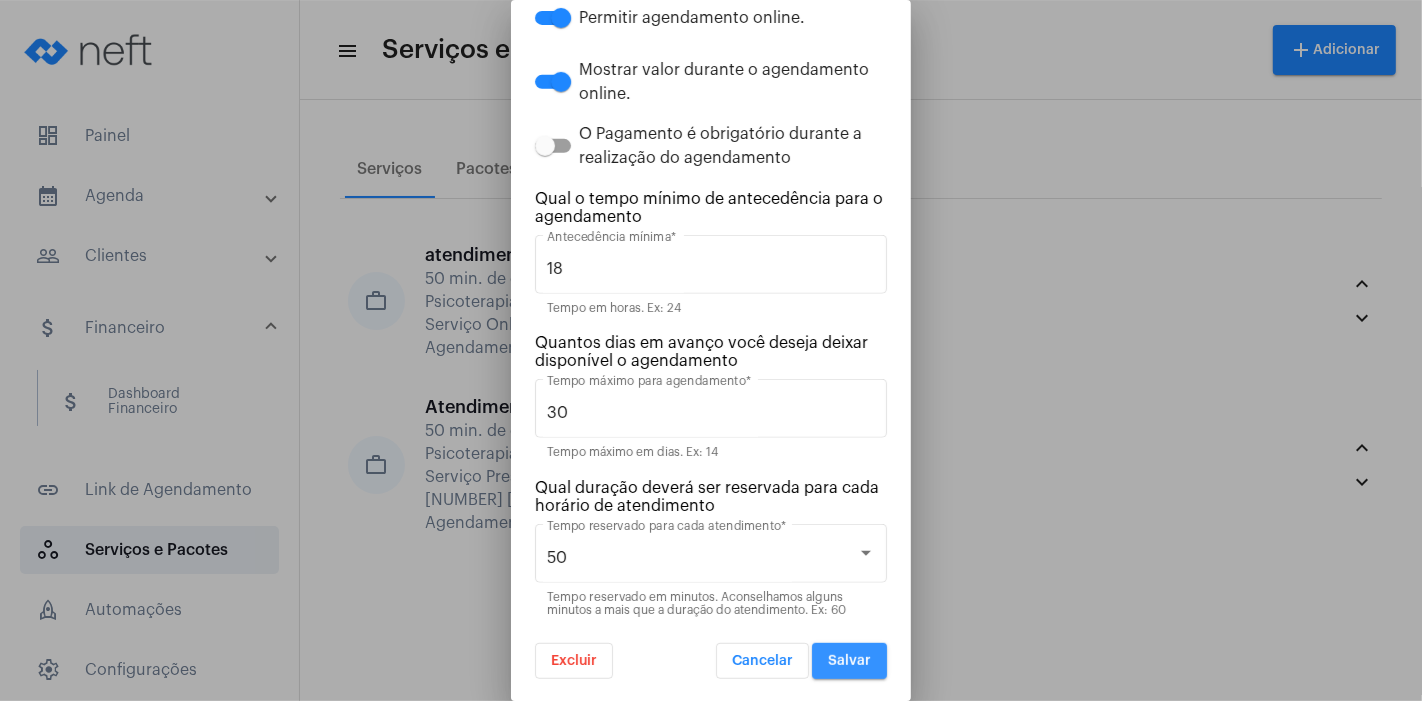 click on "Salvar" at bounding box center (849, 661) 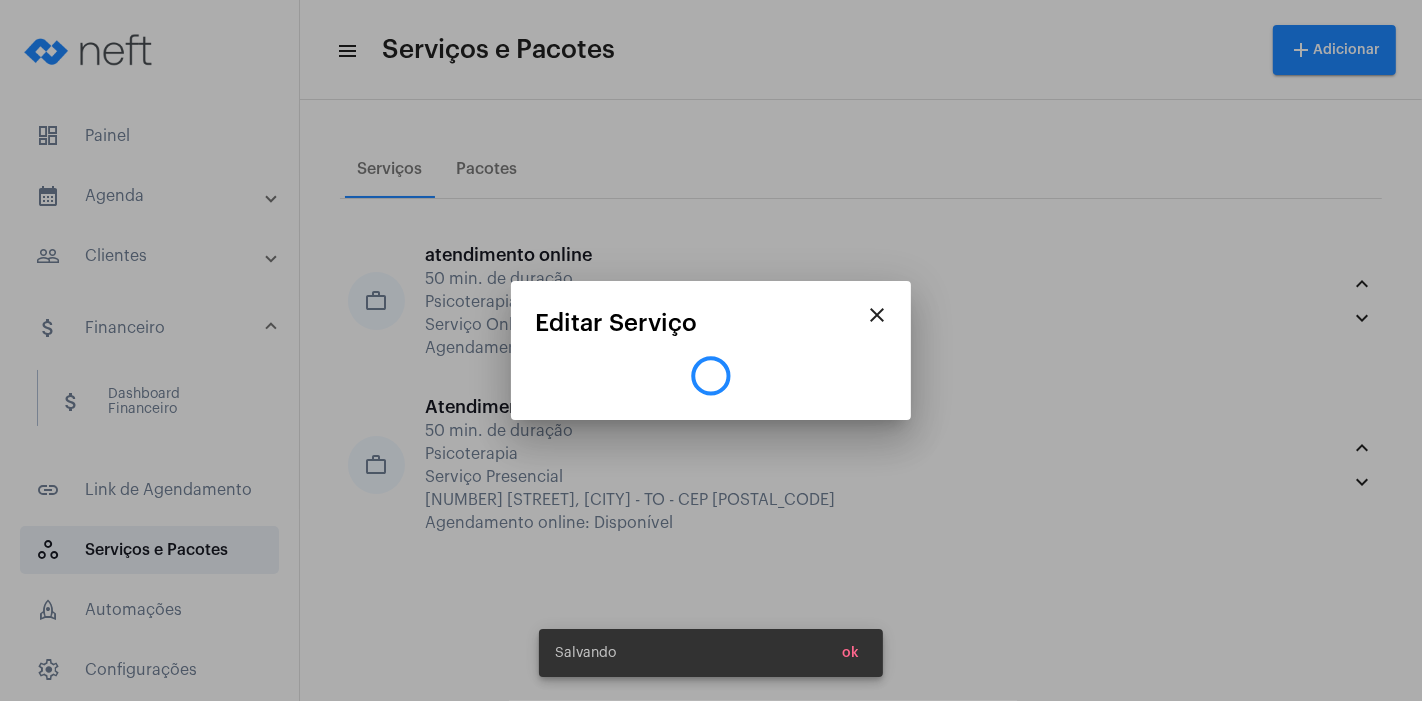 scroll, scrollTop: 0, scrollLeft: 0, axis: both 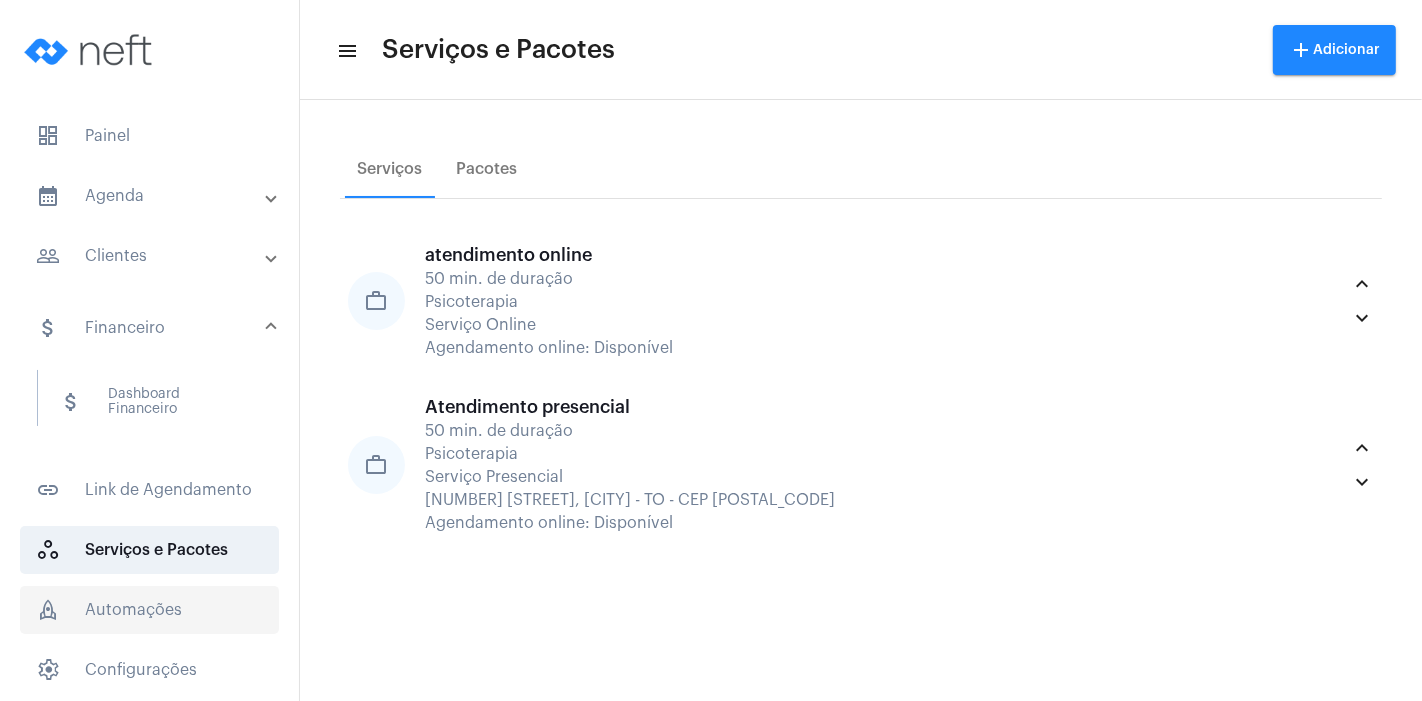 click on "rocket_outlined  Automações" 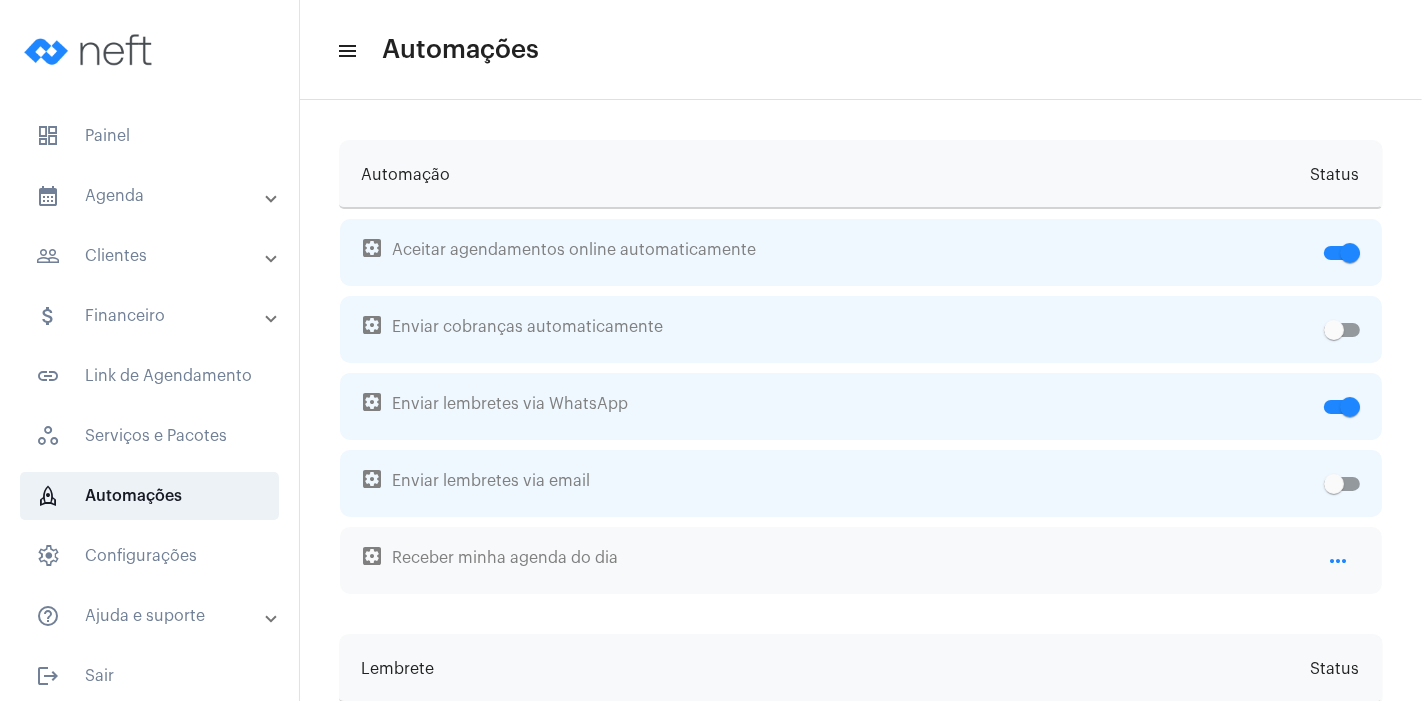 click on "more_horiz" 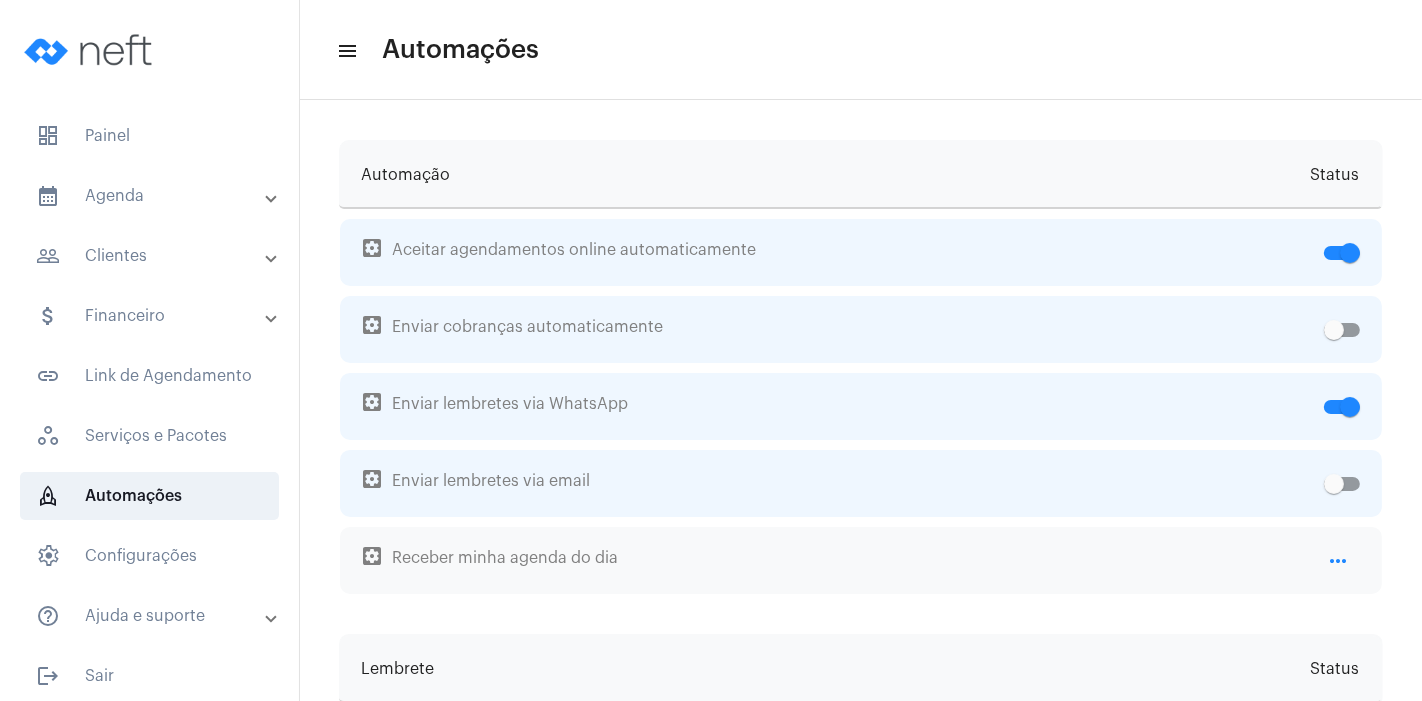 click on "more_horiz" 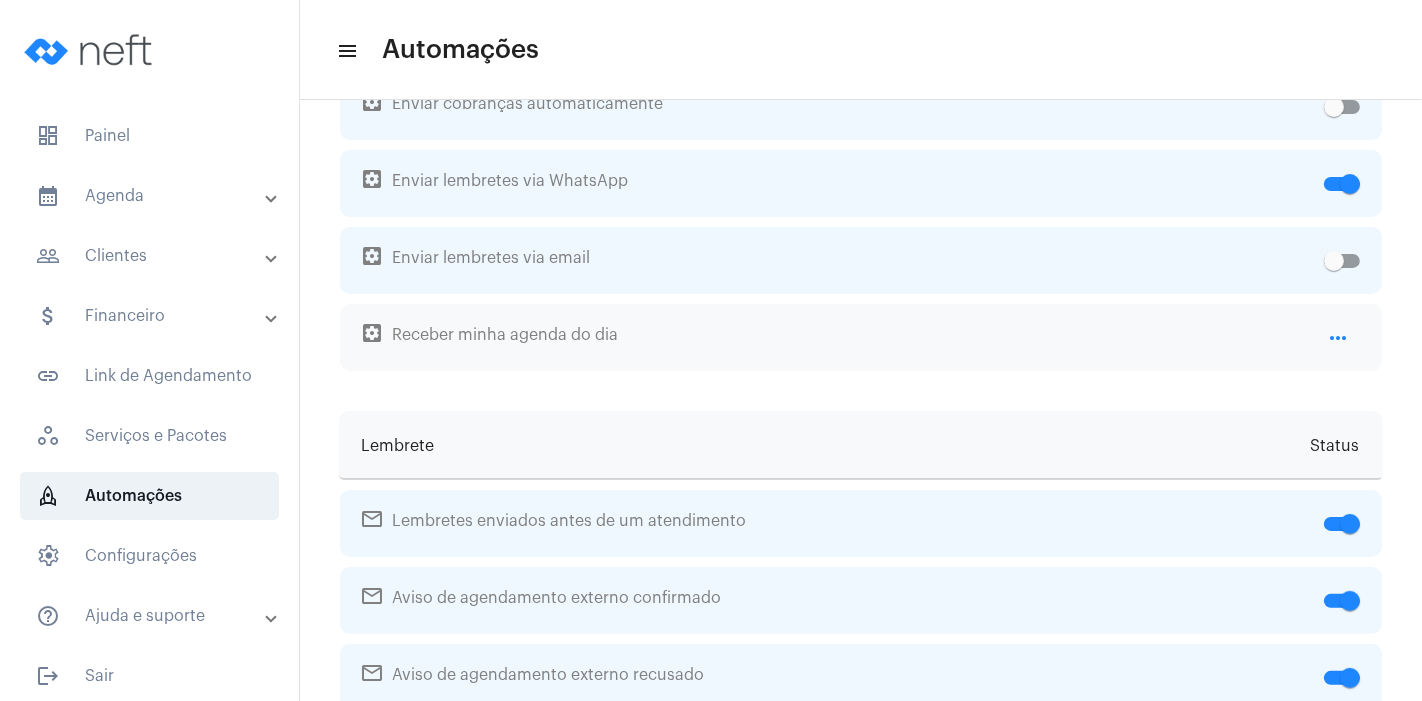 scroll, scrollTop: 222, scrollLeft: 0, axis: vertical 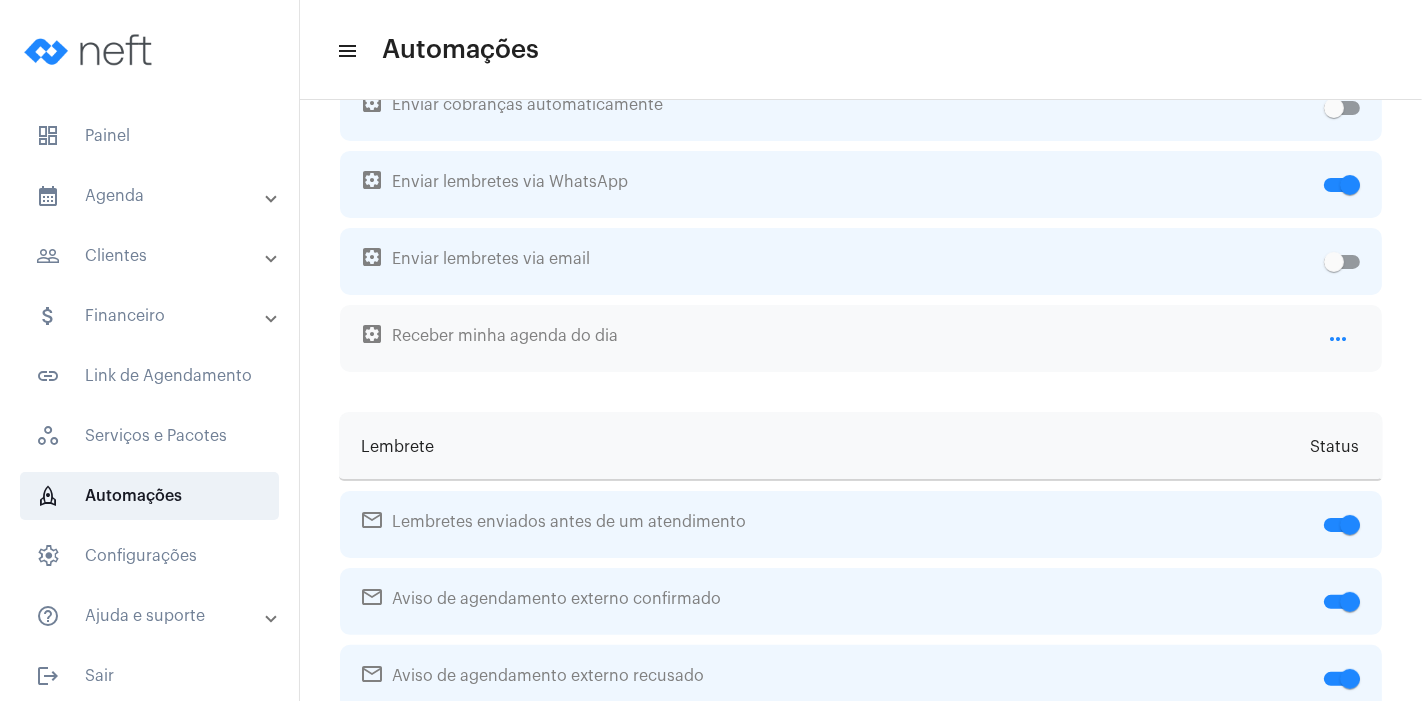 click on "more_horiz" 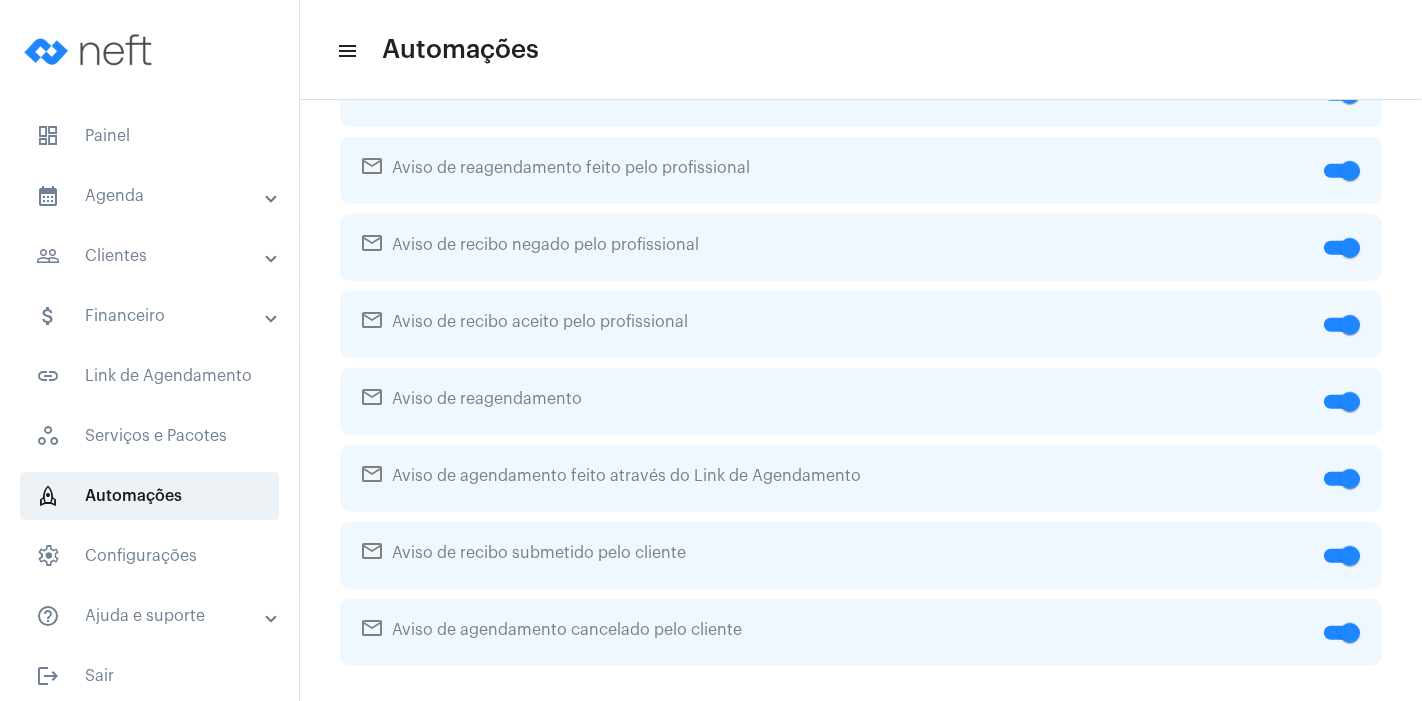 scroll, scrollTop: 898, scrollLeft: 0, axis: vertical 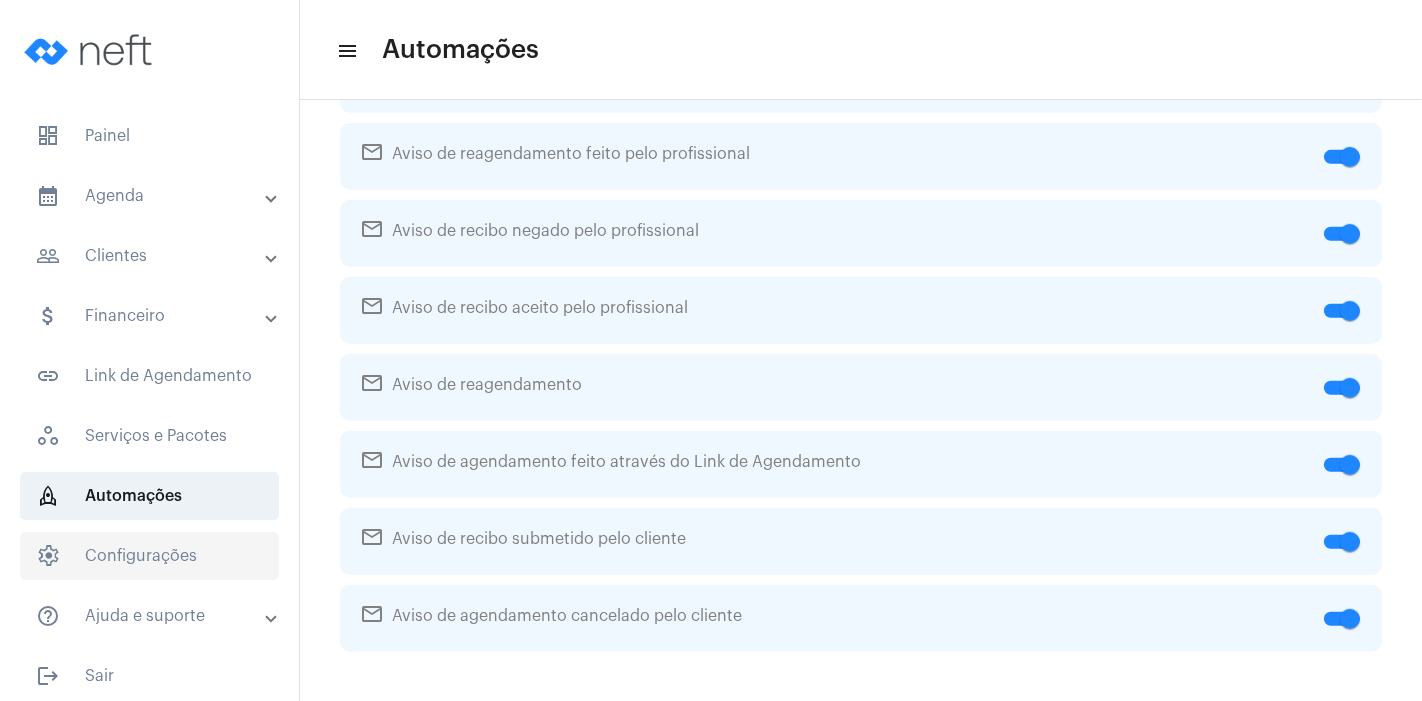 click on "settings   Configurações" 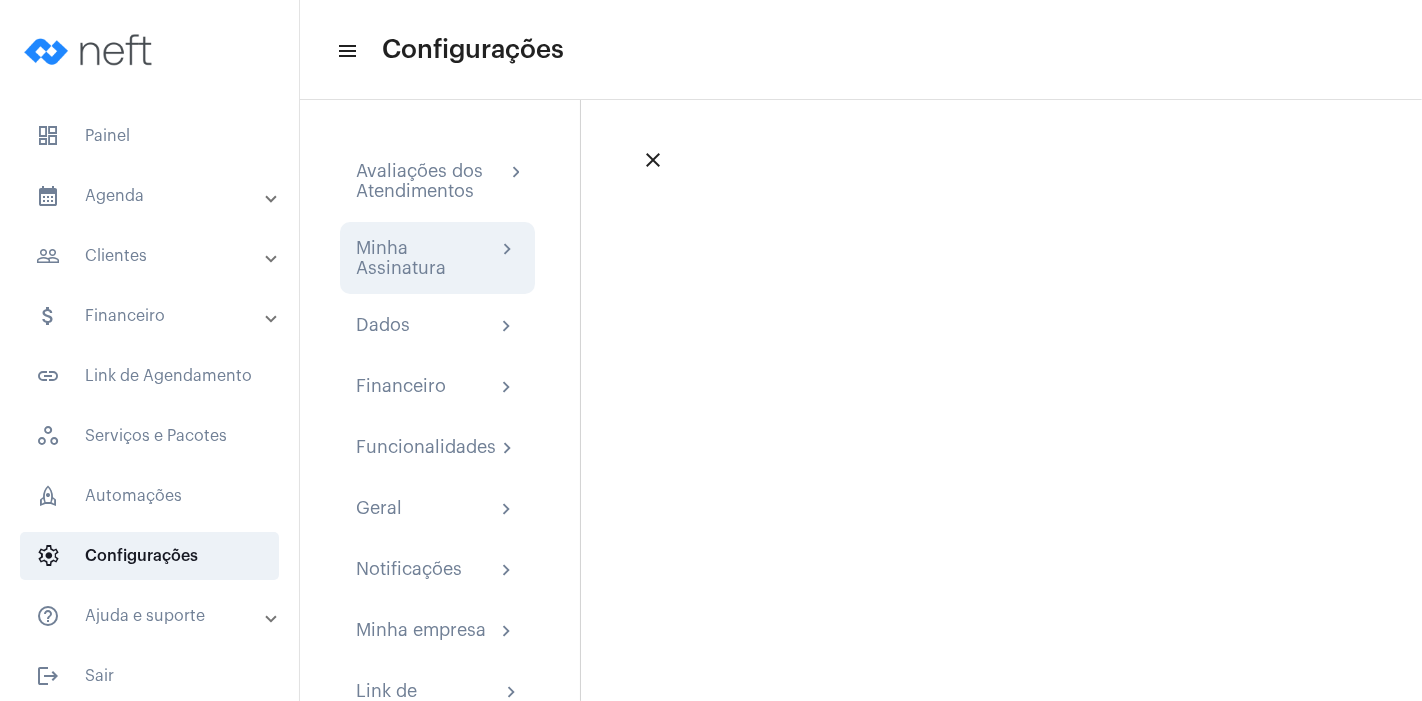click on "chevron_right" 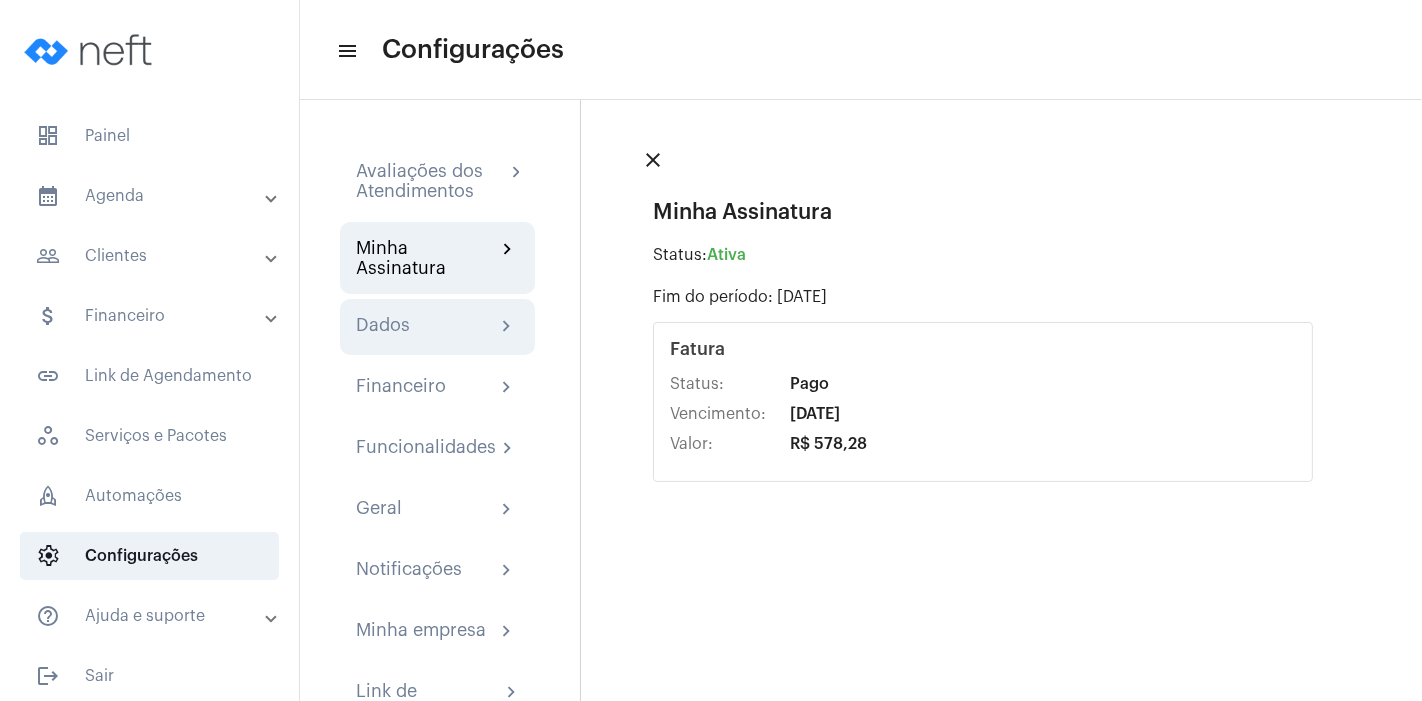 click on "Dados chevron_right" 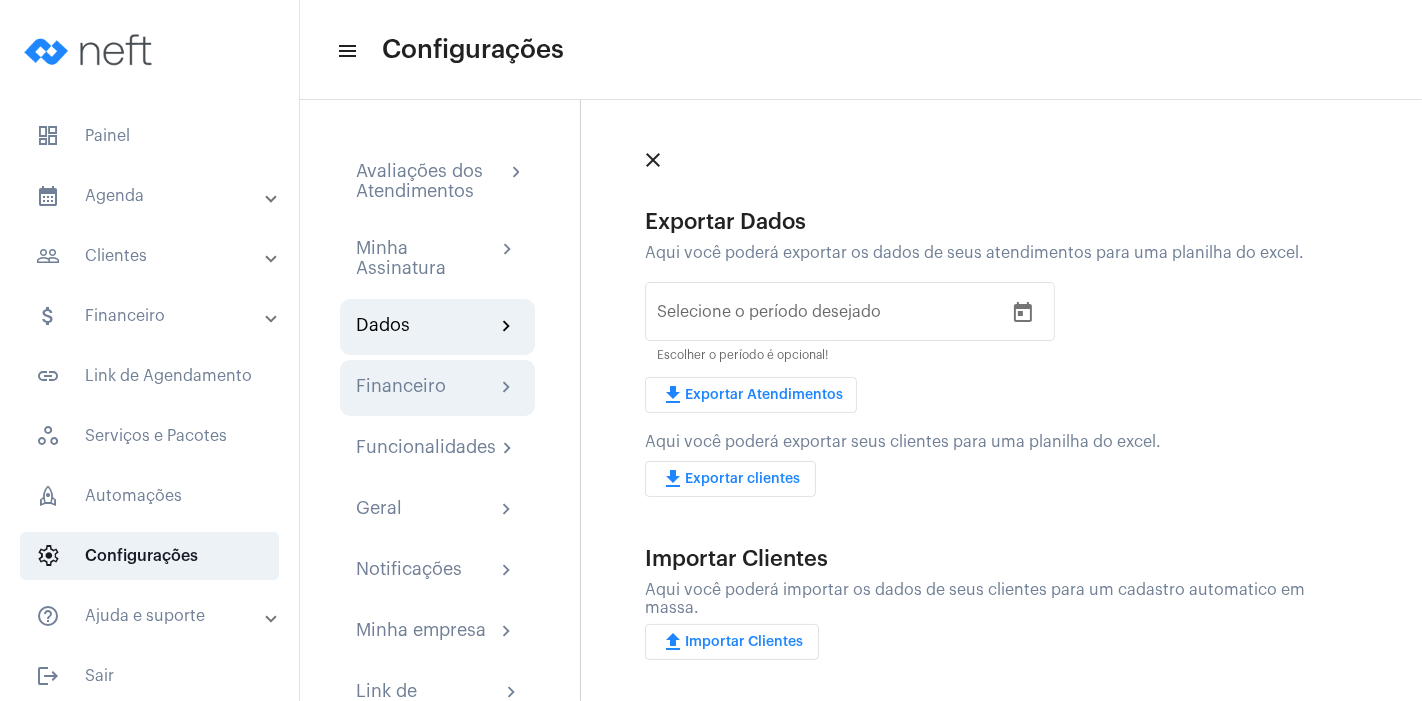 click on "Financeiro" 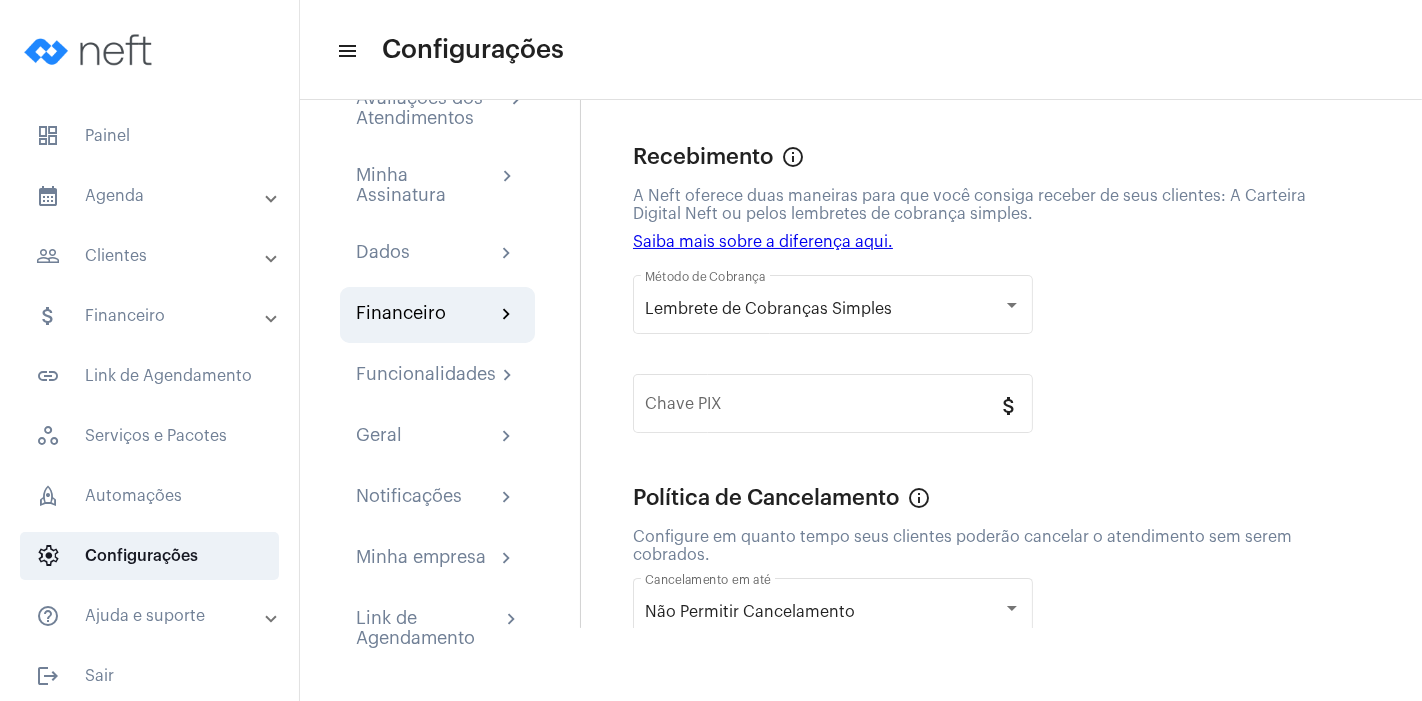 scroll, scrollTop: 80, scrollLeft: 0, axis: vertical 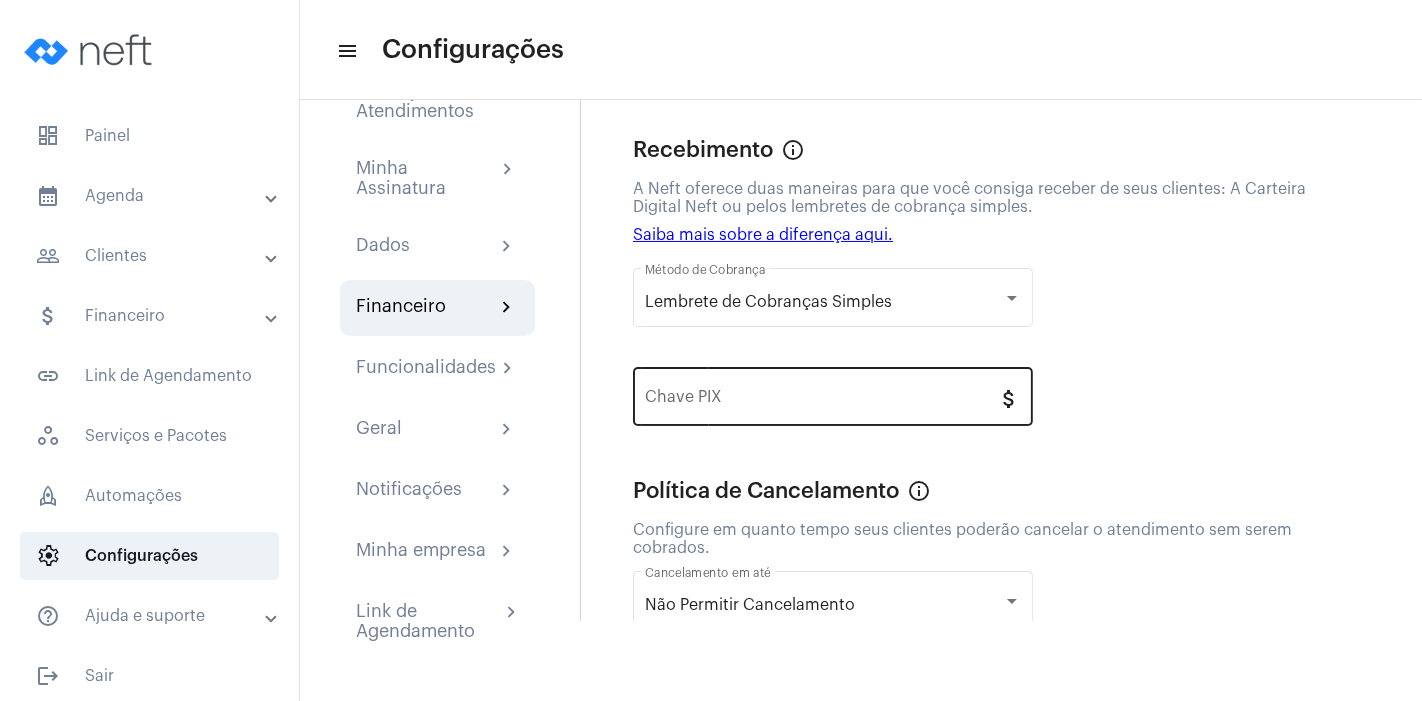 click on "Chave PIX" 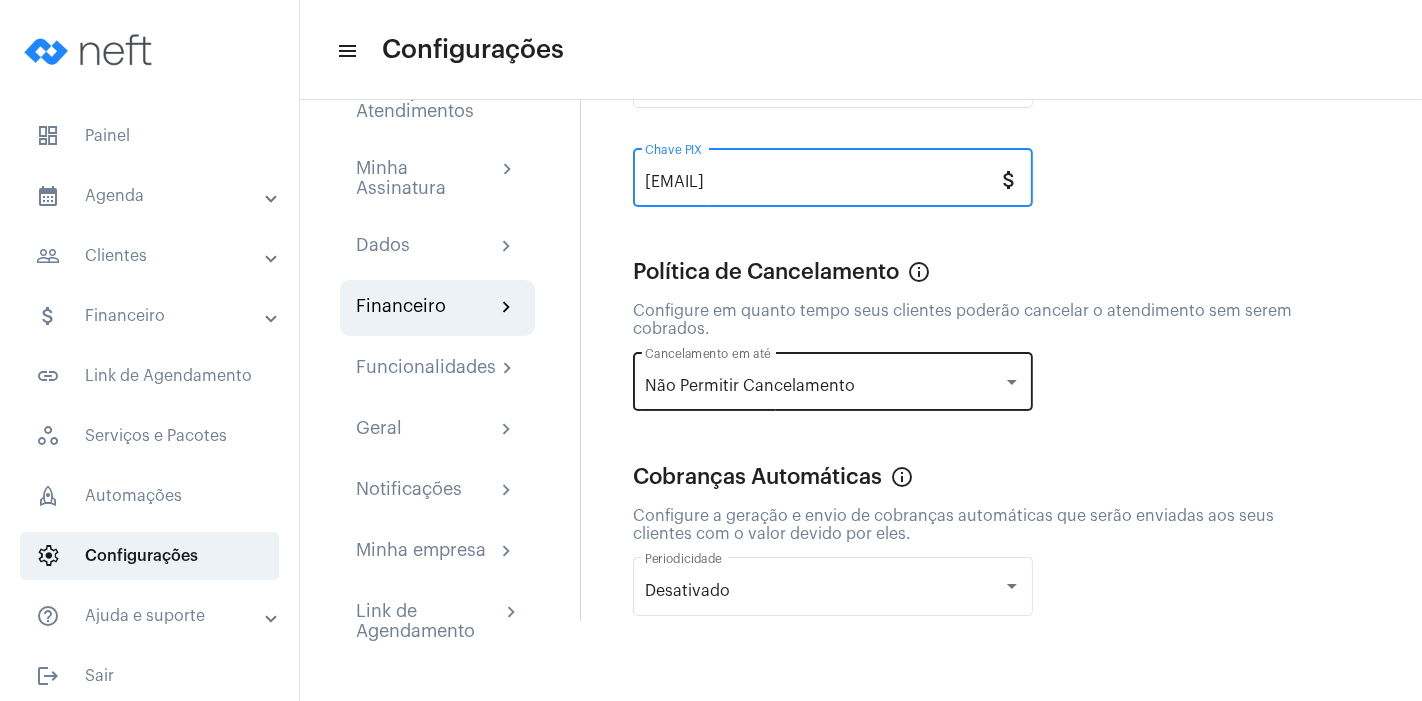 scroll, scrollTop: 219, scrollLeft: 0, axis: vertical 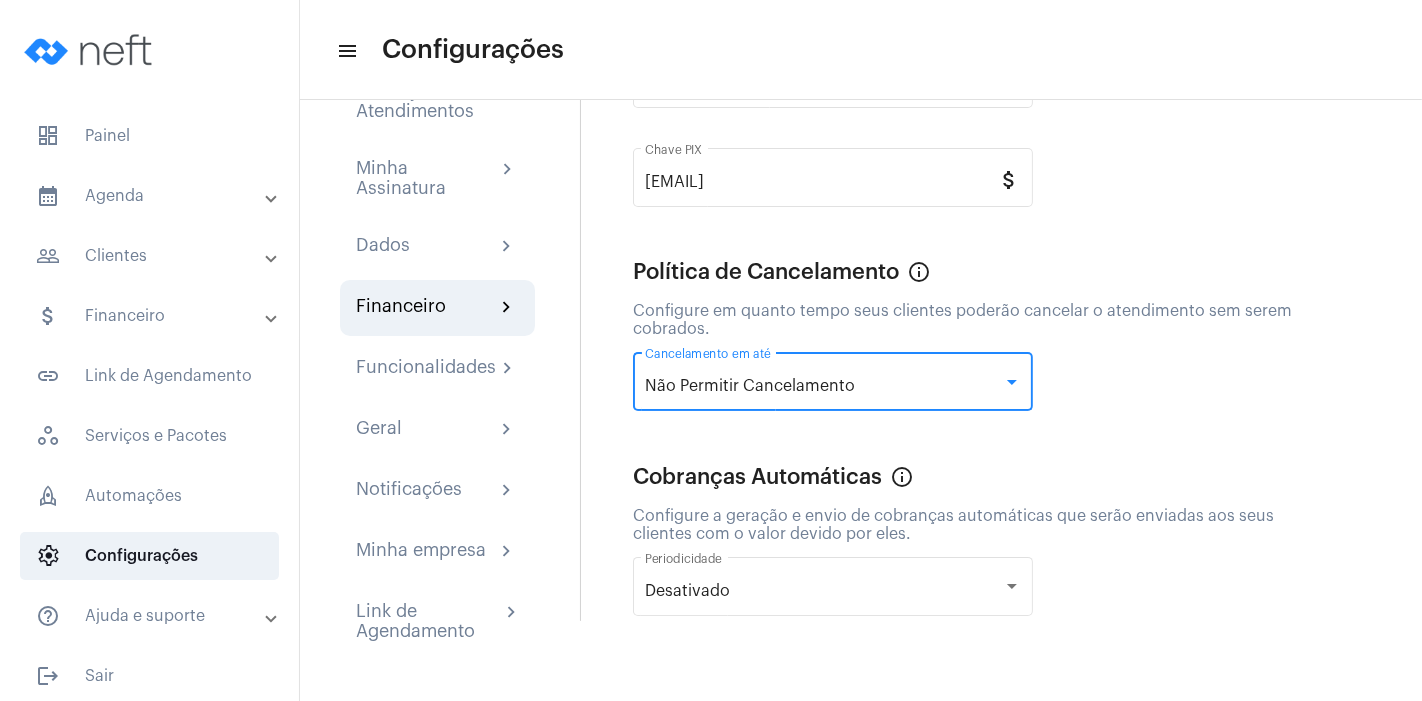 click at bounding box center (1012, 382) 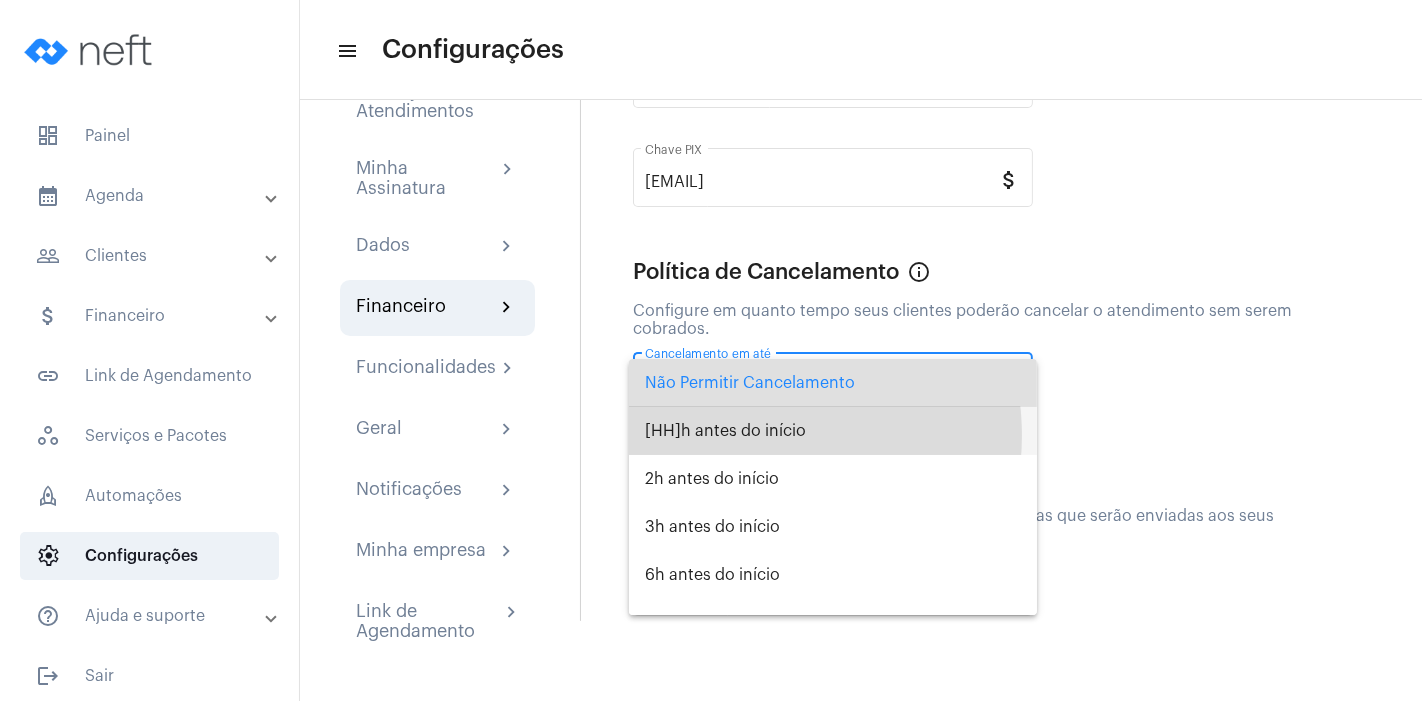 click on "1h antes do início" at bounding box center [833, 431] 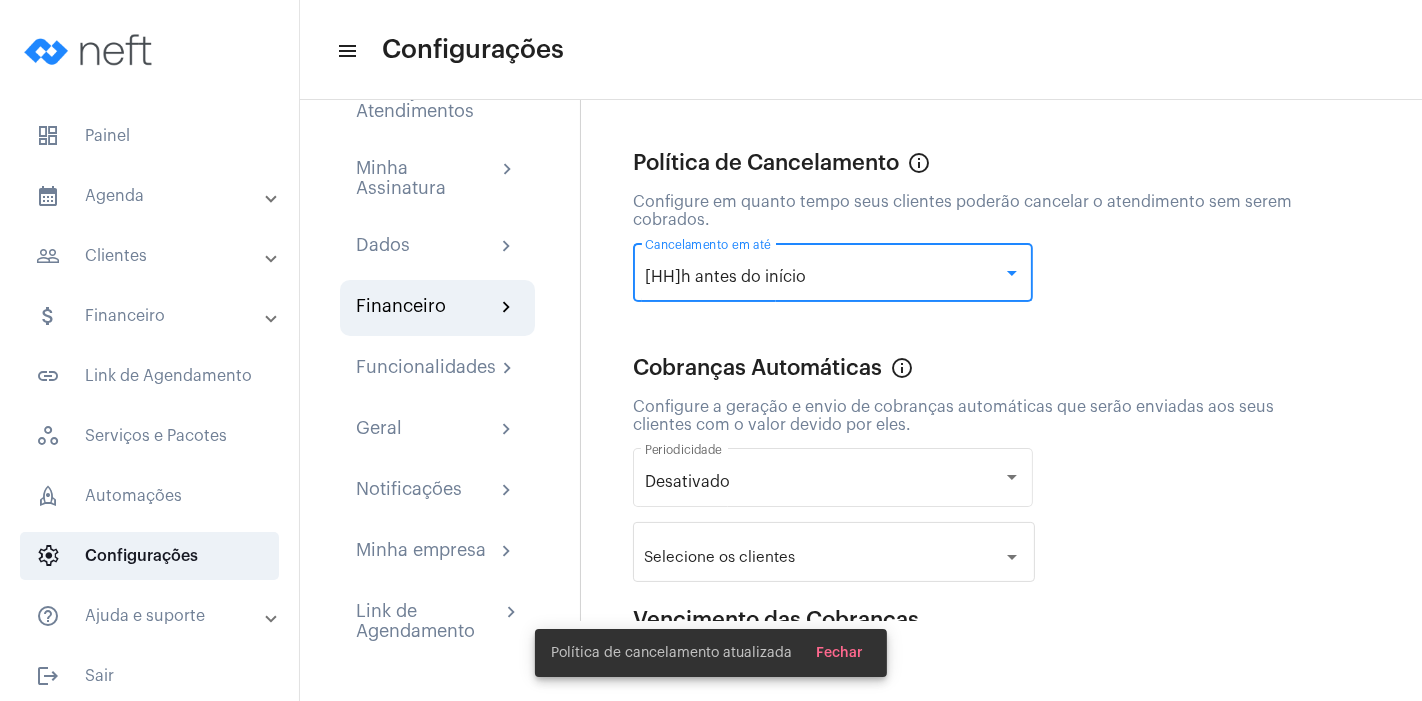 scroll, scrollTop: 329, scrollLeft: 0, axis: vertical 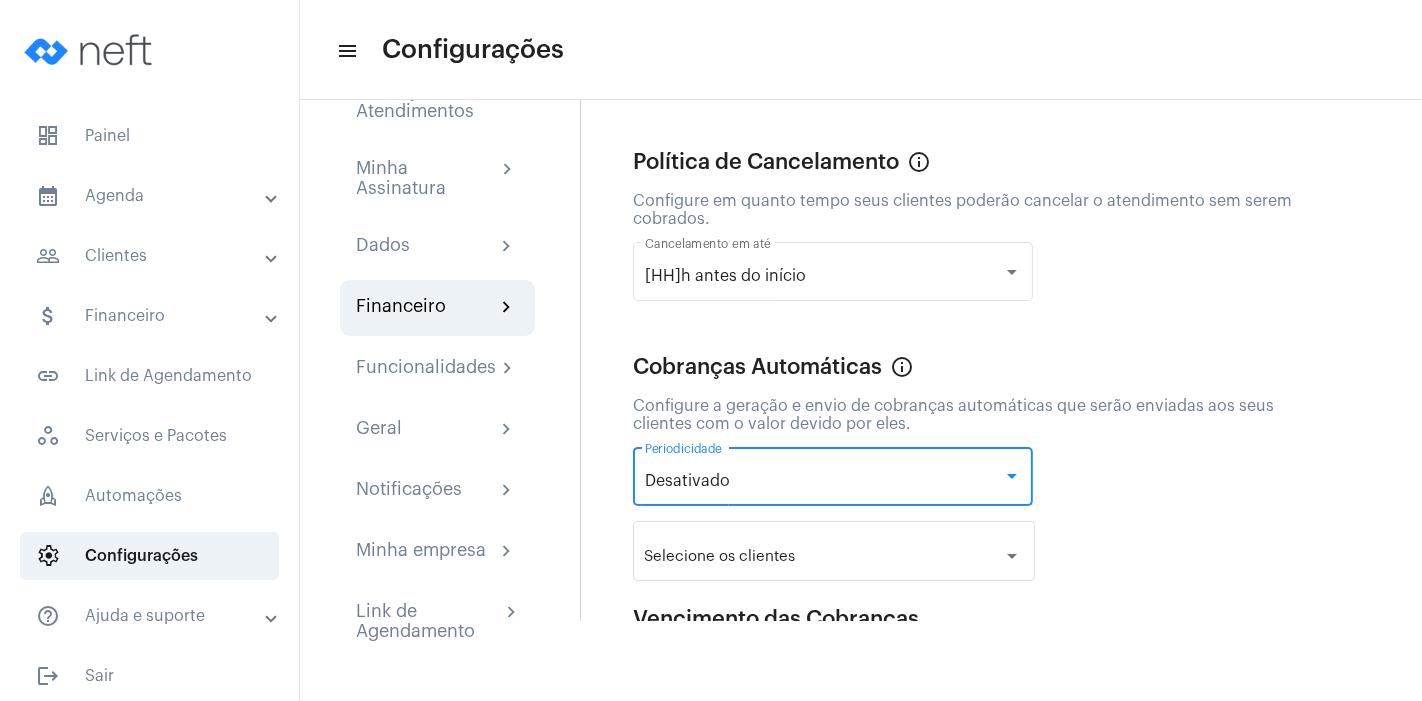 click at bounding box center [1012, 476] 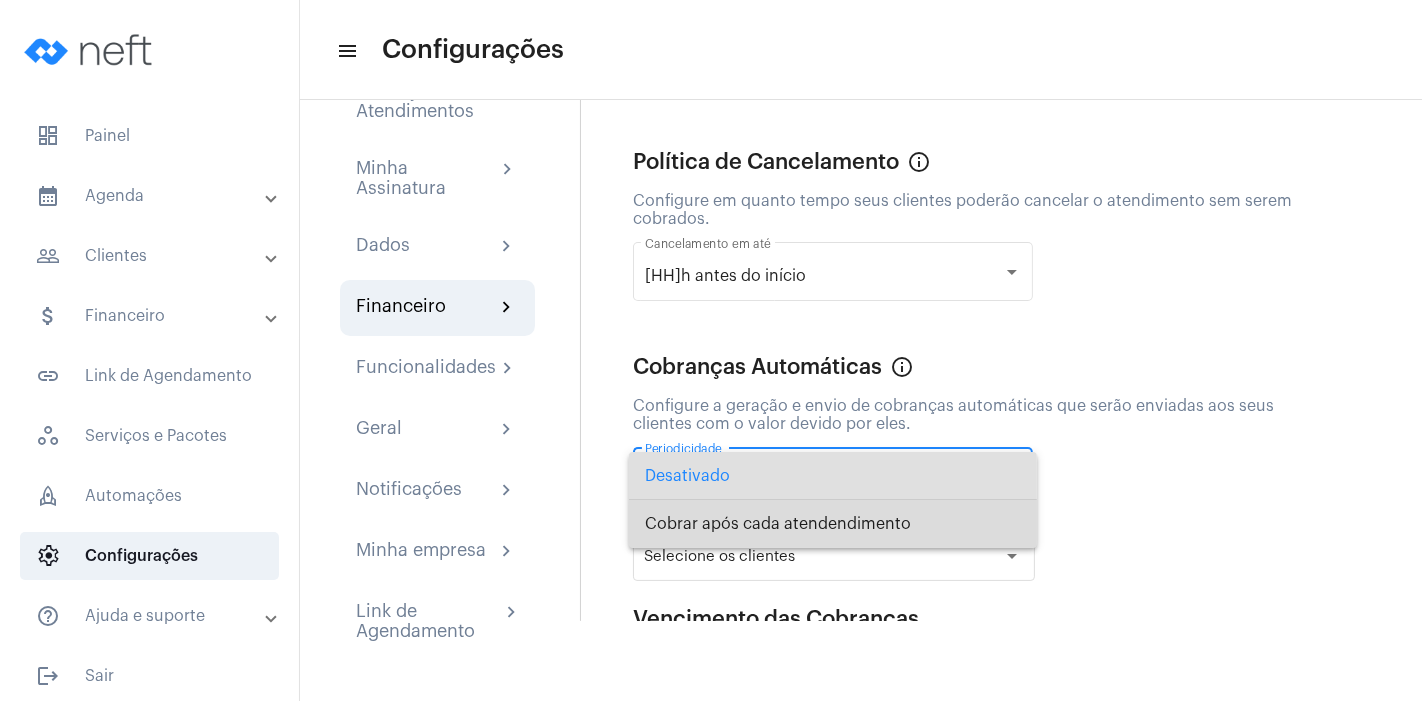 click on "Cobrar após cada atendendimento" at bounding box center [833, 524] 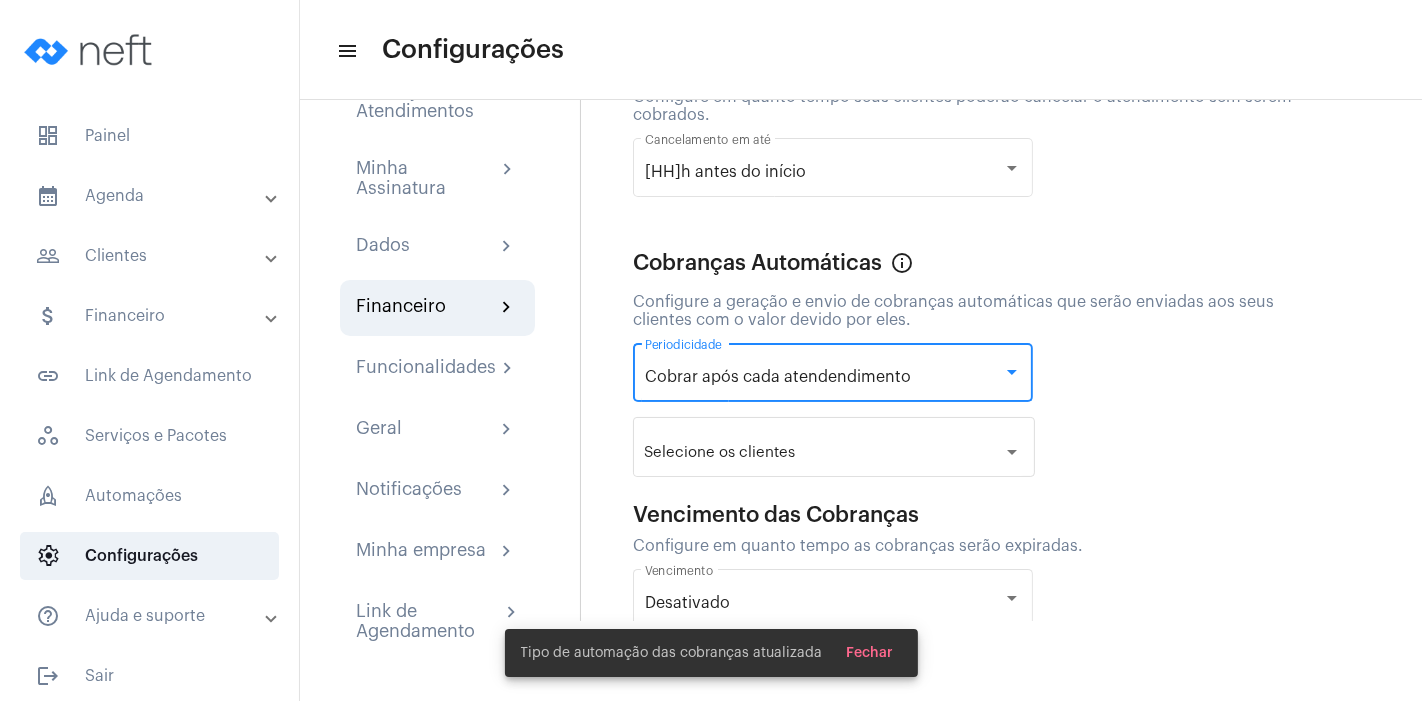 click on "arrow_drop_down" at bounding box center [1012, 452] 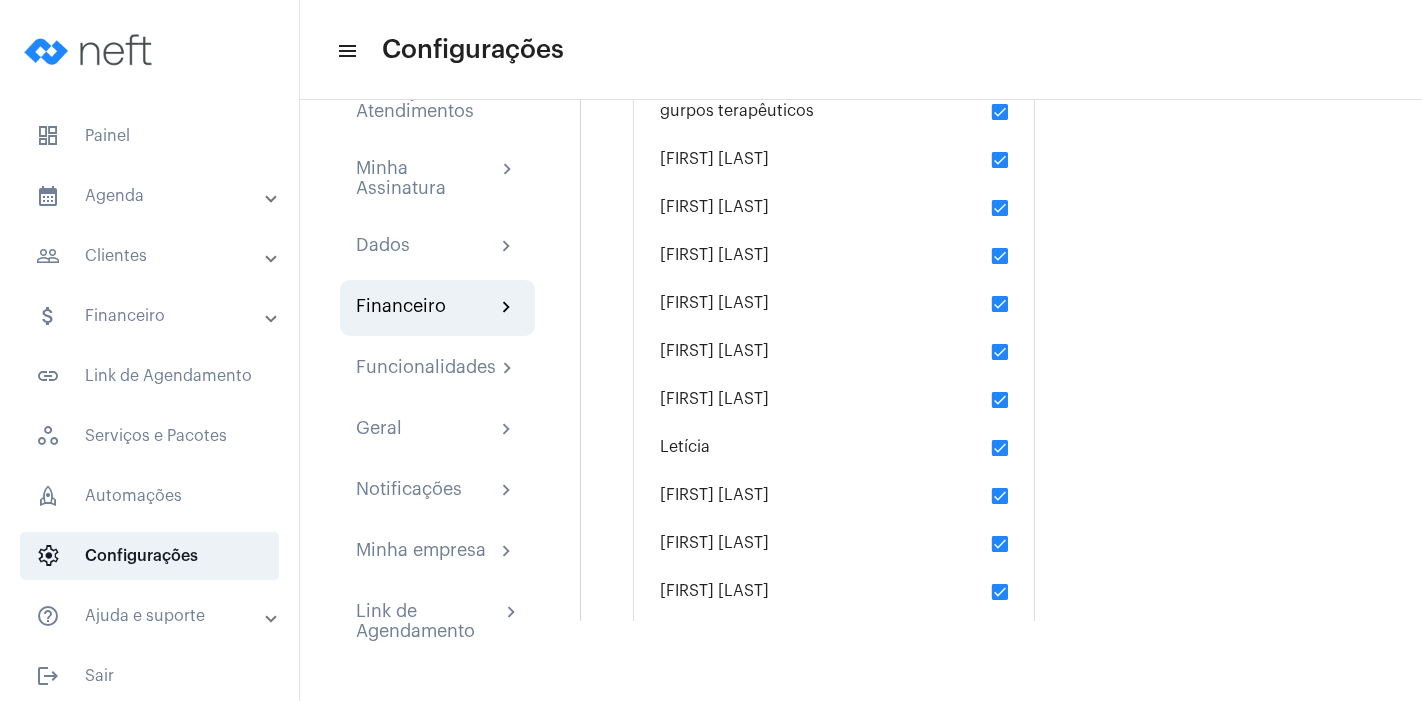 scroll, scrollTop: 1432, scrollLeft: 0, axis: vertical 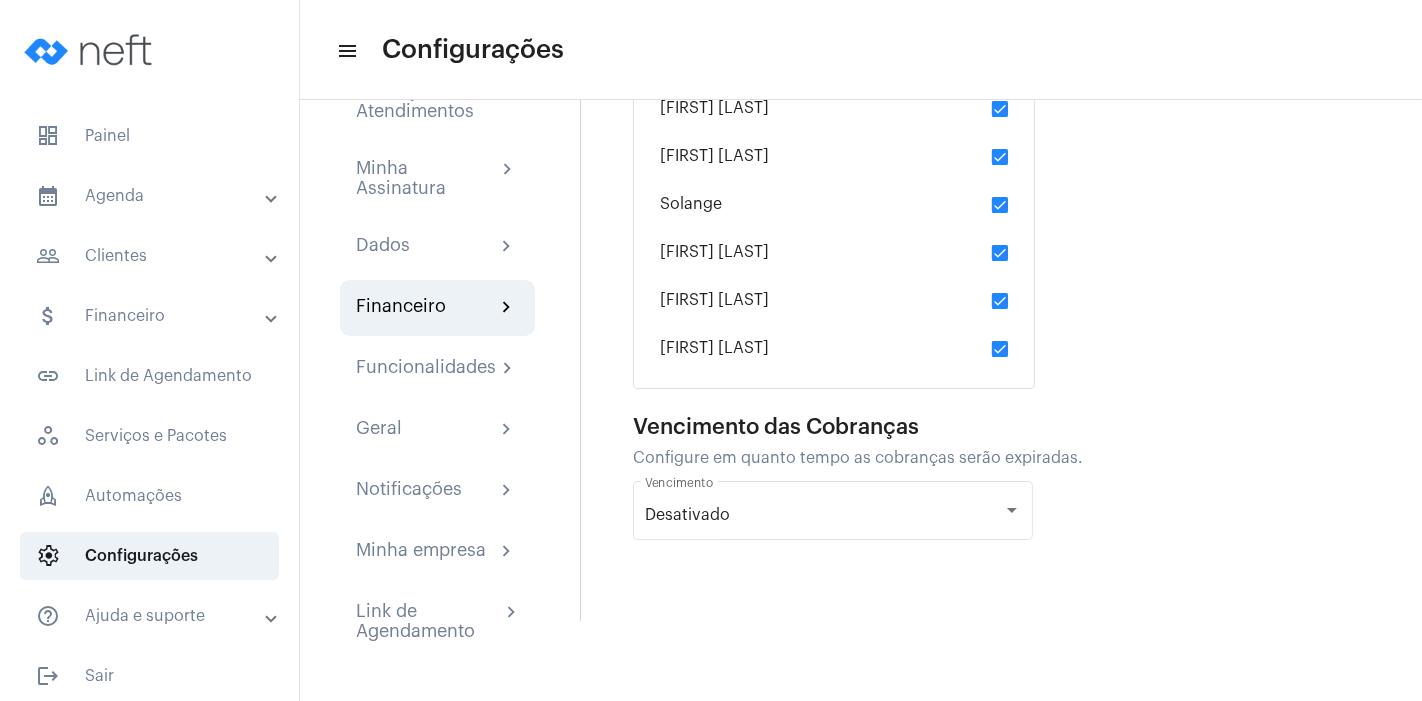 click at bounding box center [1000, 301] 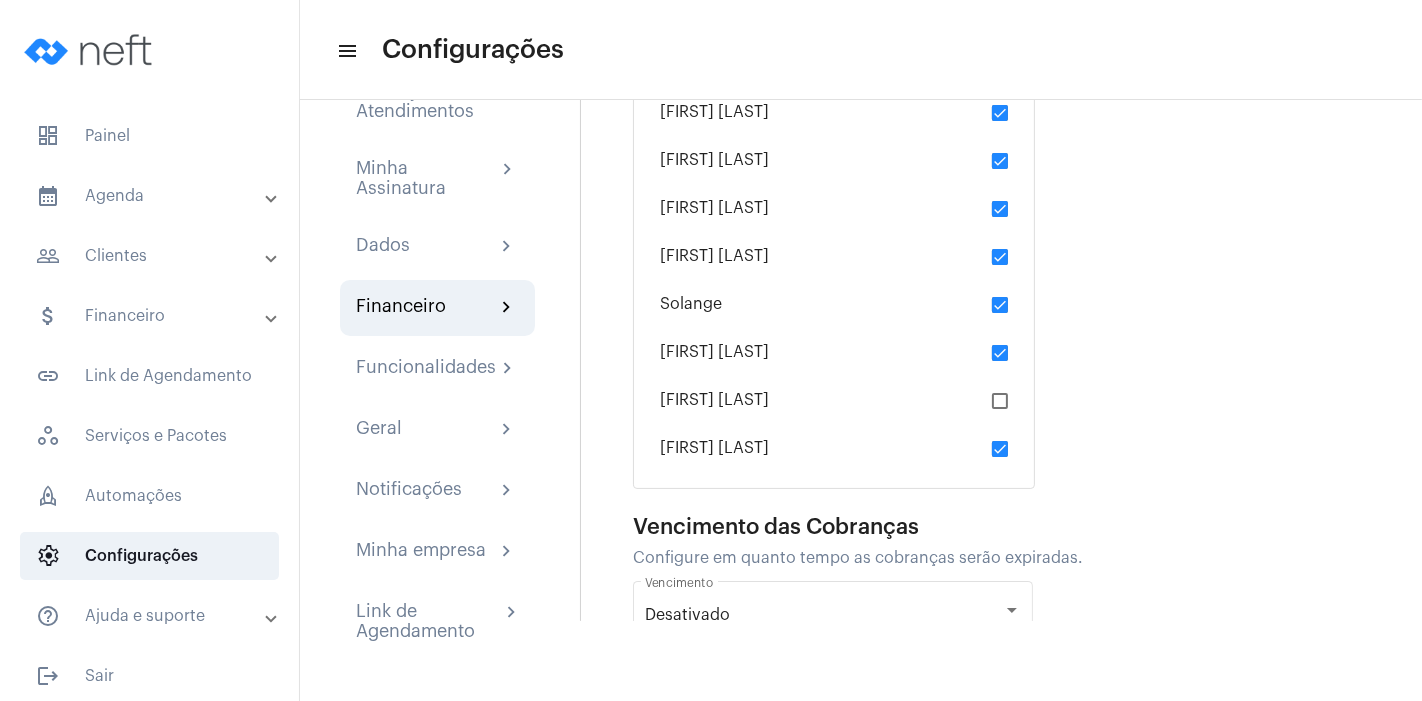 scroll, scrollTop: 2438, scrollLeft: 0, axis: vertical 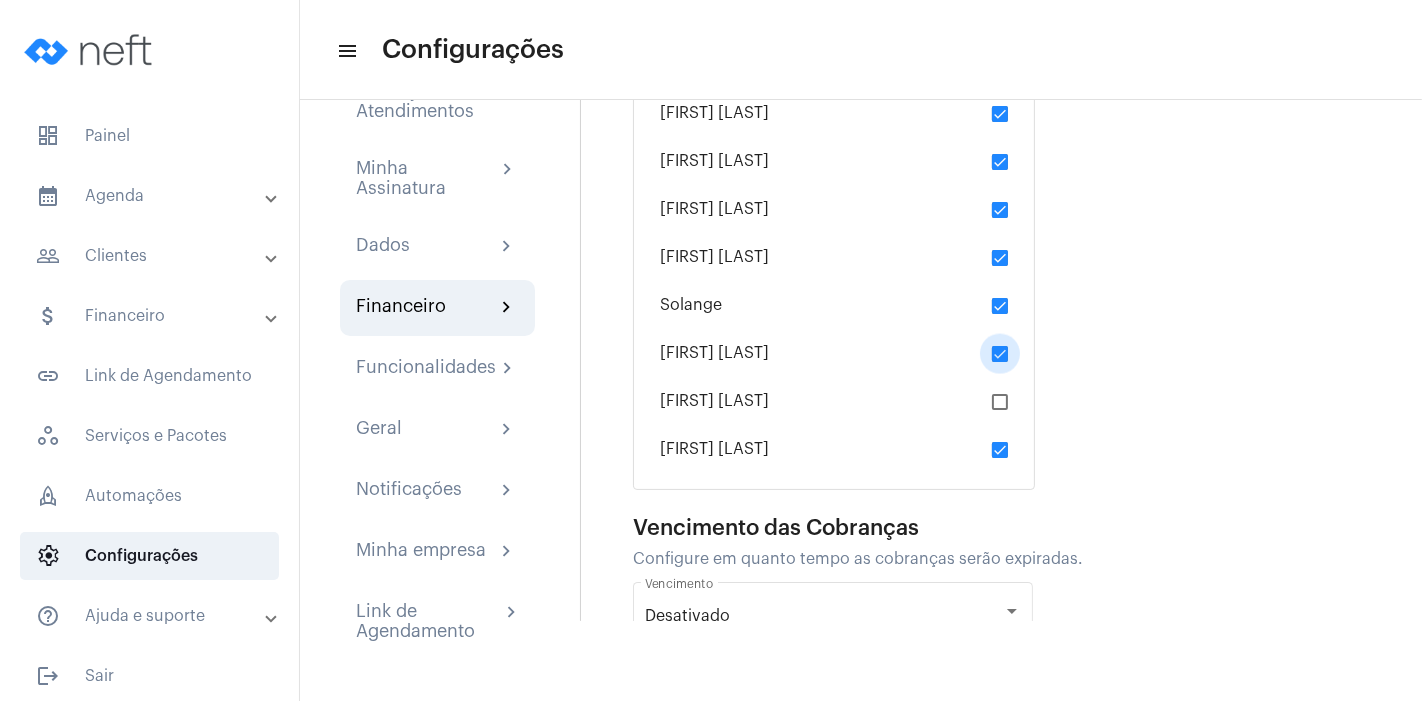 click at bounding box center [1000, 354] 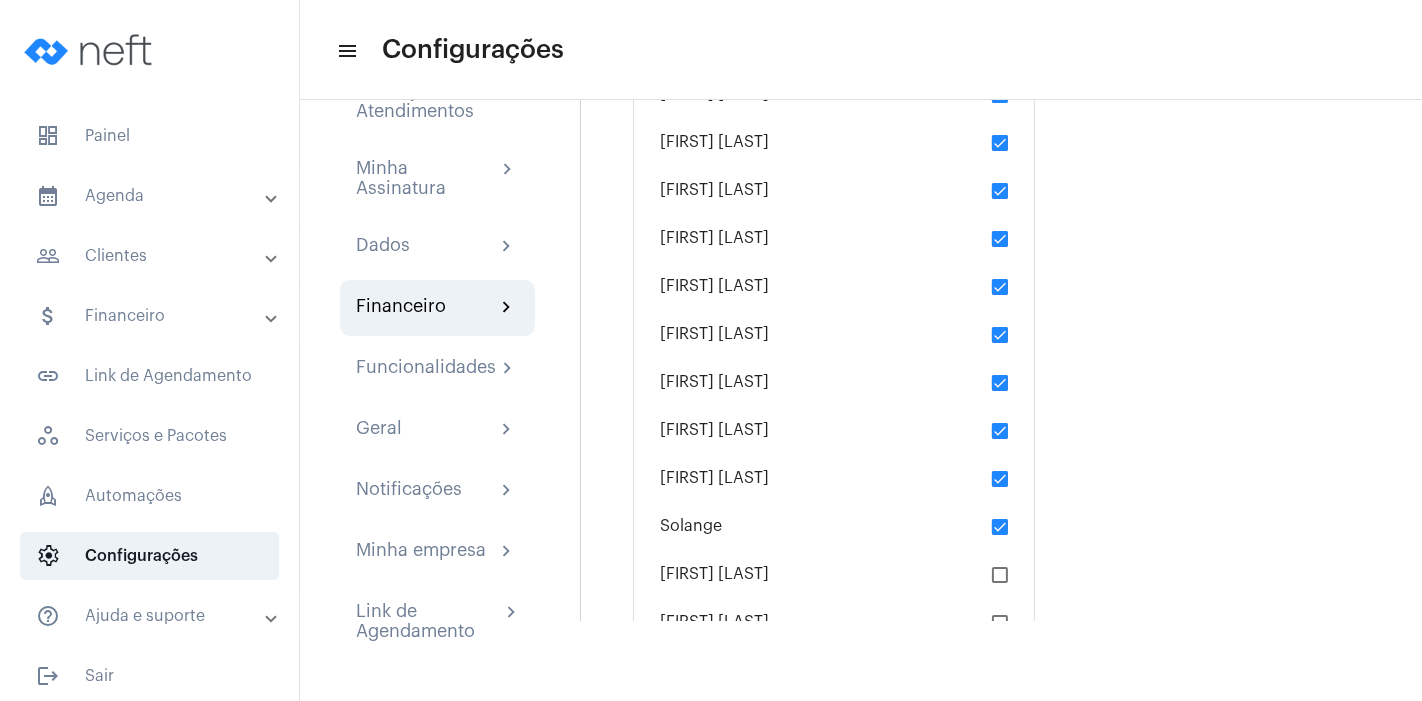 scroll, scrollTop: 2217, scrollLeft: 0, axis: vertical 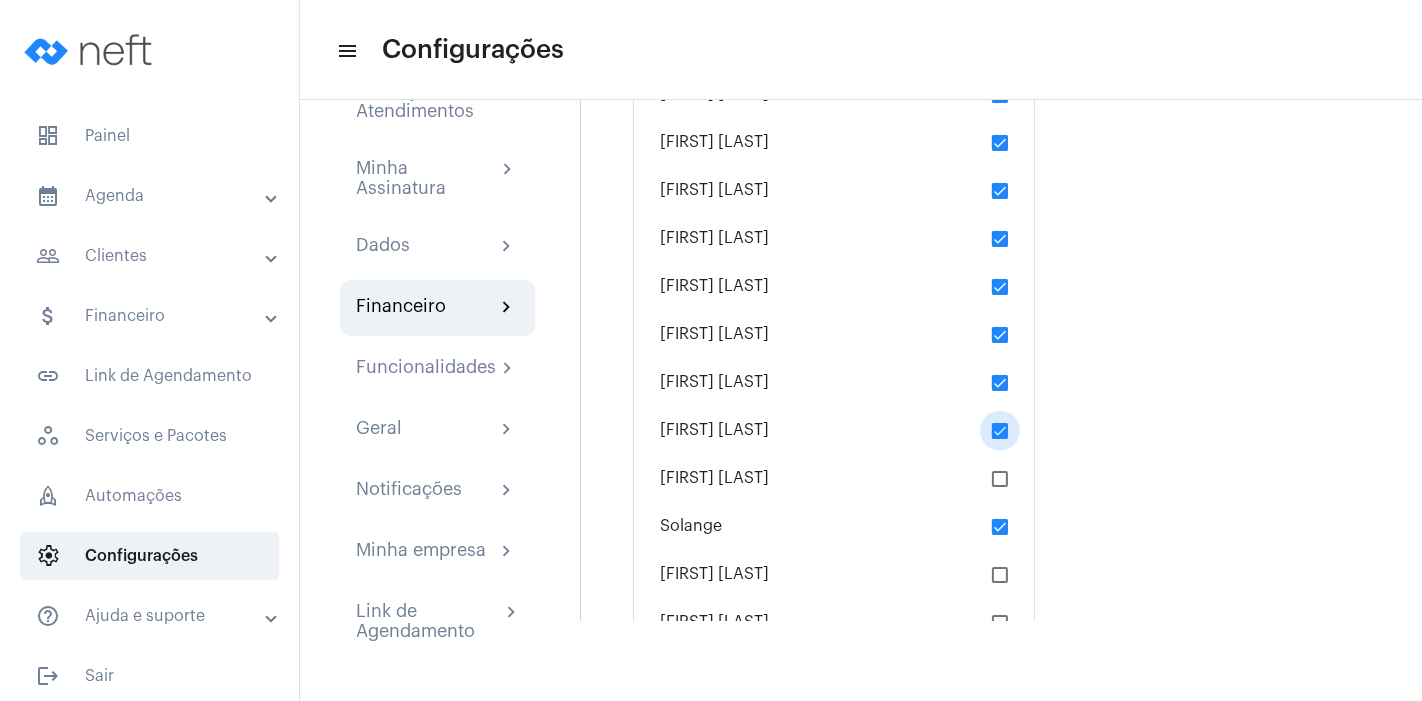 click at bounding box center (1000, 431) 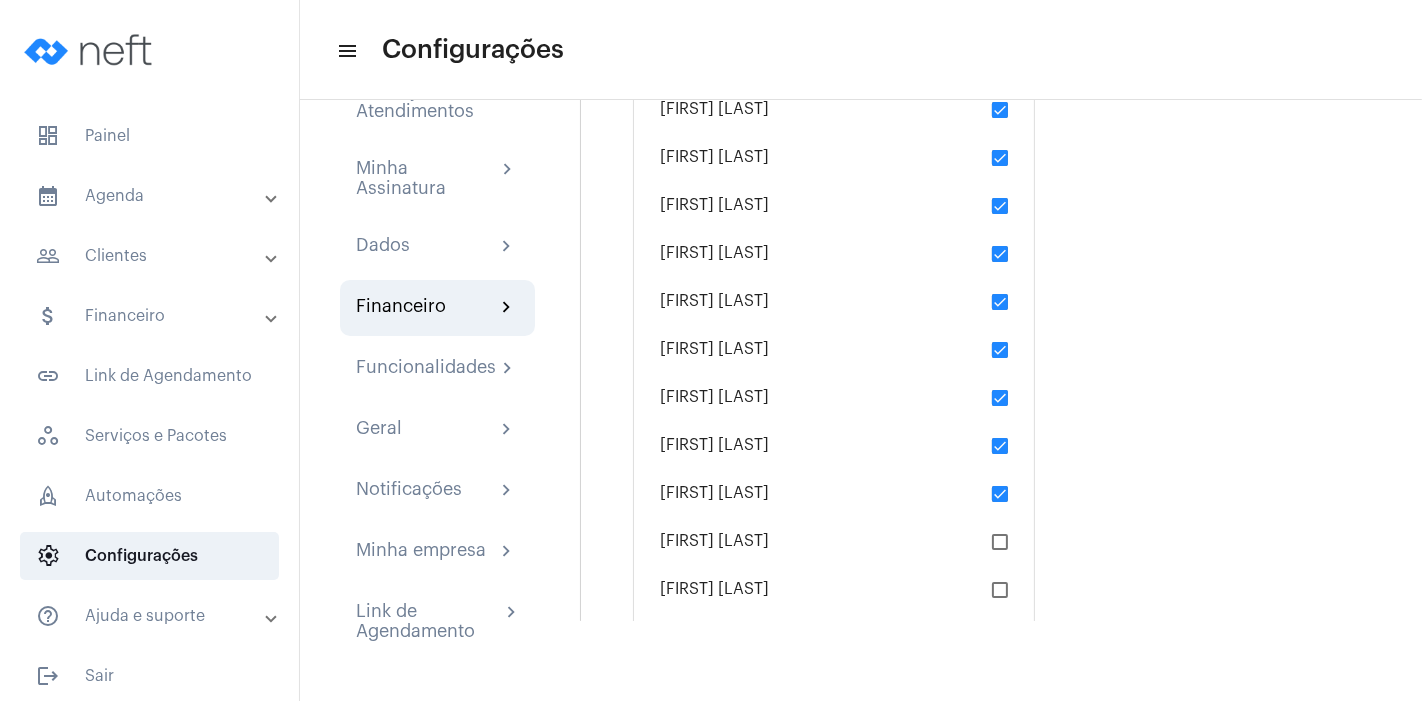 scroll, scrollTop: 2105, scrollLeft: 0, axis: vertical 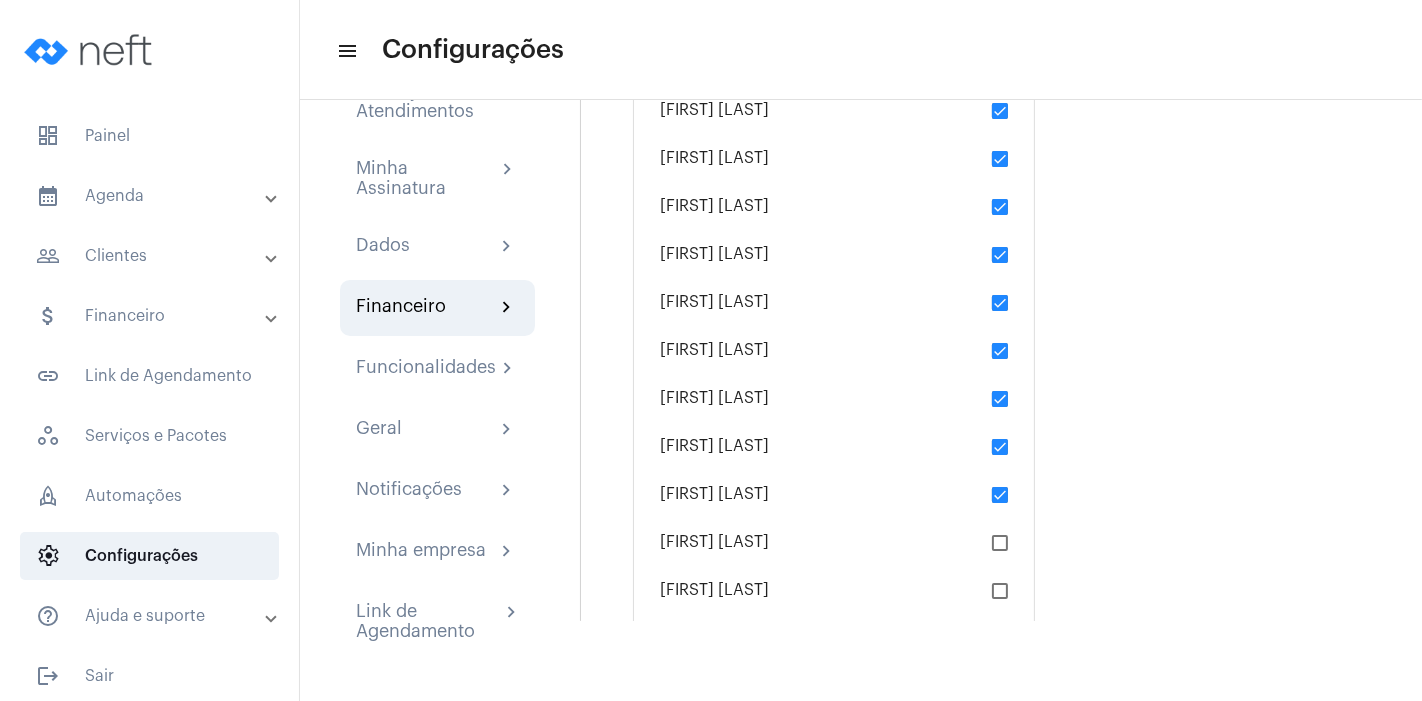 click at bounding box center (1000, 447) 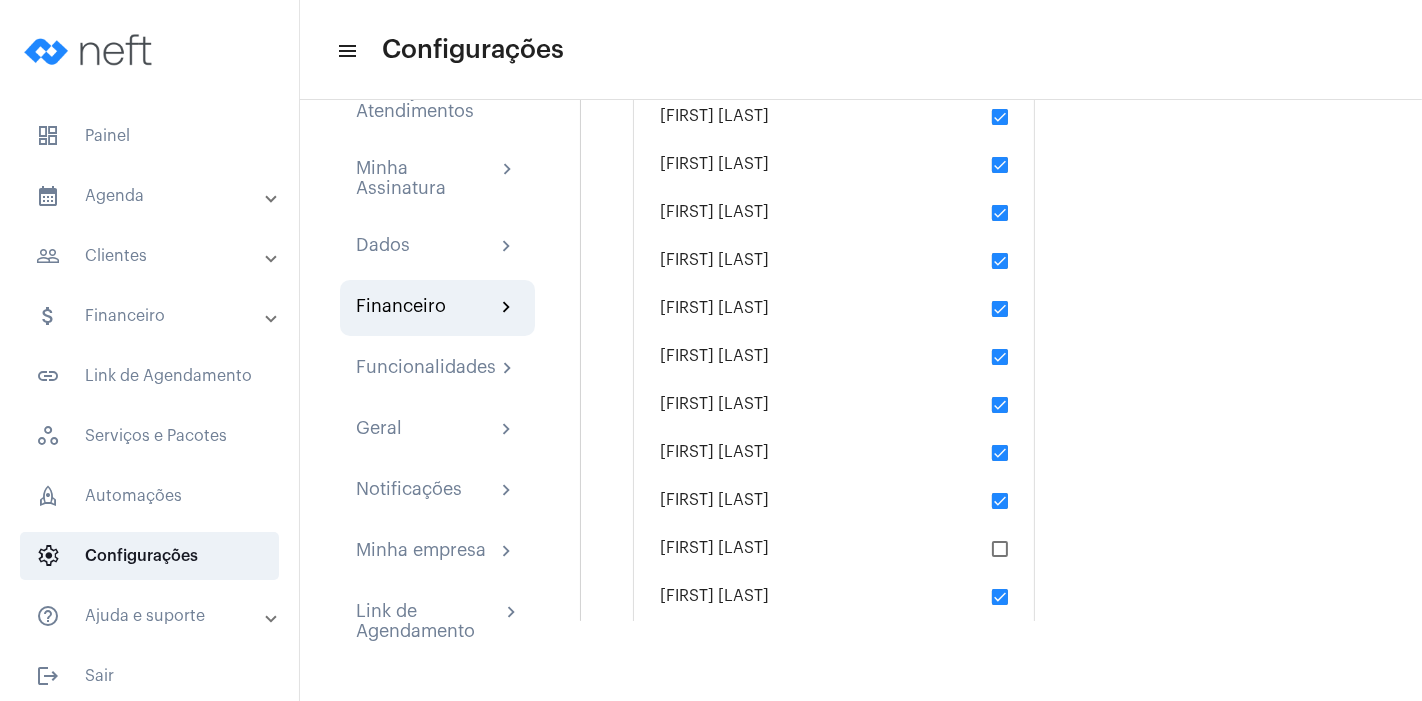 click at bounding box center [1000, 500] 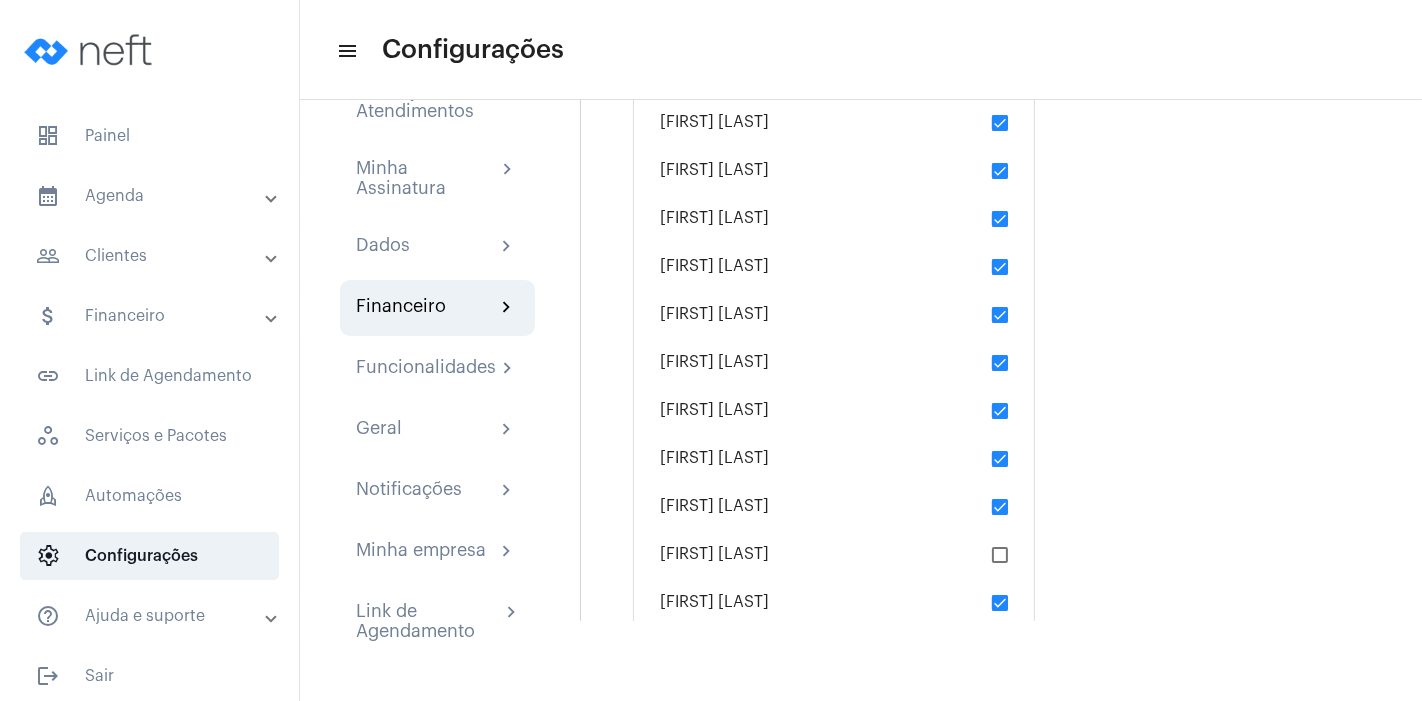 scroll, scrollTop: 1996, scrollLeft: 0, axis: vertical 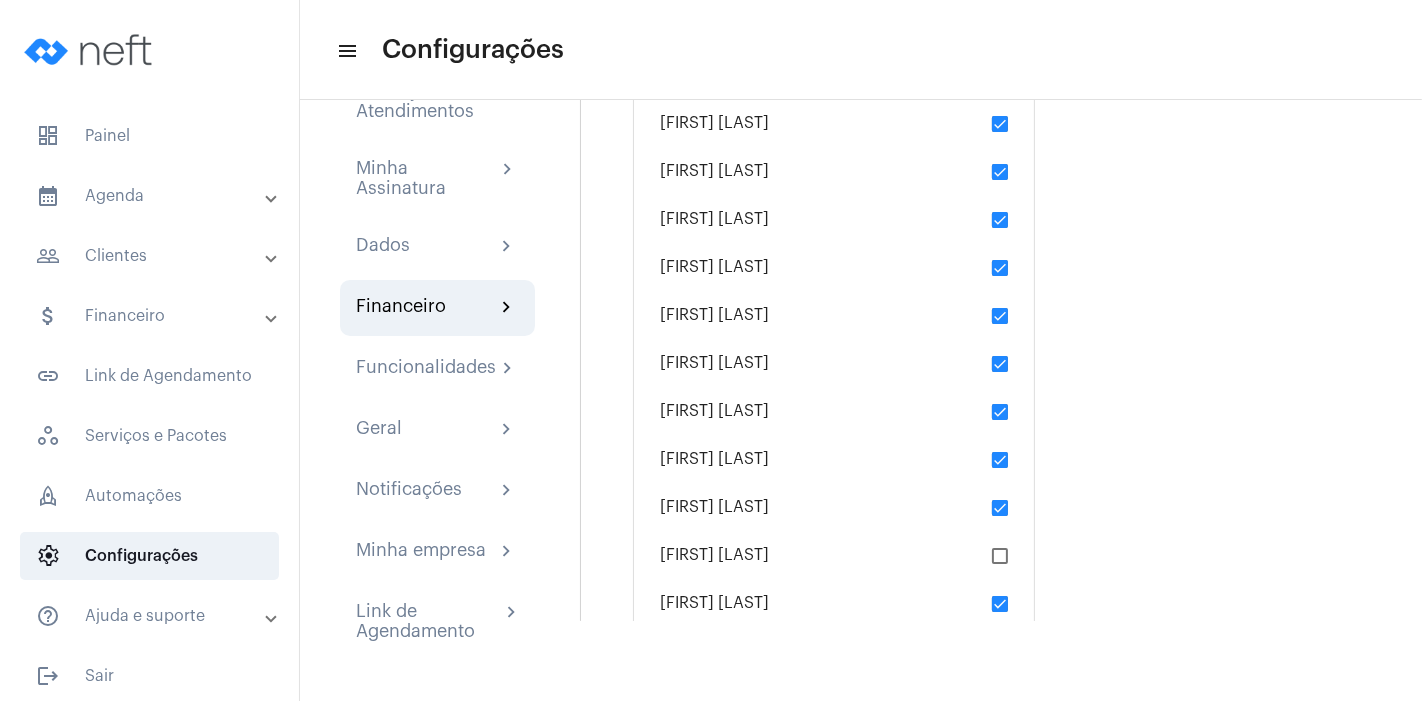 click at bounding box center (1000, 460) 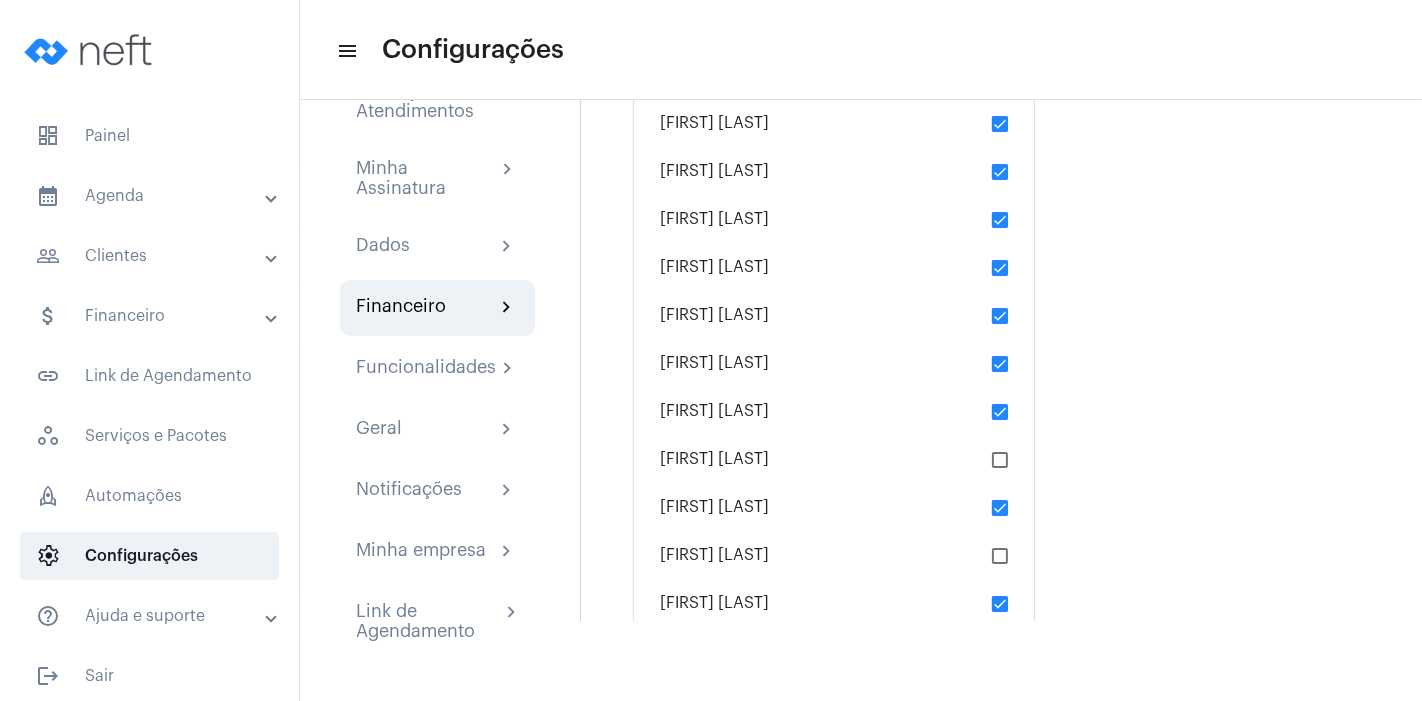click at bounding box center (1000, 508) 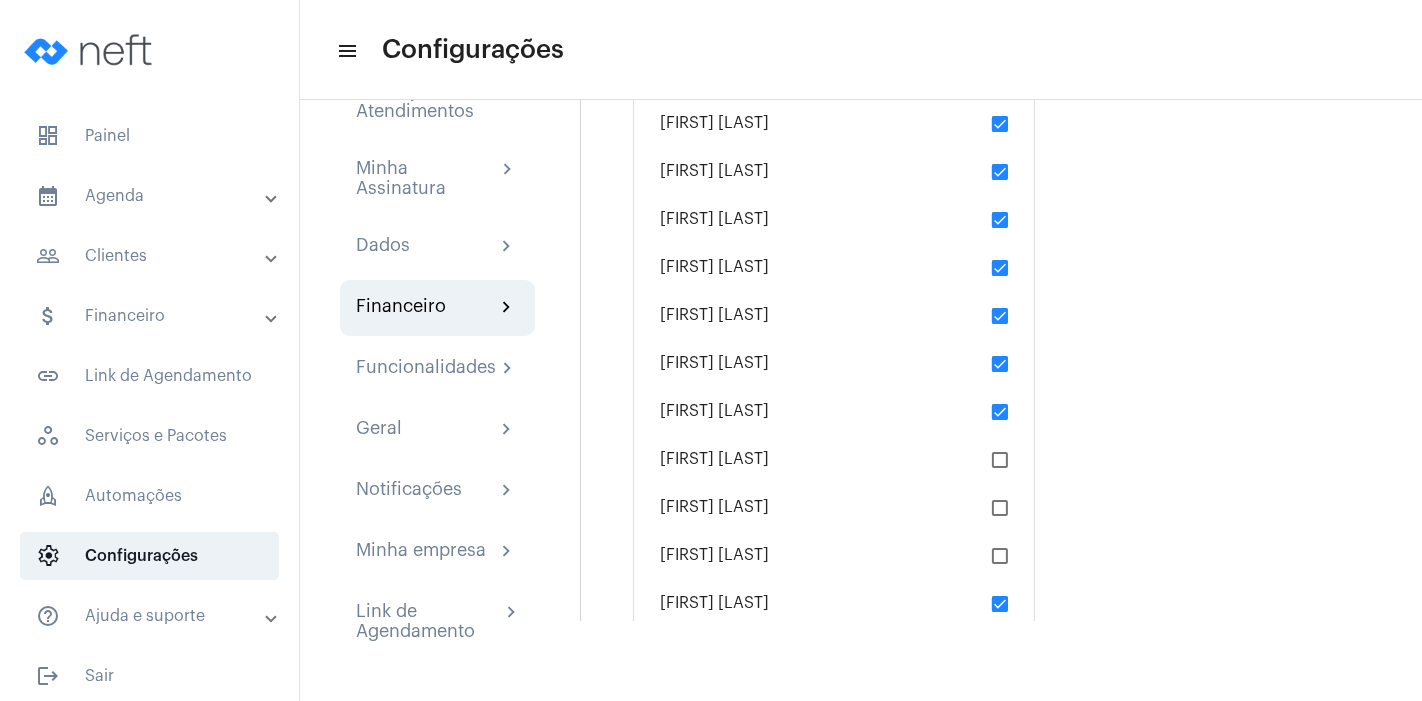 click at bounding box center [1000, 364] 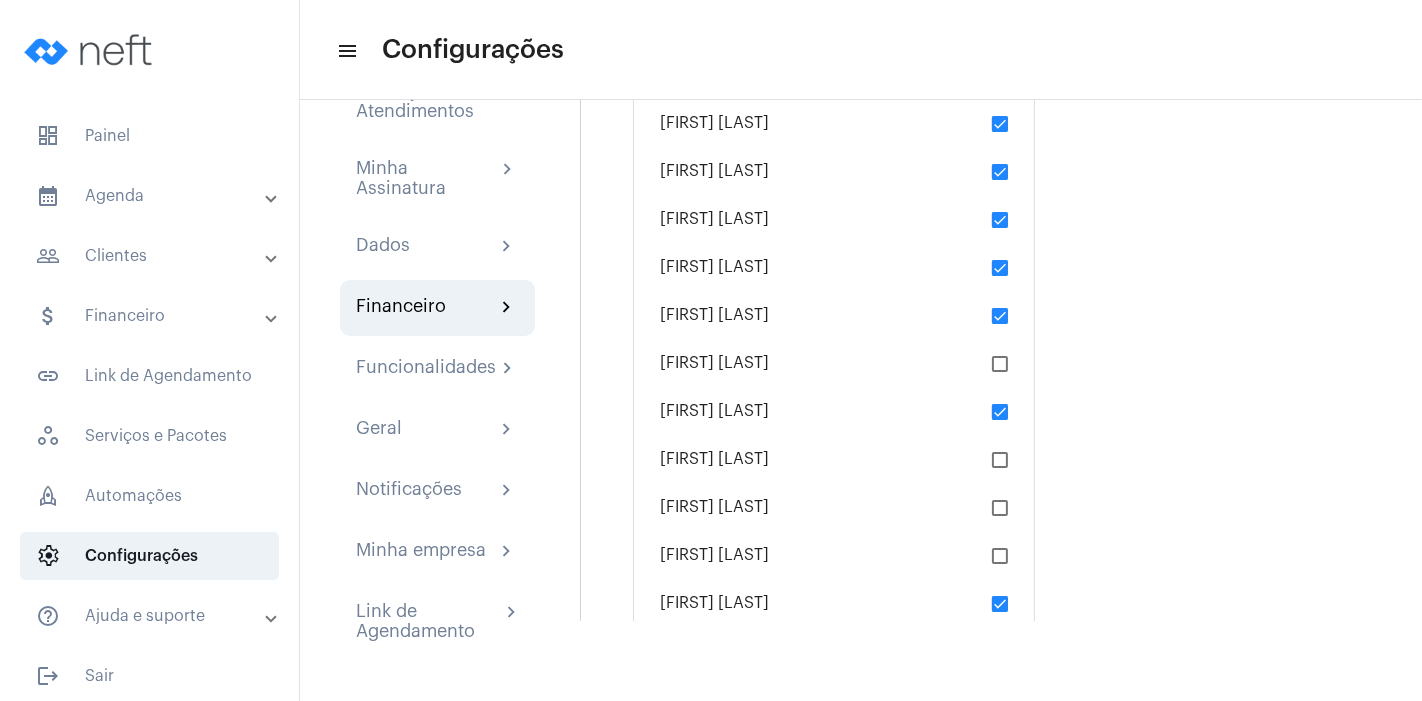 click at bounding box center (1000, 316) 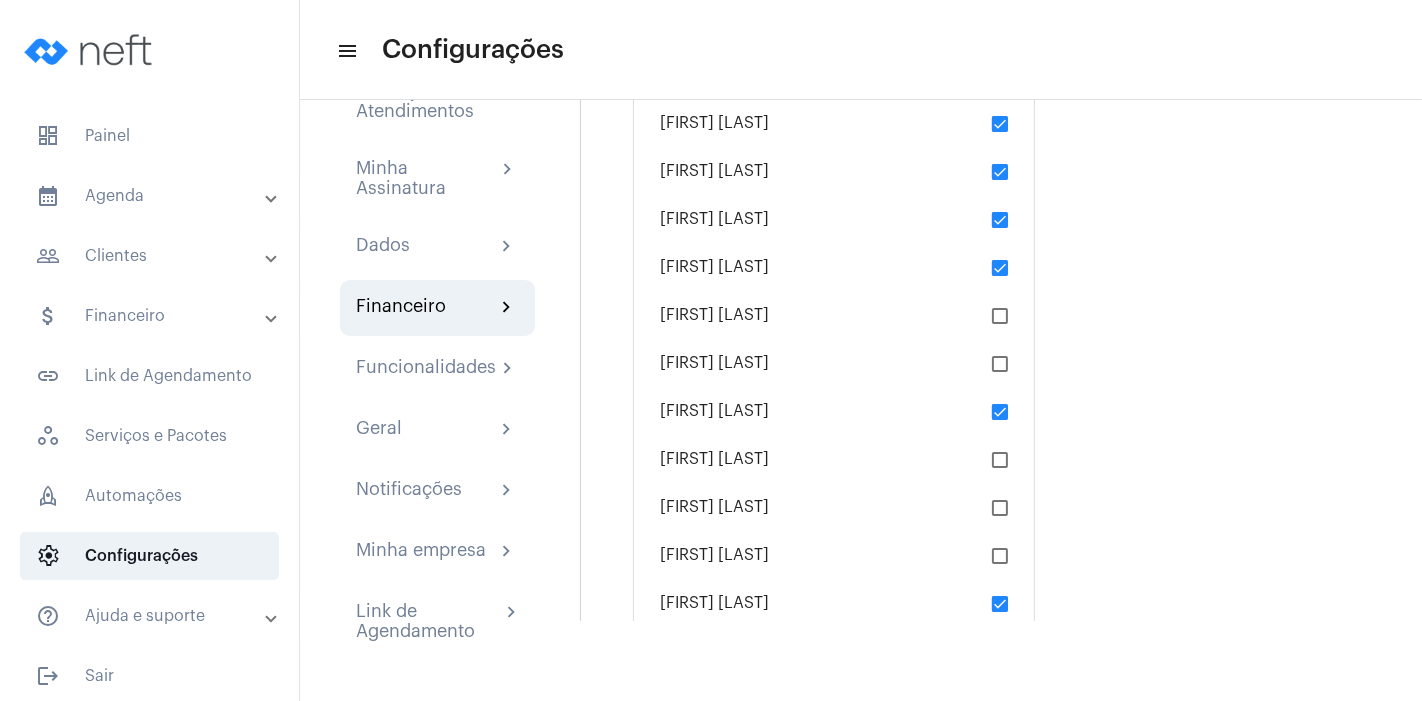 click at bounding box center [1000, 268] 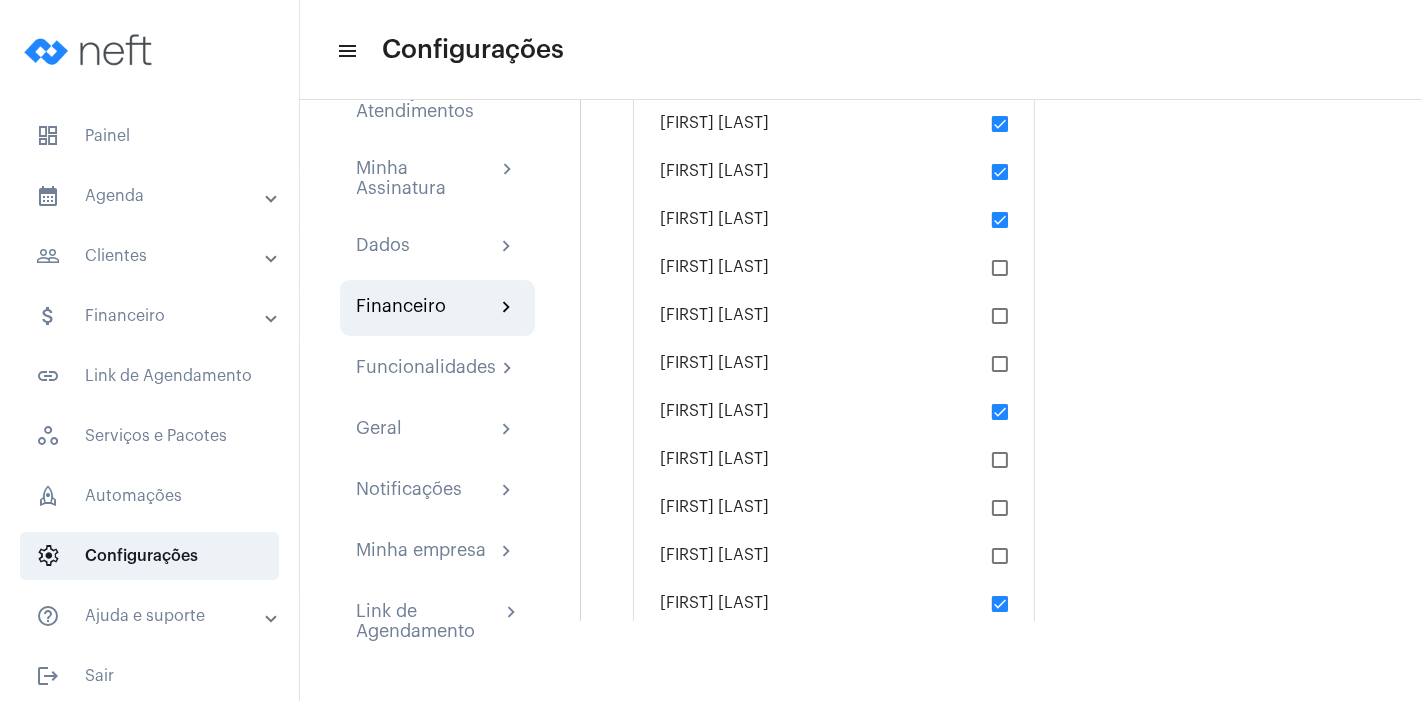 click at bounding box center [1000, 220] 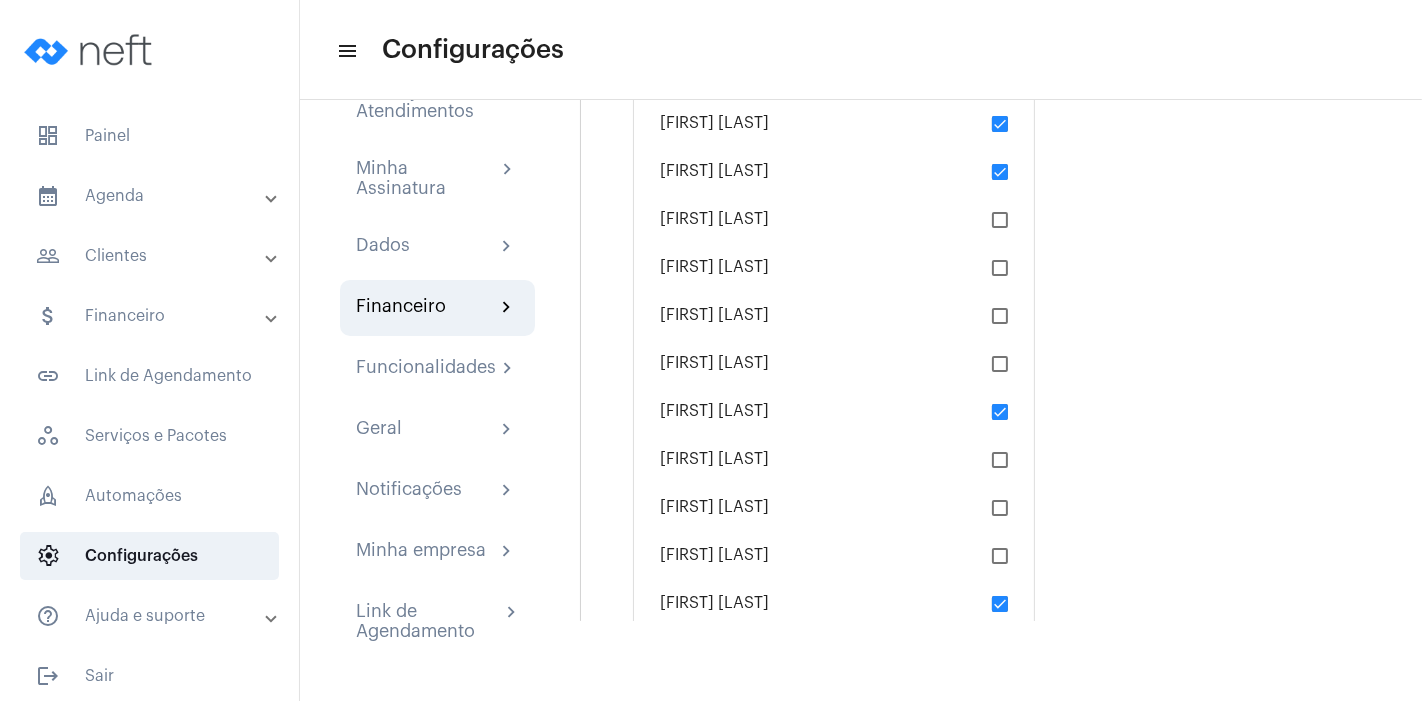 click at bounding box center (1000, 172) 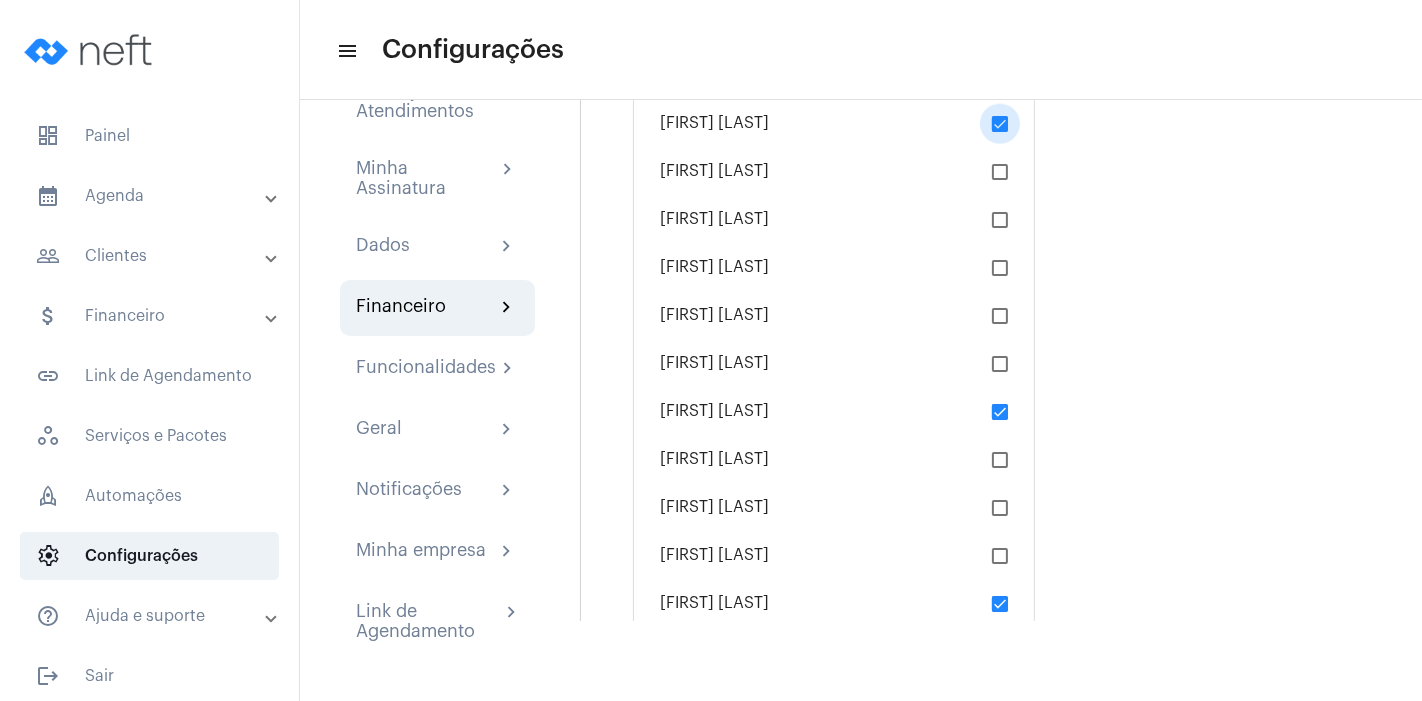 click at bounding box center (1000, 124) 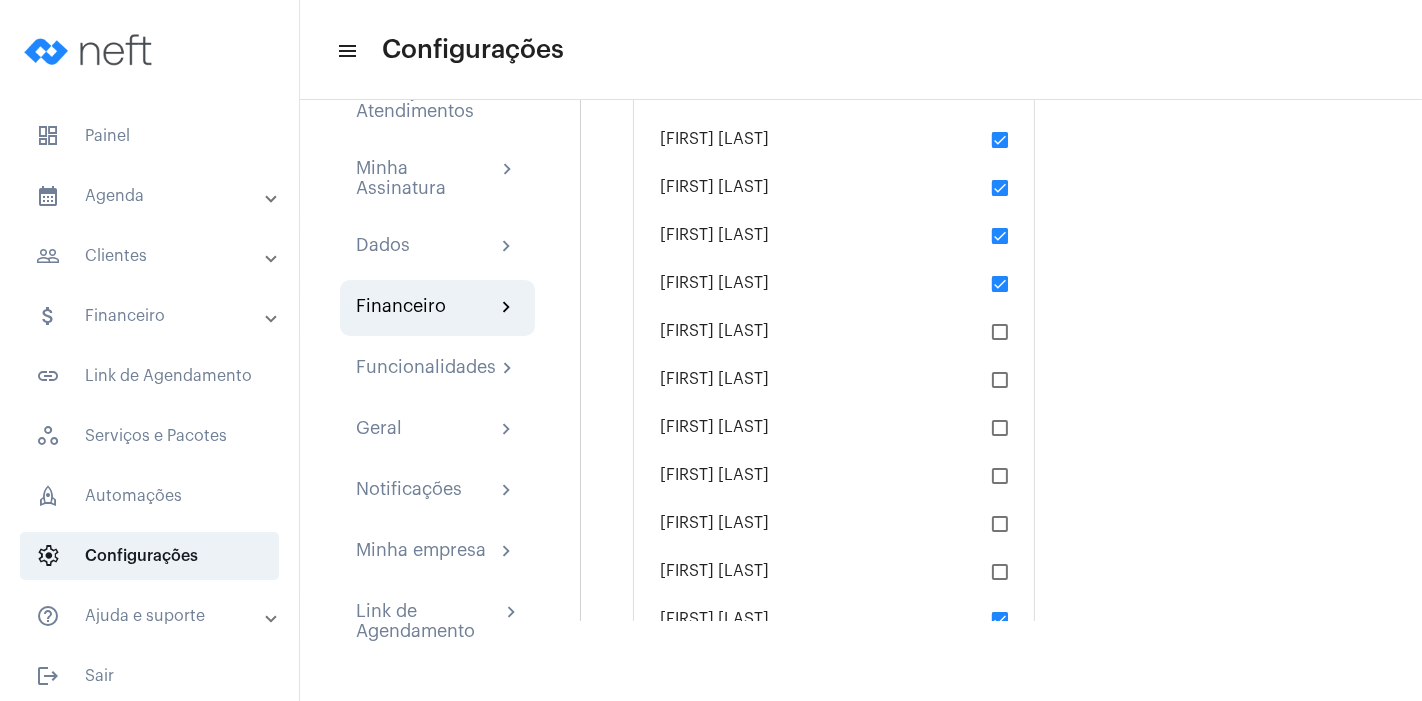 scroll, scrollTop: 1787, scrollLeft: 0, axis: vertical 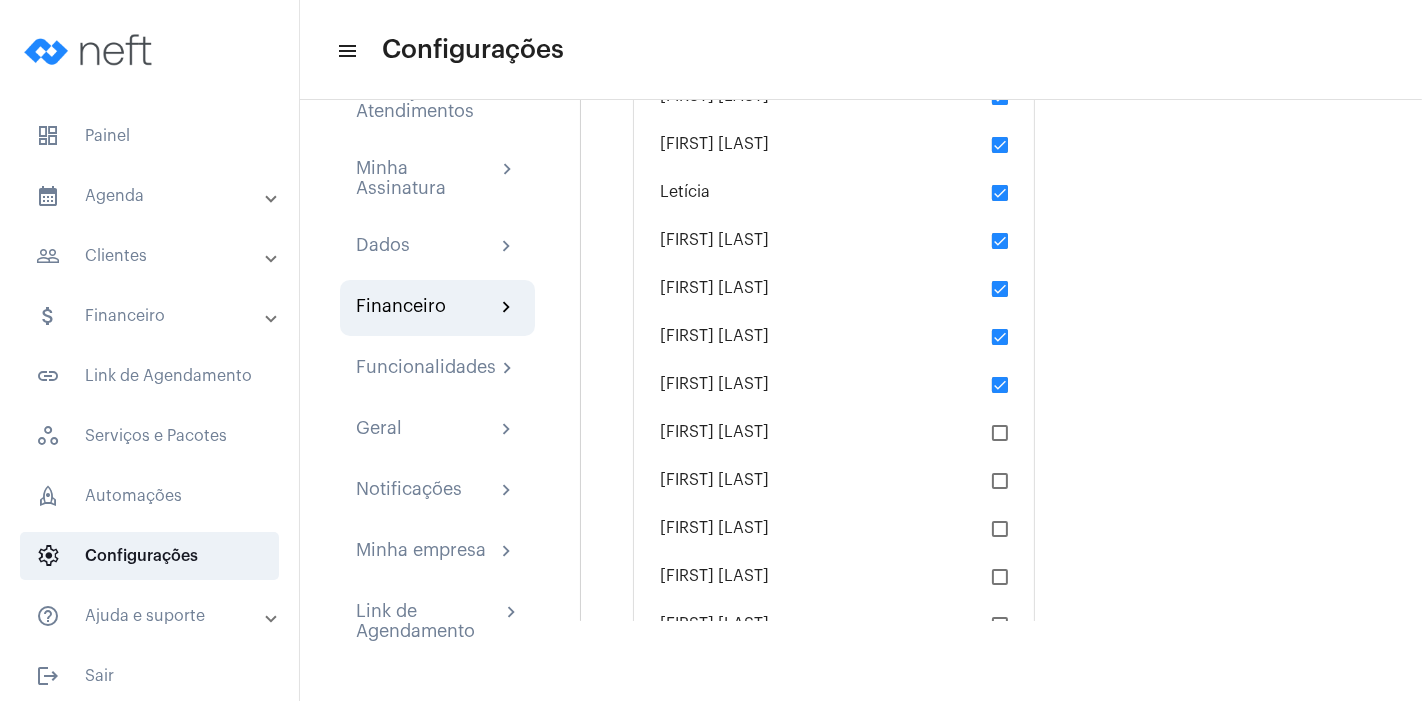click on "[FIRST] [LAST]" at bounding box center (834, 336) 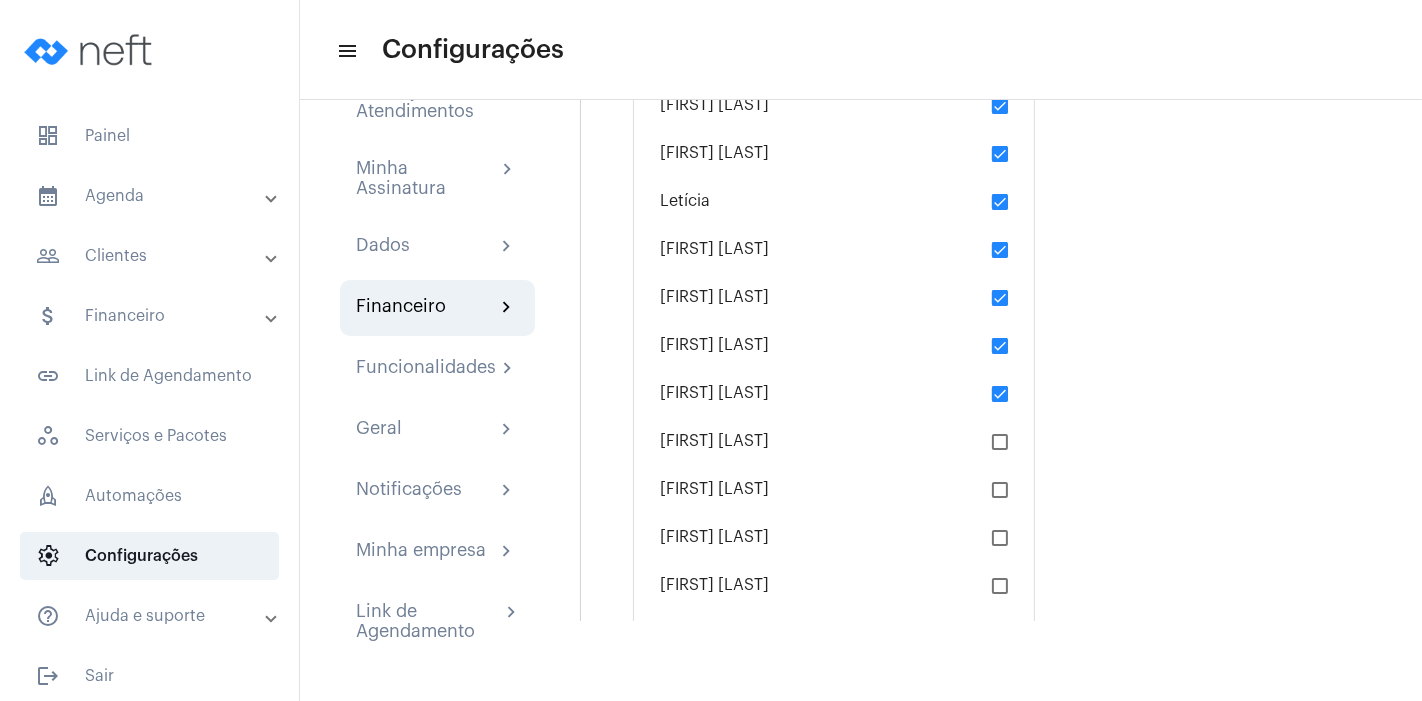 click at bounding box center [1000, 346] 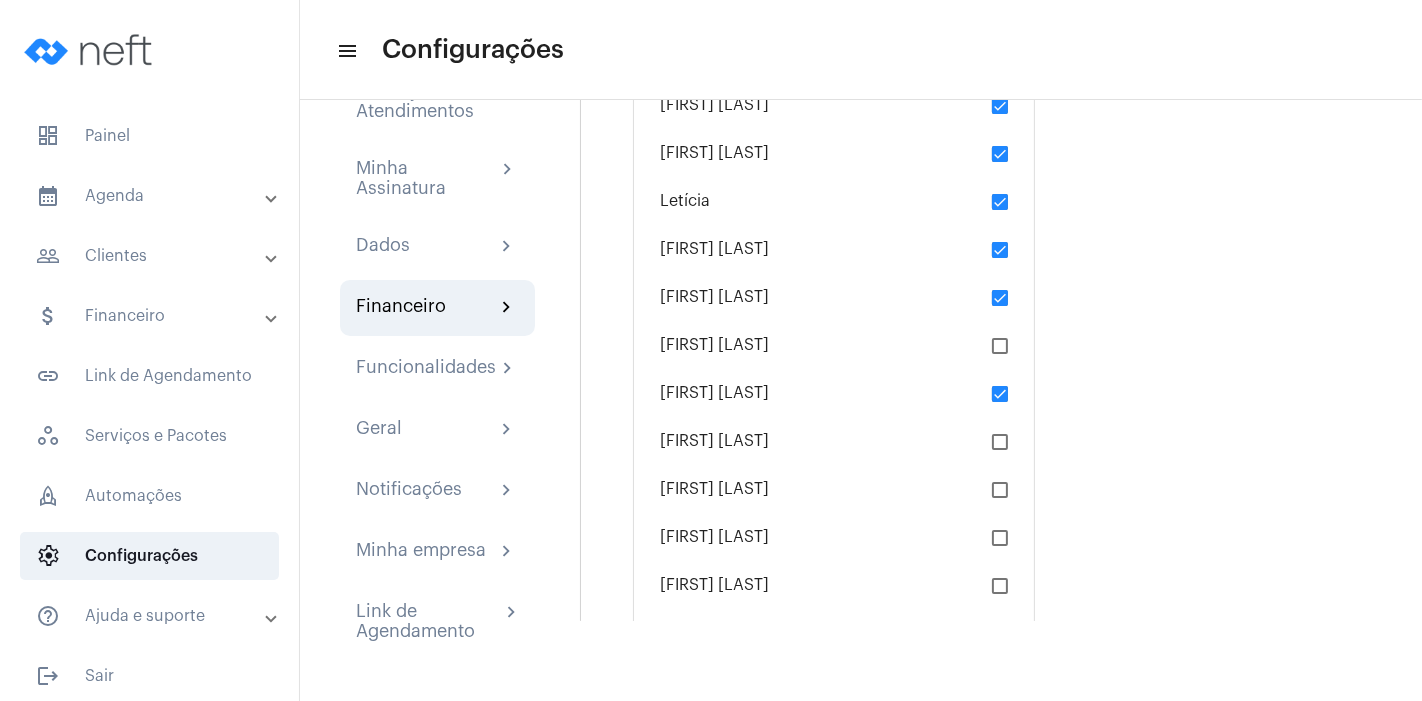 scroll, scrollTop: 1677, scrollLeft: 0, axis: vertical 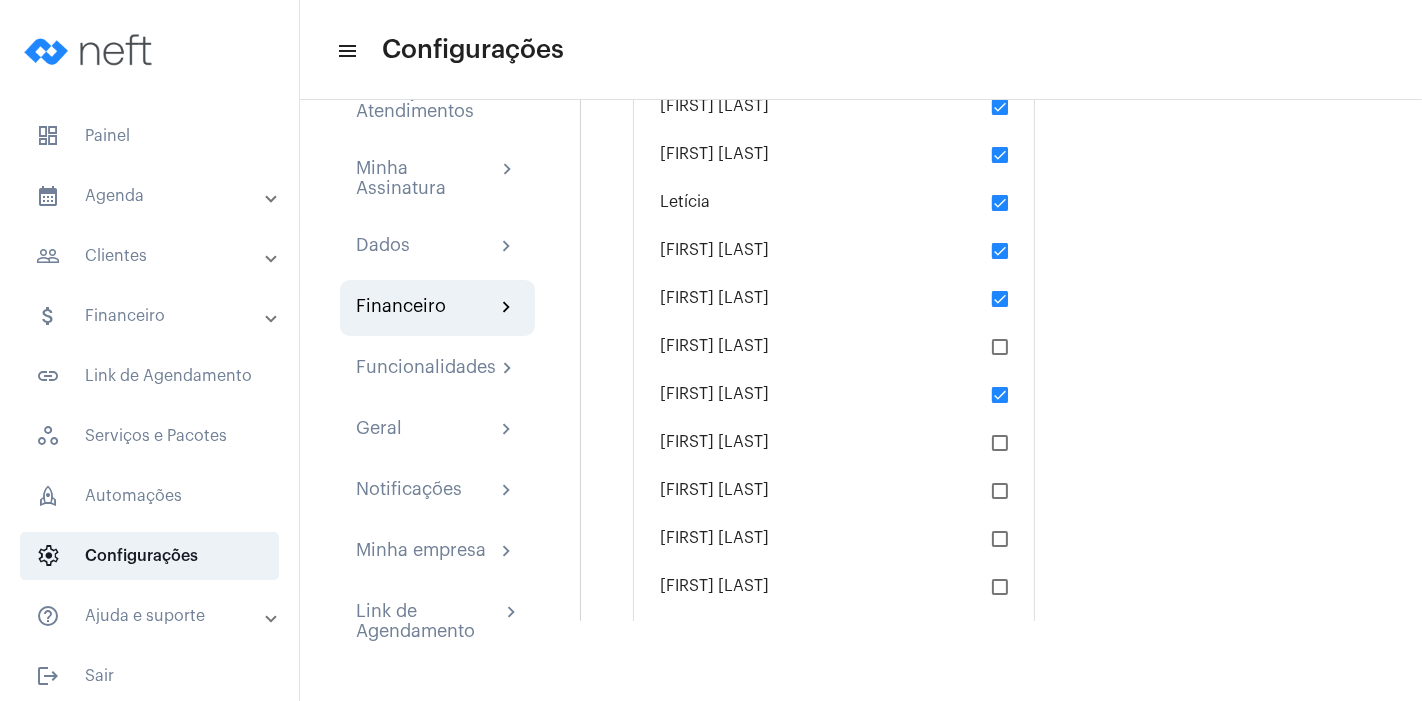click at bounding box center (1000, 251) 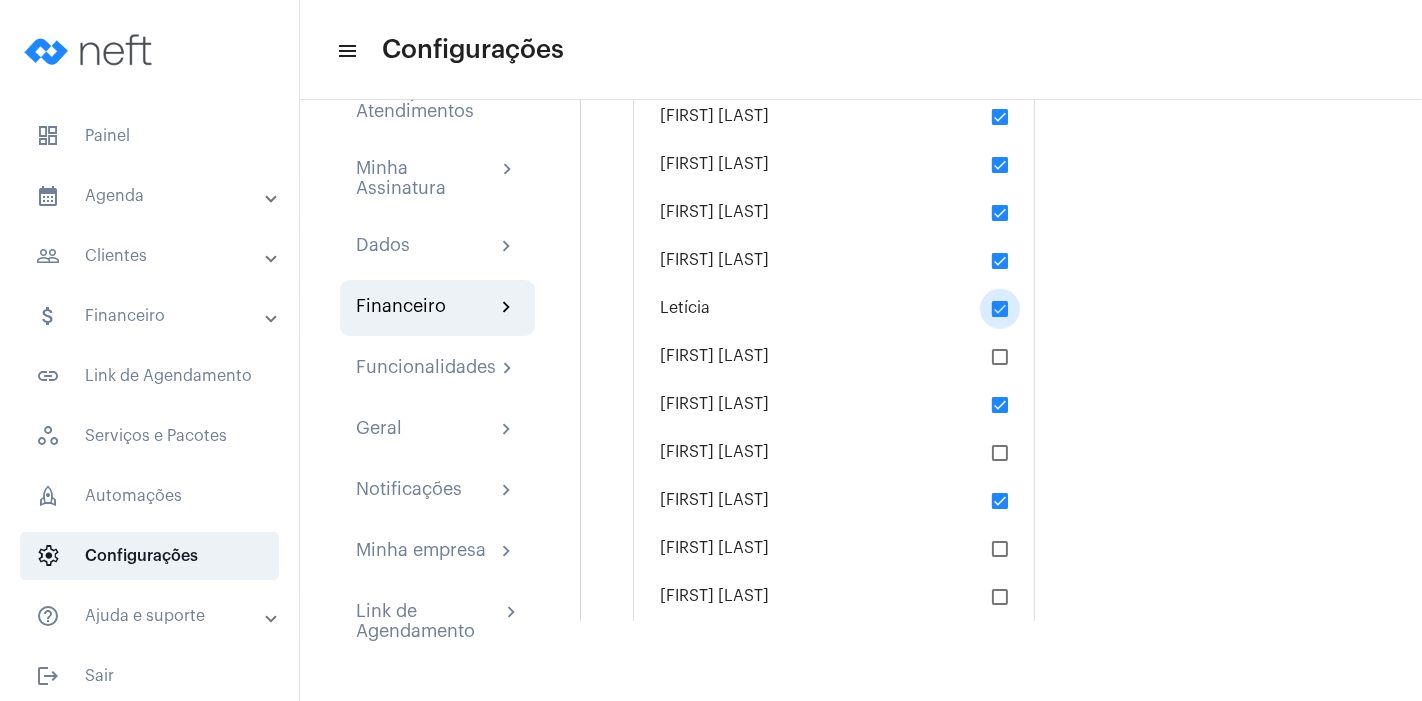 scroll, scrollTop: 1570, scrollLeft: 0, axis: vertical 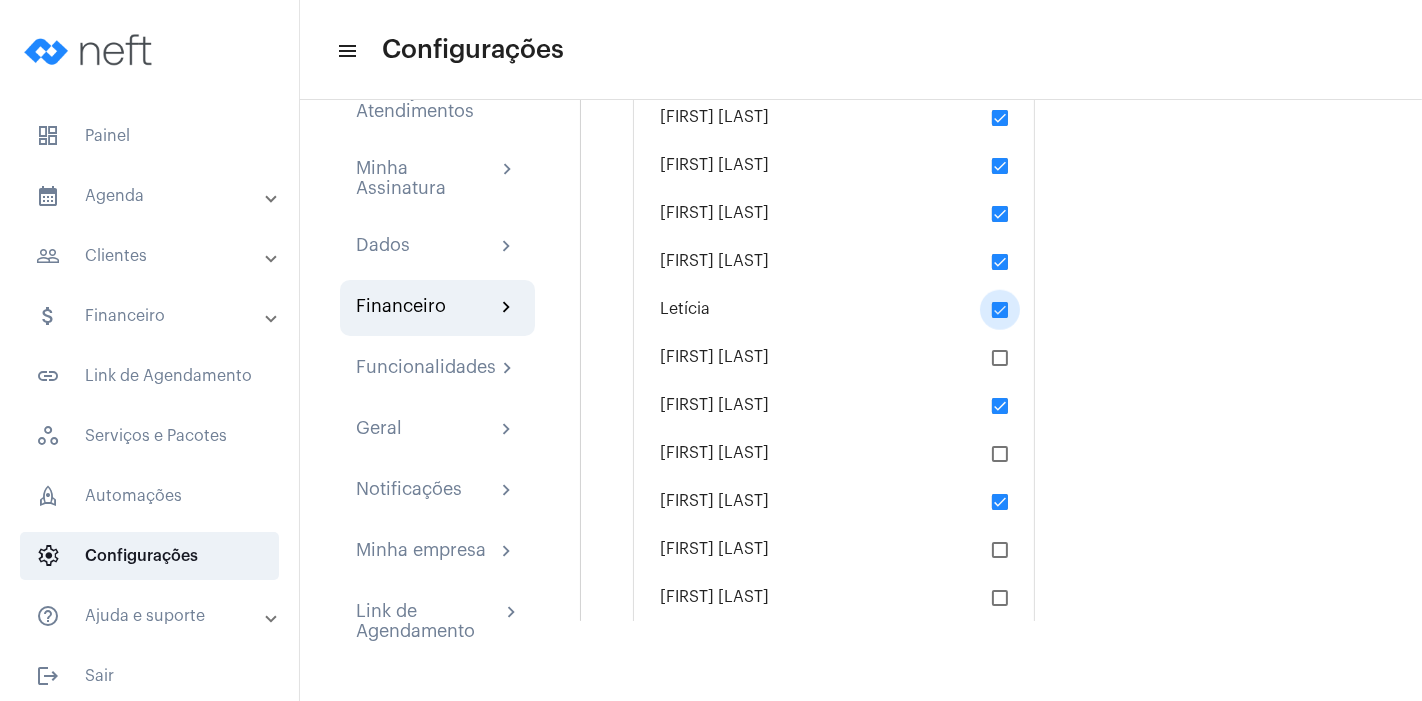click at bounding box center (1000, 310) 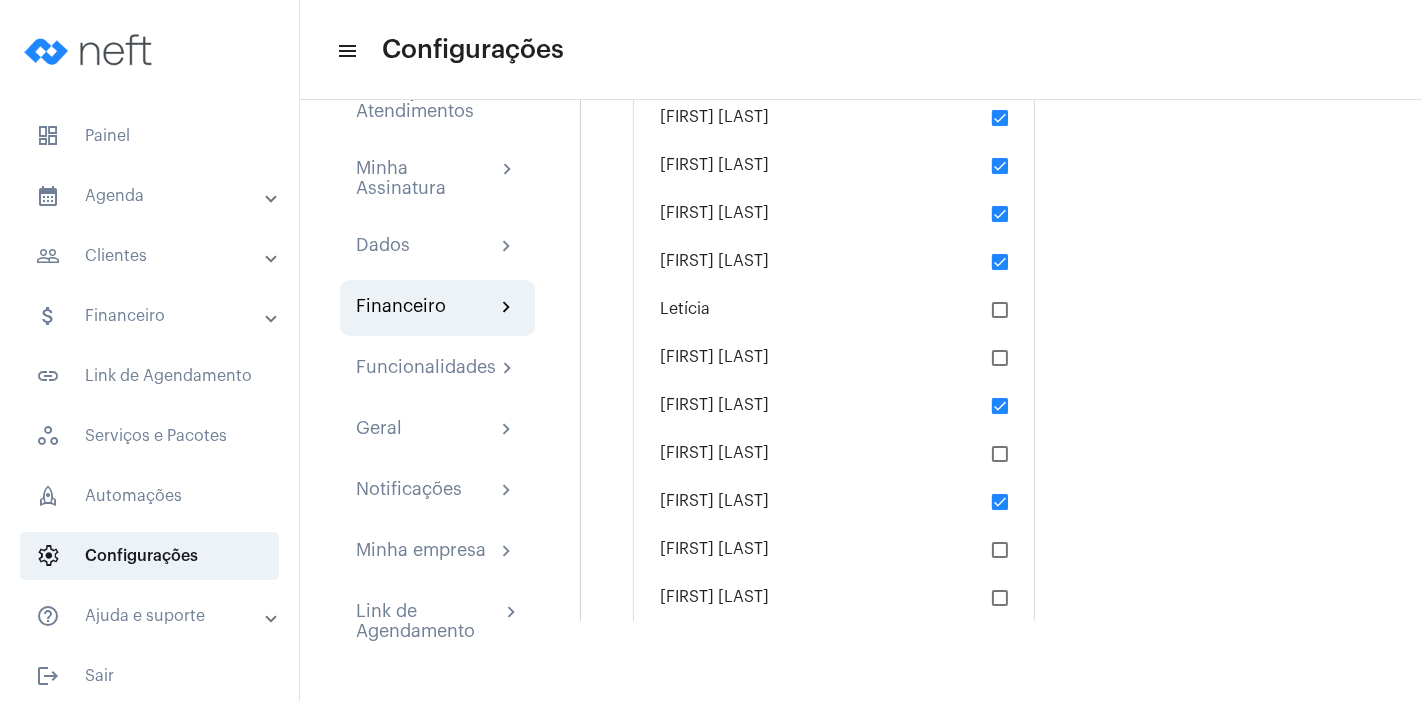 click at bounding box center (1000, 262) 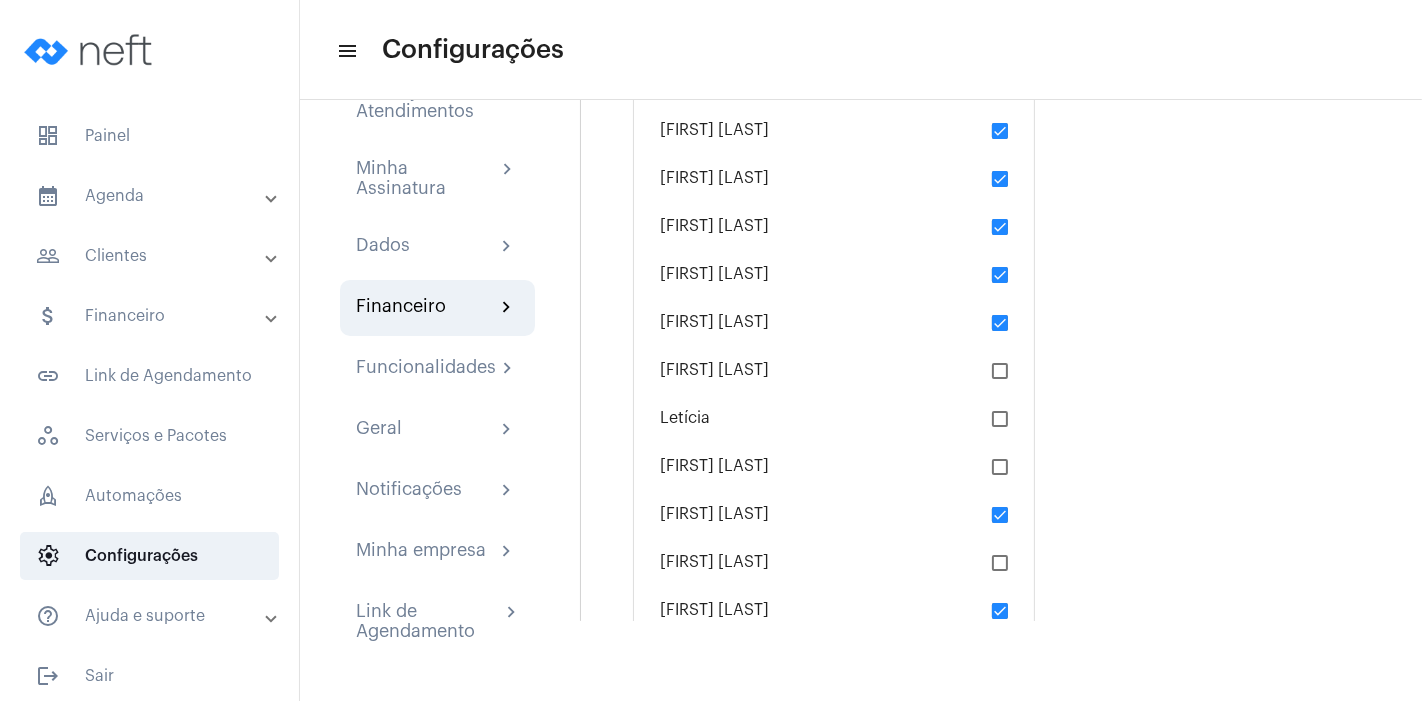 scroll, scrollTop: 1460, scrollLeft: 0, axis: vertical 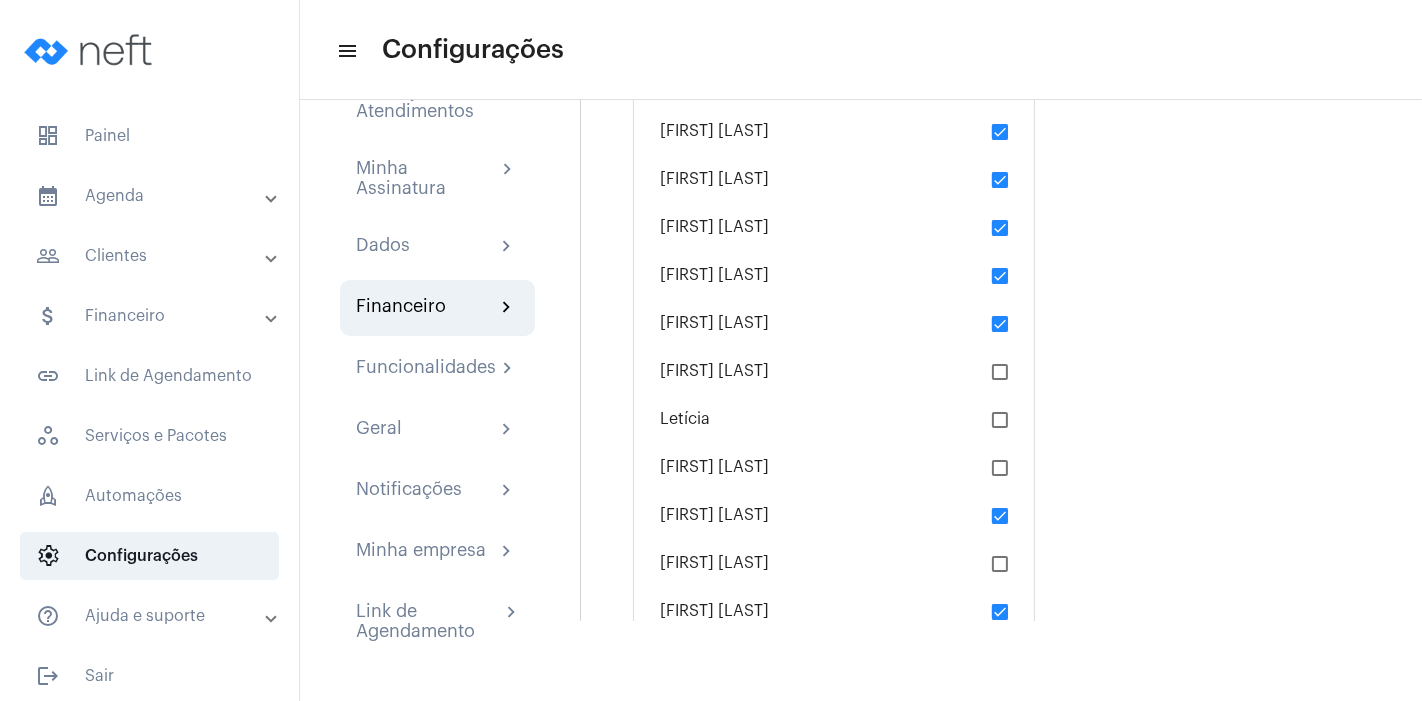 click at bounding box center (1000, 323) 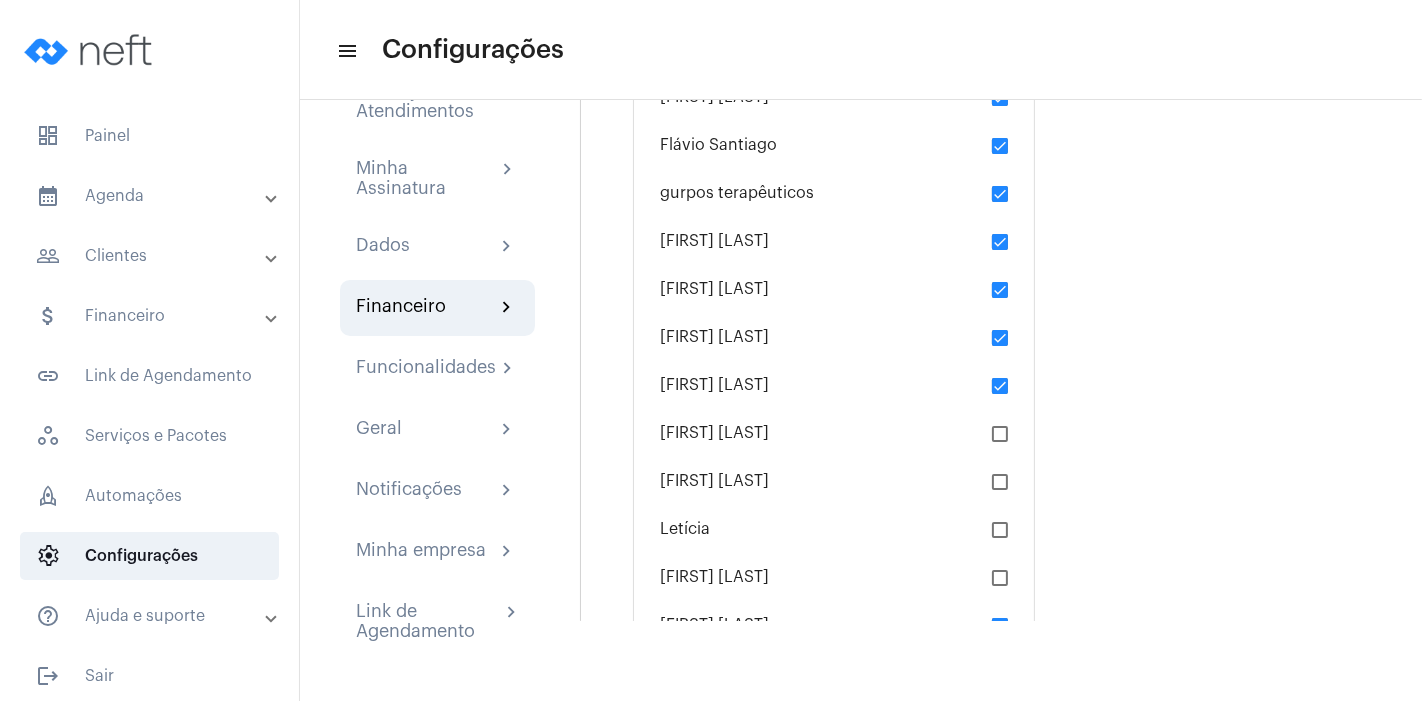 scroll, scrollTop: 1350, scrollLeft: 0, axis: vertical 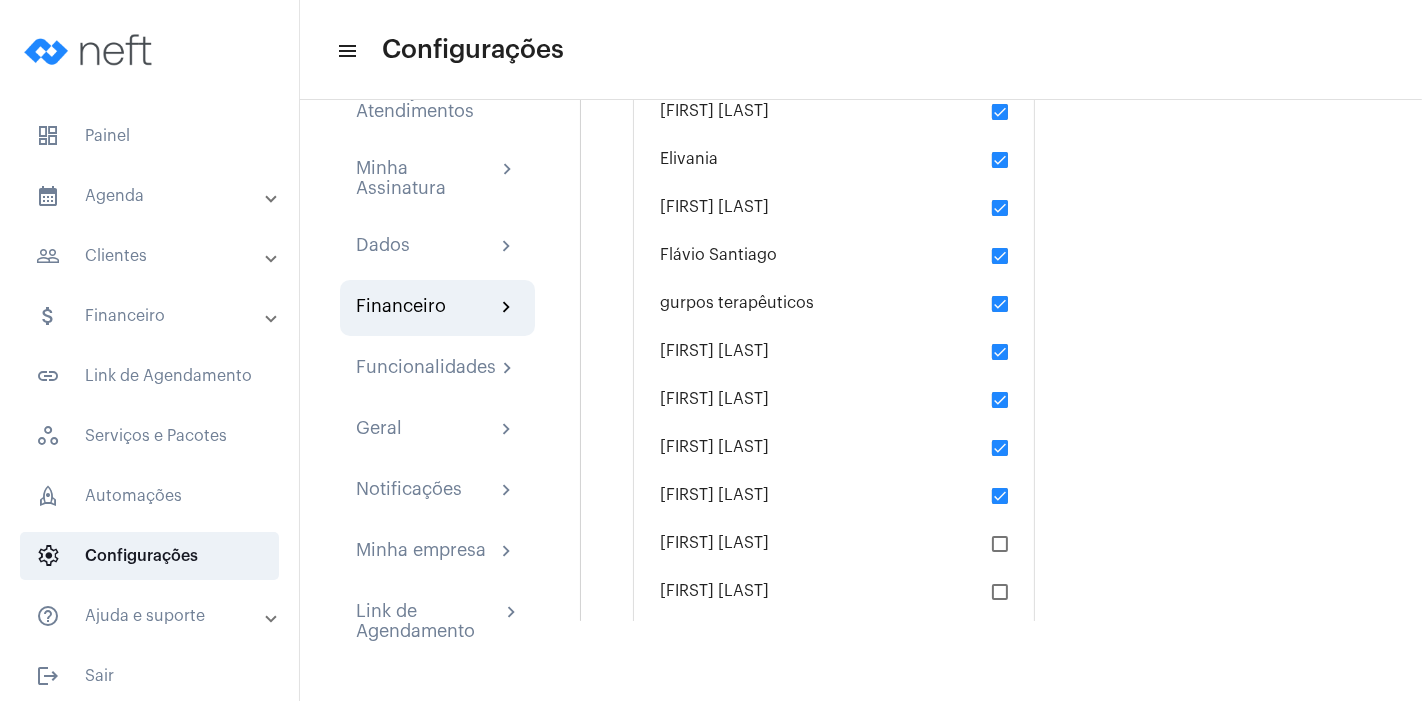 click at bounding box center (1000, 352) 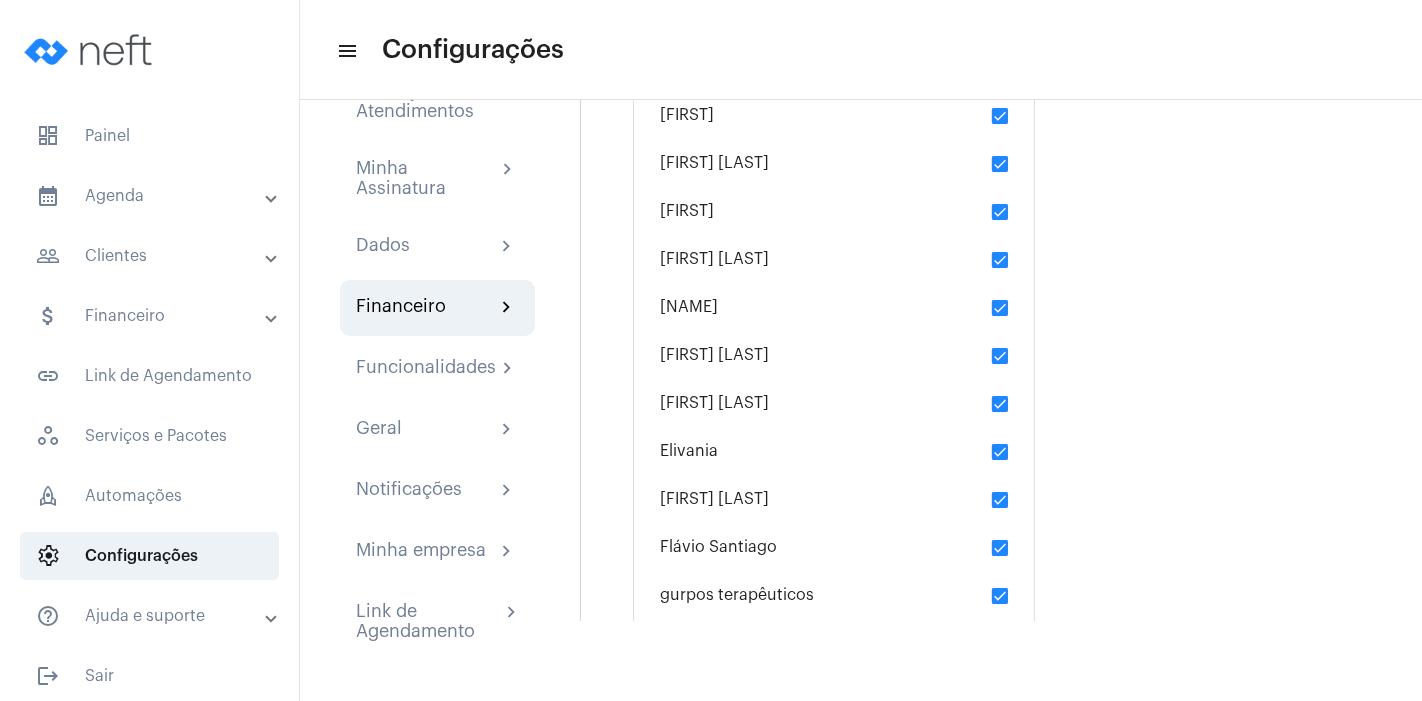click on "[FIRST]" at bounding box center [834, 307] 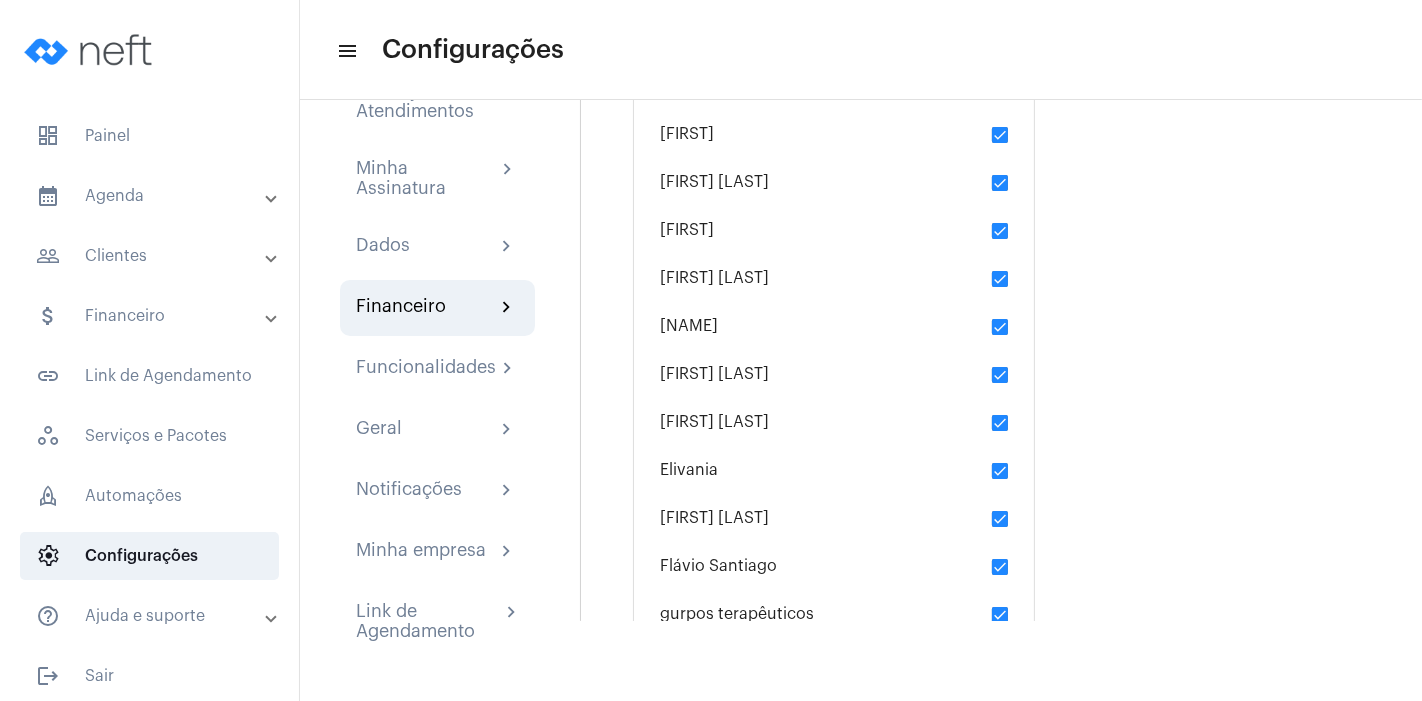 click on "[FIRST]" at bounding box center (834, 326) 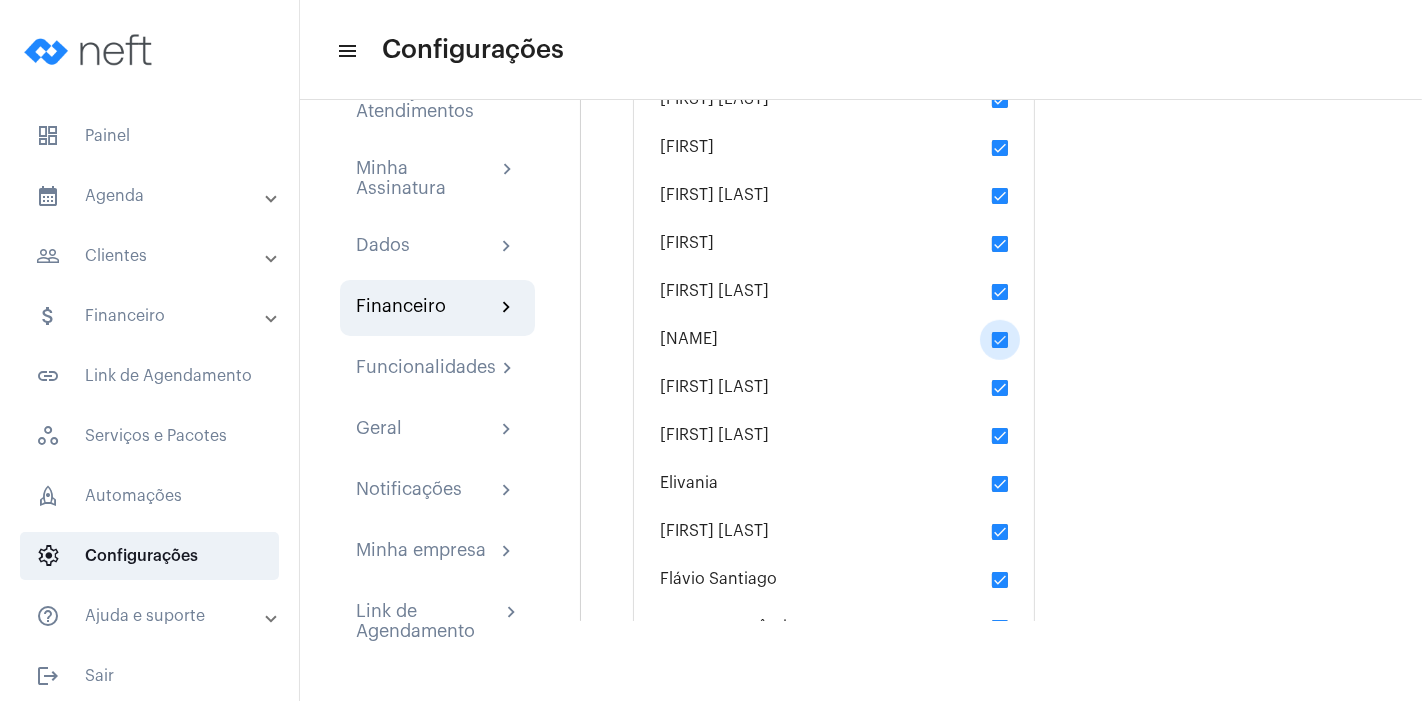click at bounding box center (1000, 340) 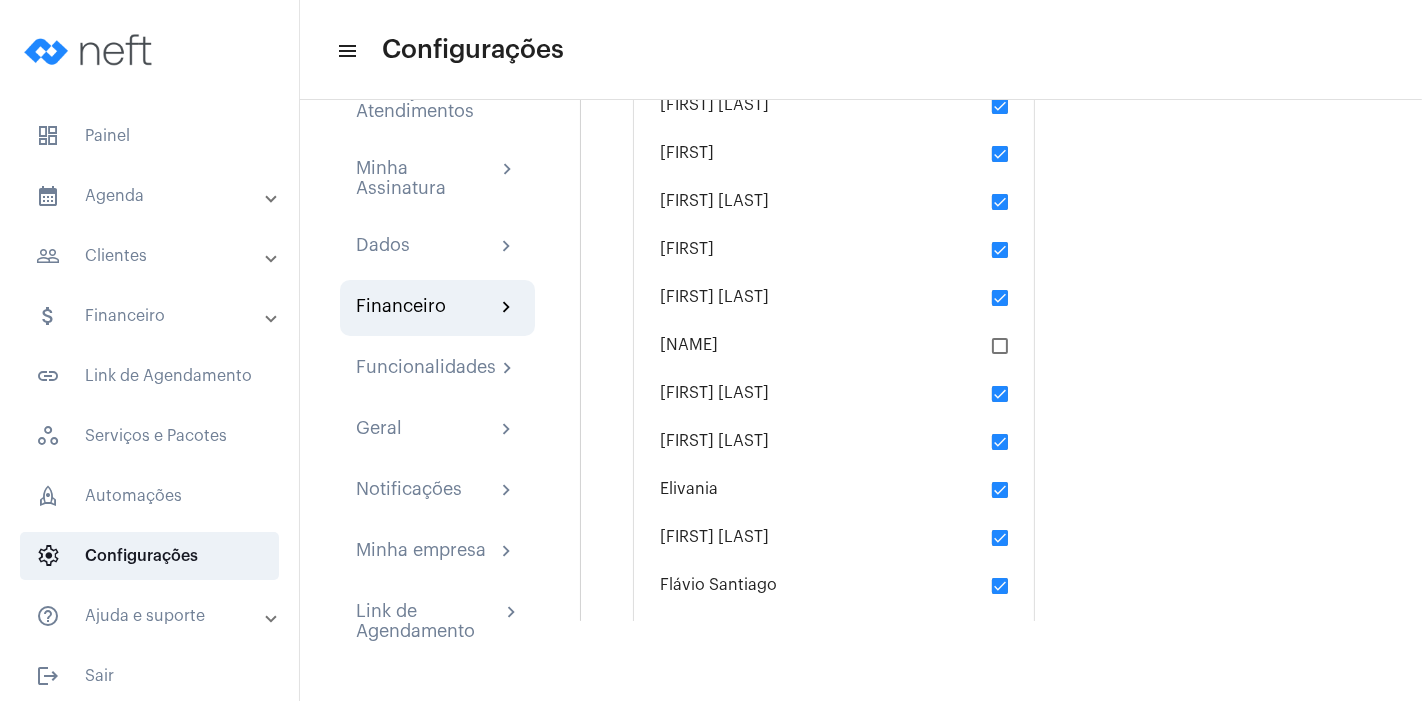 scroll, scrollTop: 909, scrollLeft: 0, axis: vertical 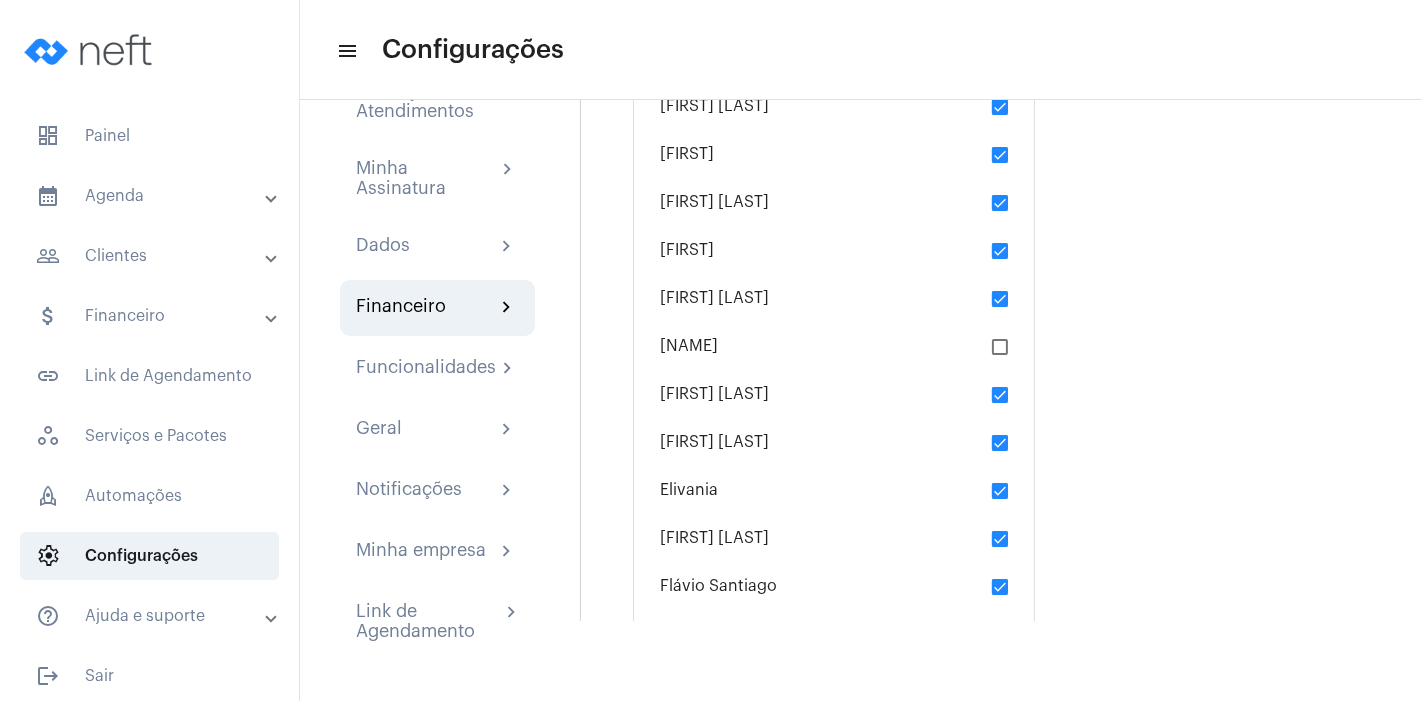 click at bounding box center (1000, 299) 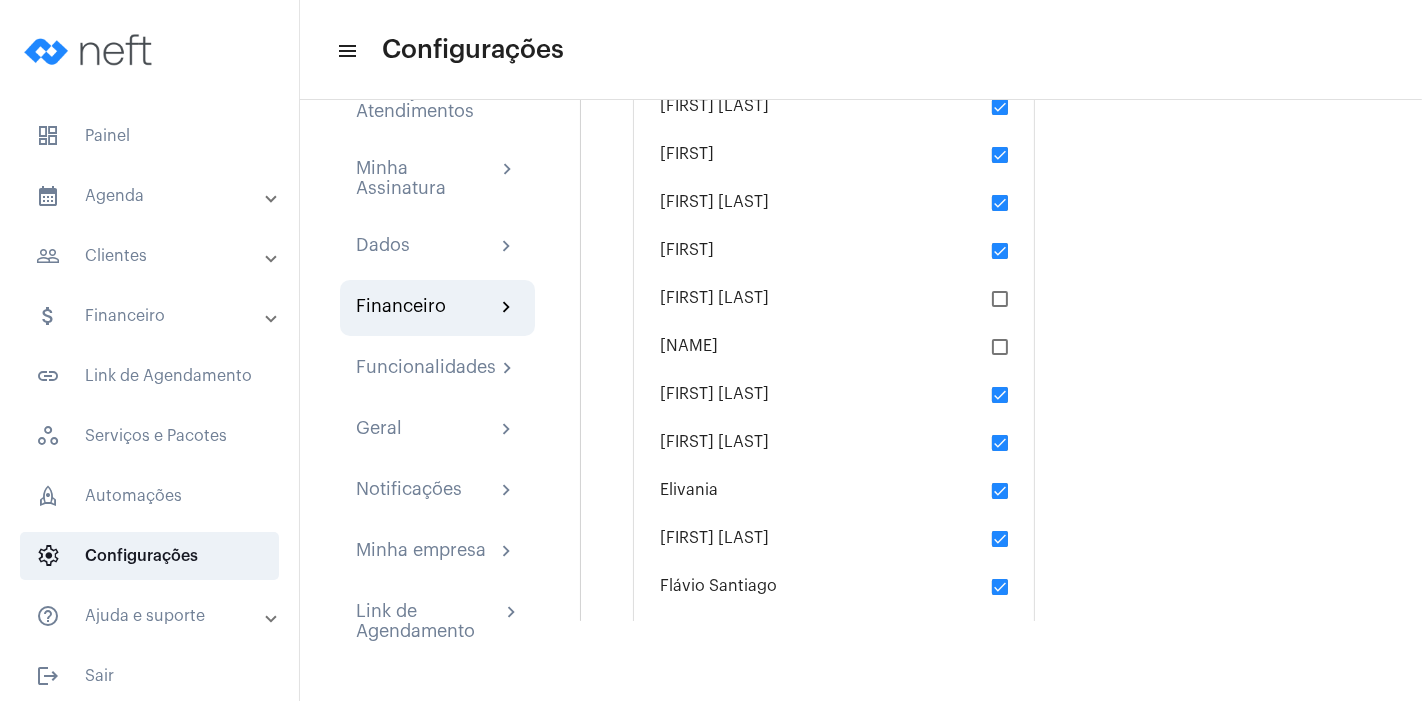 click at bounding box center [1000, 251] 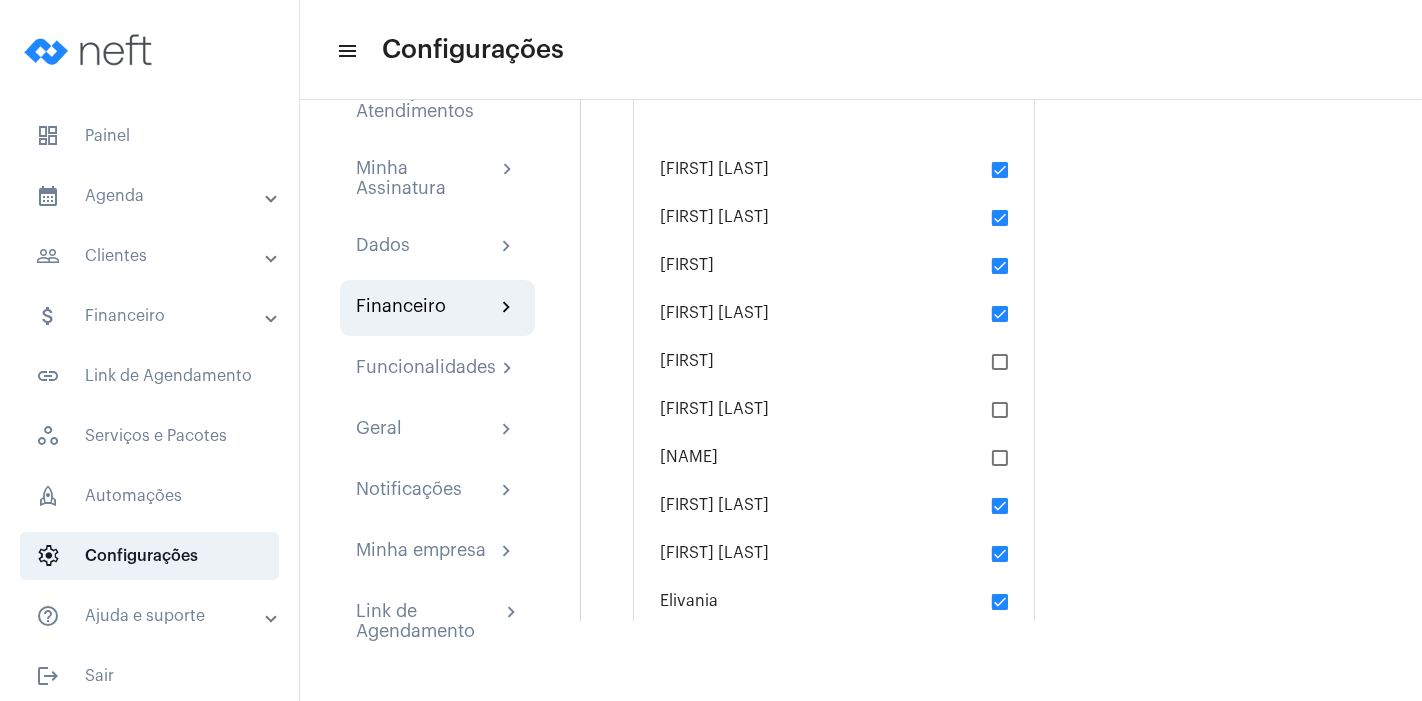 scroll, scrollTop: 798, scrollLeft: 0, axis: vertical 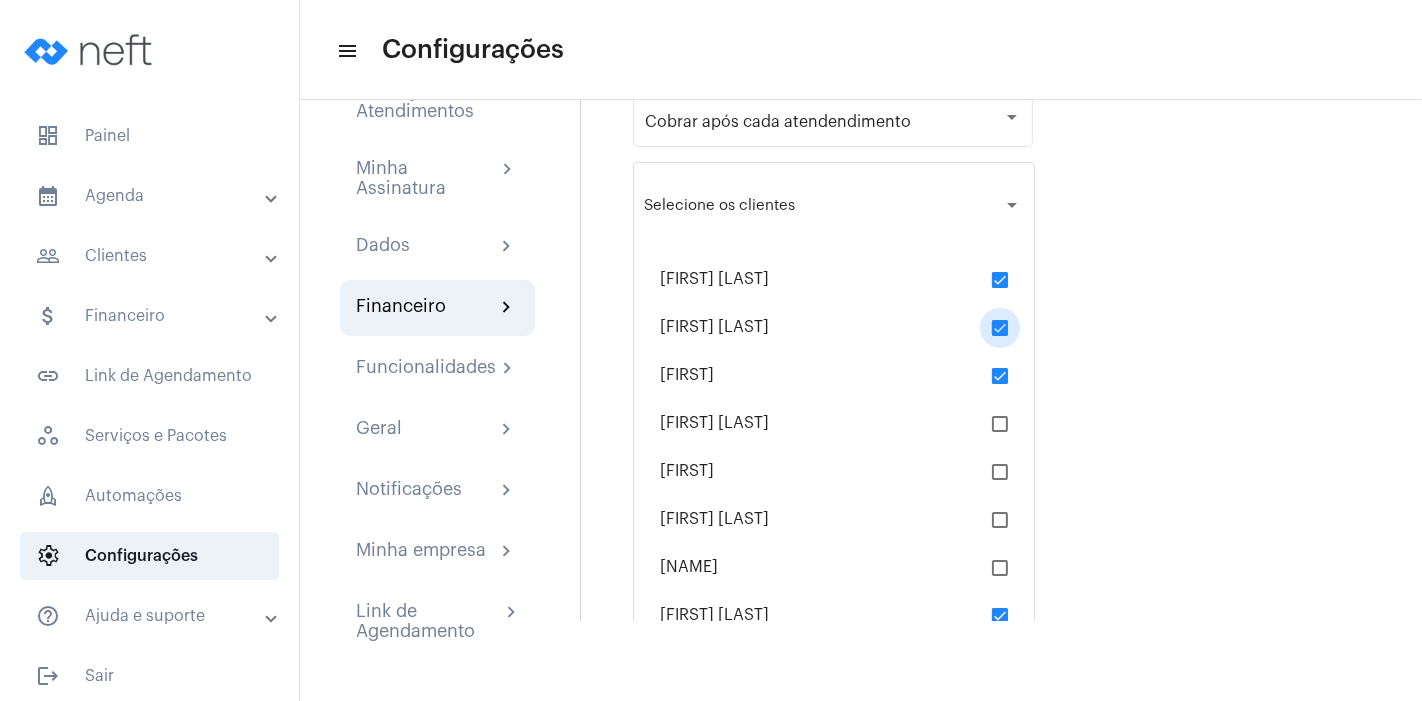 click at bounding box center (1000, 328) 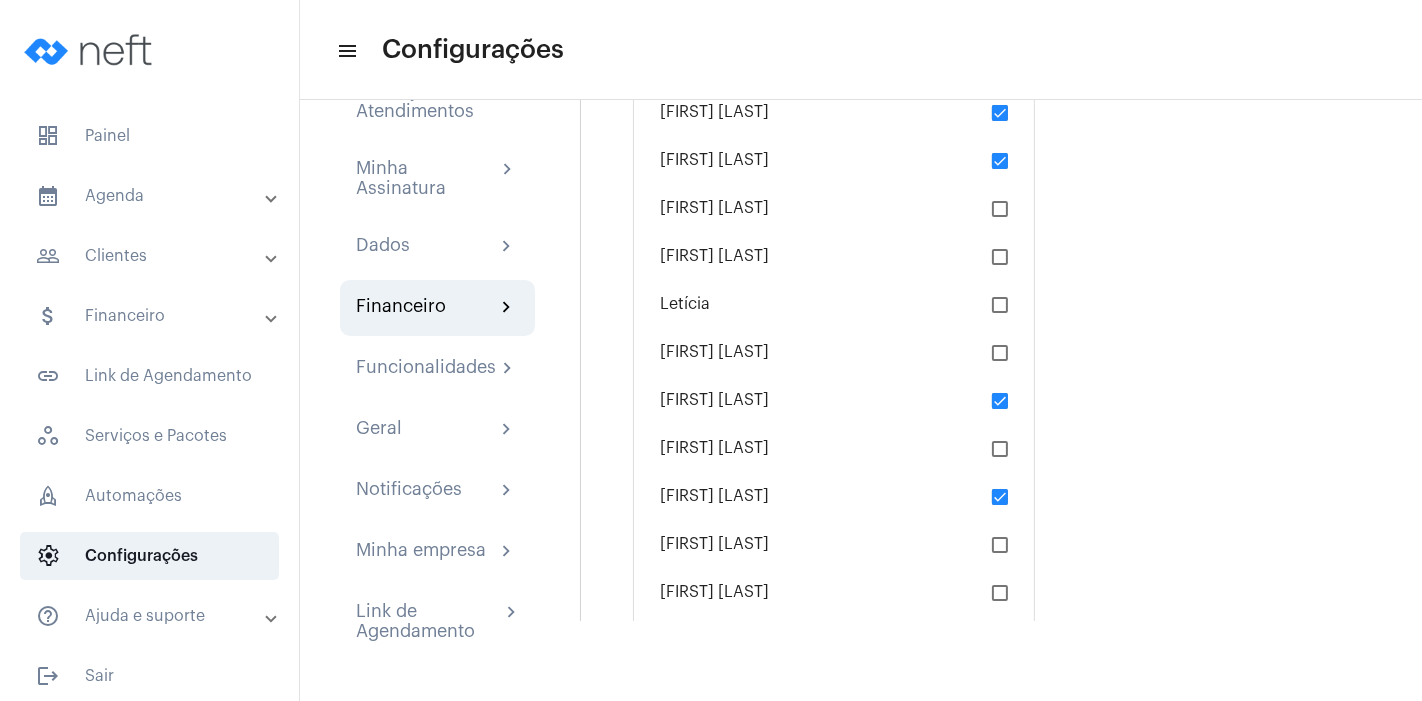 scroll, scrollTop: 1576, scrollLeft: 0, axis: vertical 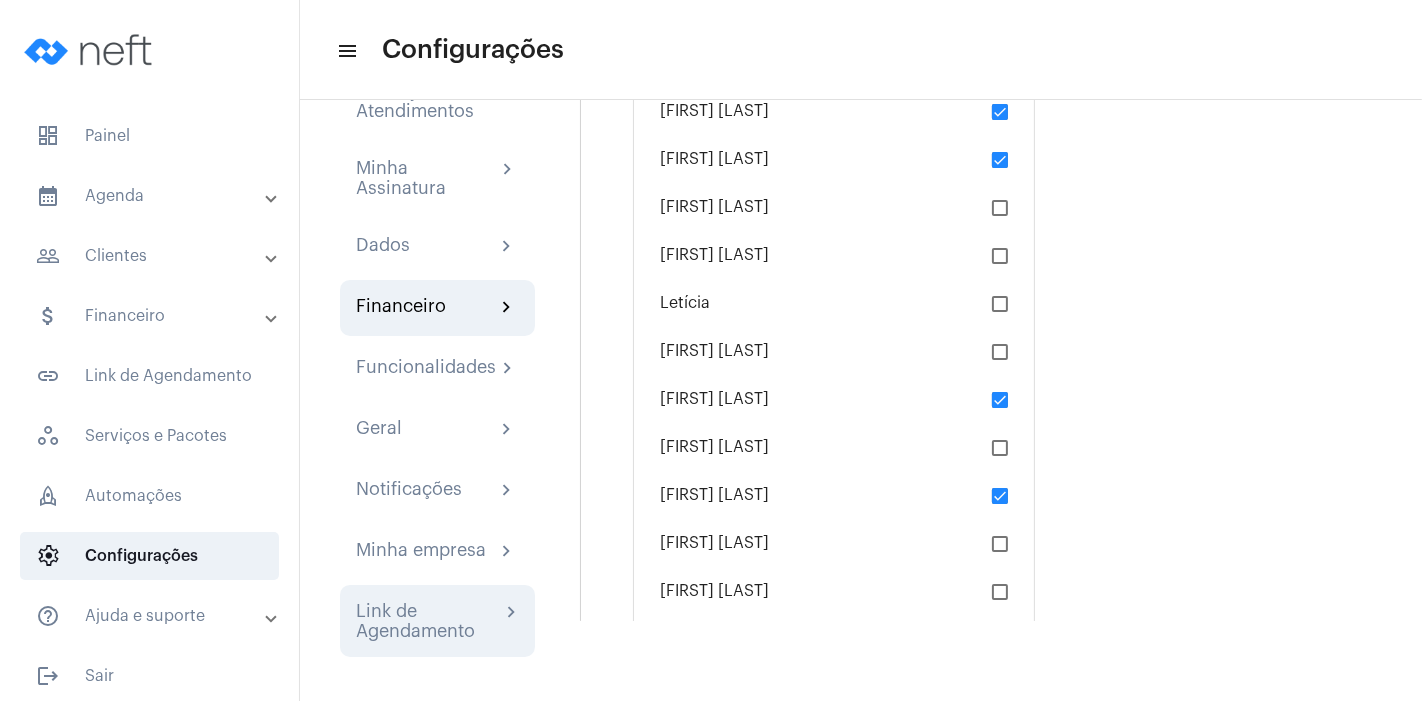 click on "Link de Agendamento" 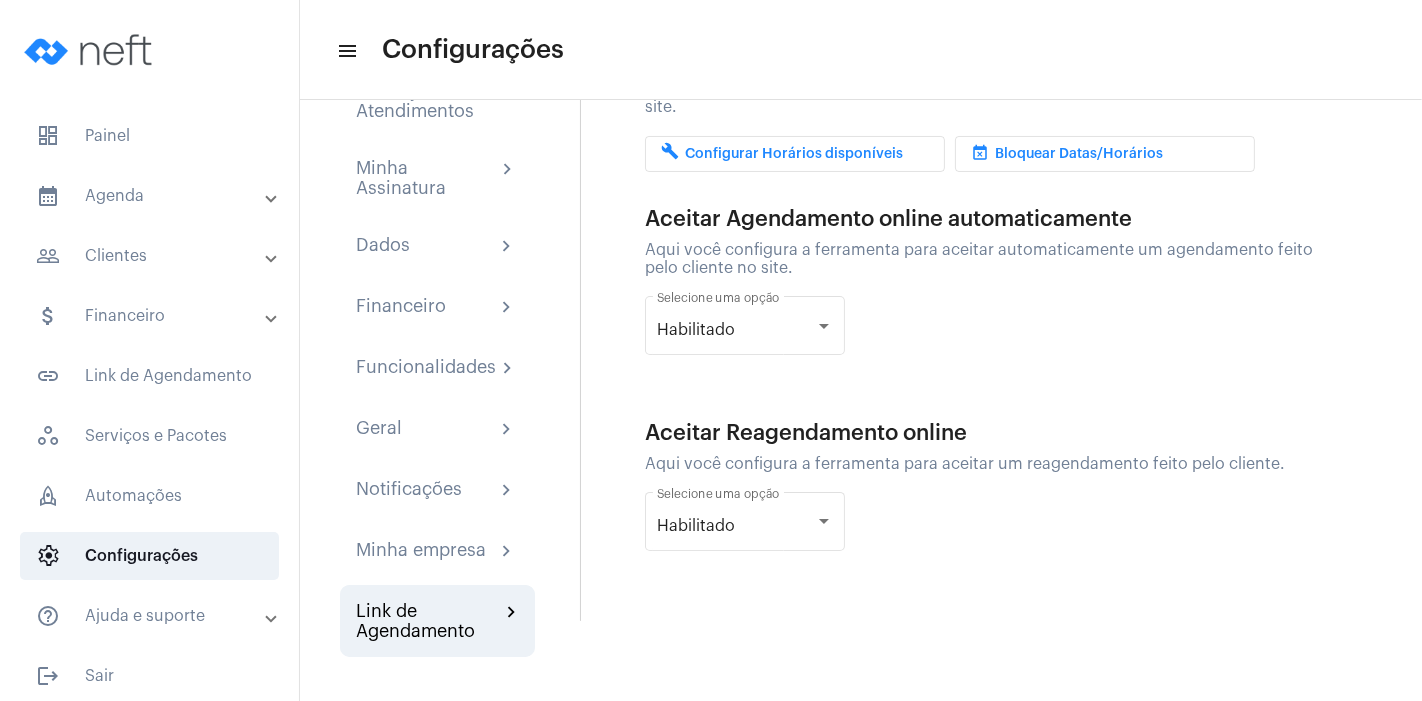 scroll, scrollTop: 275, scrollLeft: 0, axis: vertical 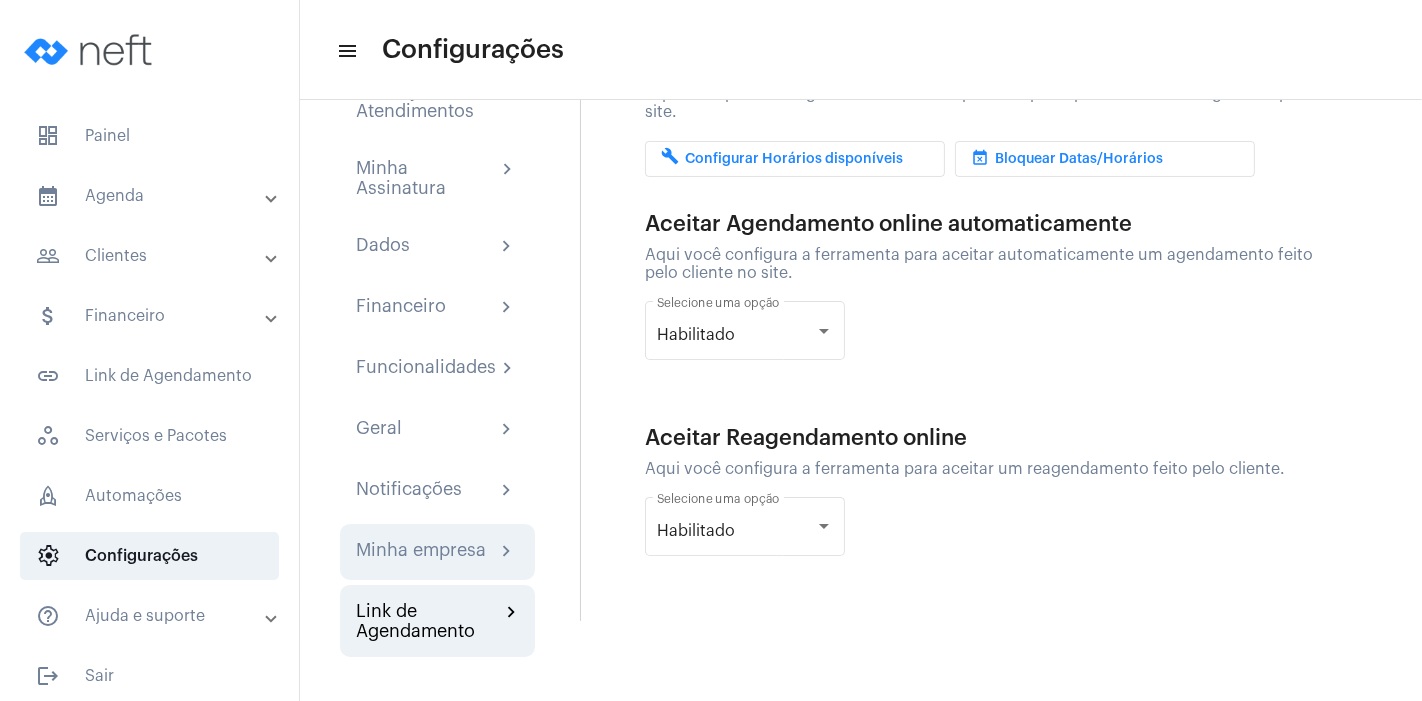 click on "Minha empresa" 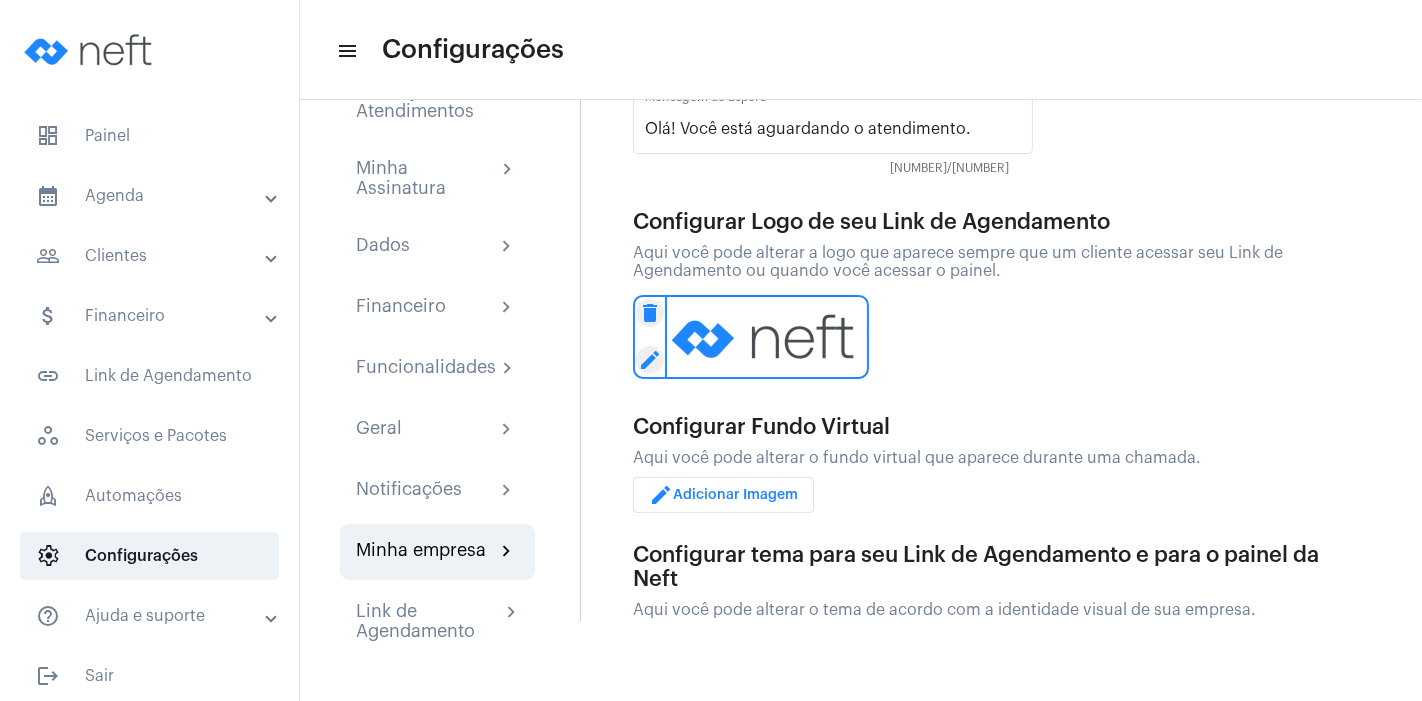 scroll, scrollTop: 611, scrollLeft: 0, axis: vertical 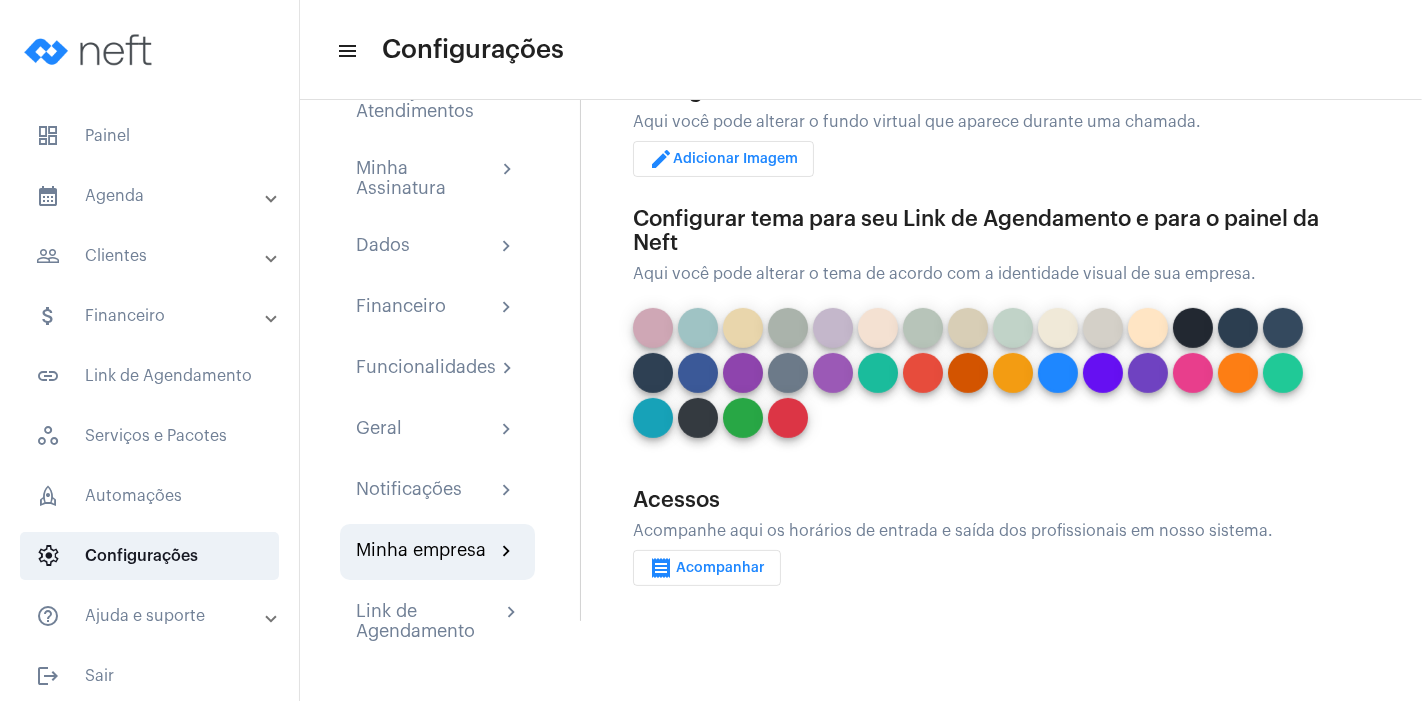 click on "edit  Adicionar Imagem" 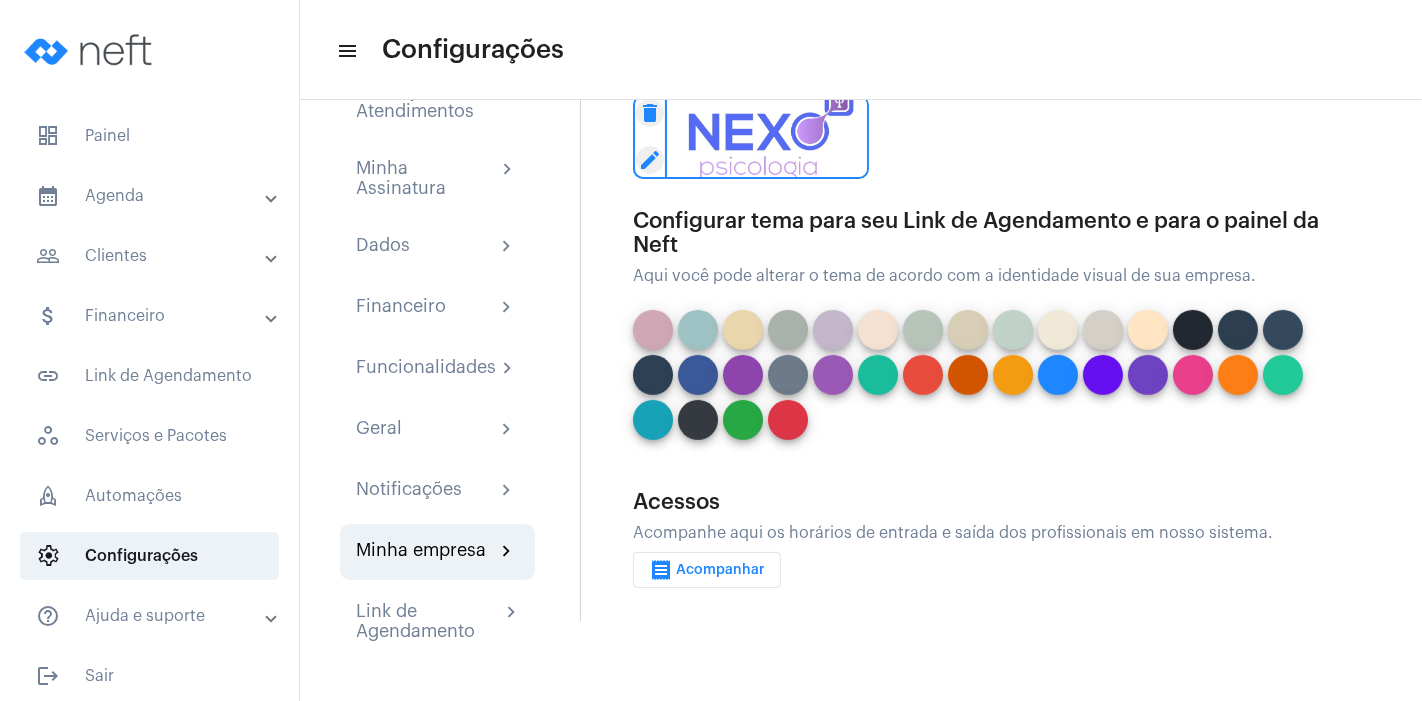 scroll, scrollTop: 660, scrollLeft: 0, axis: vertical 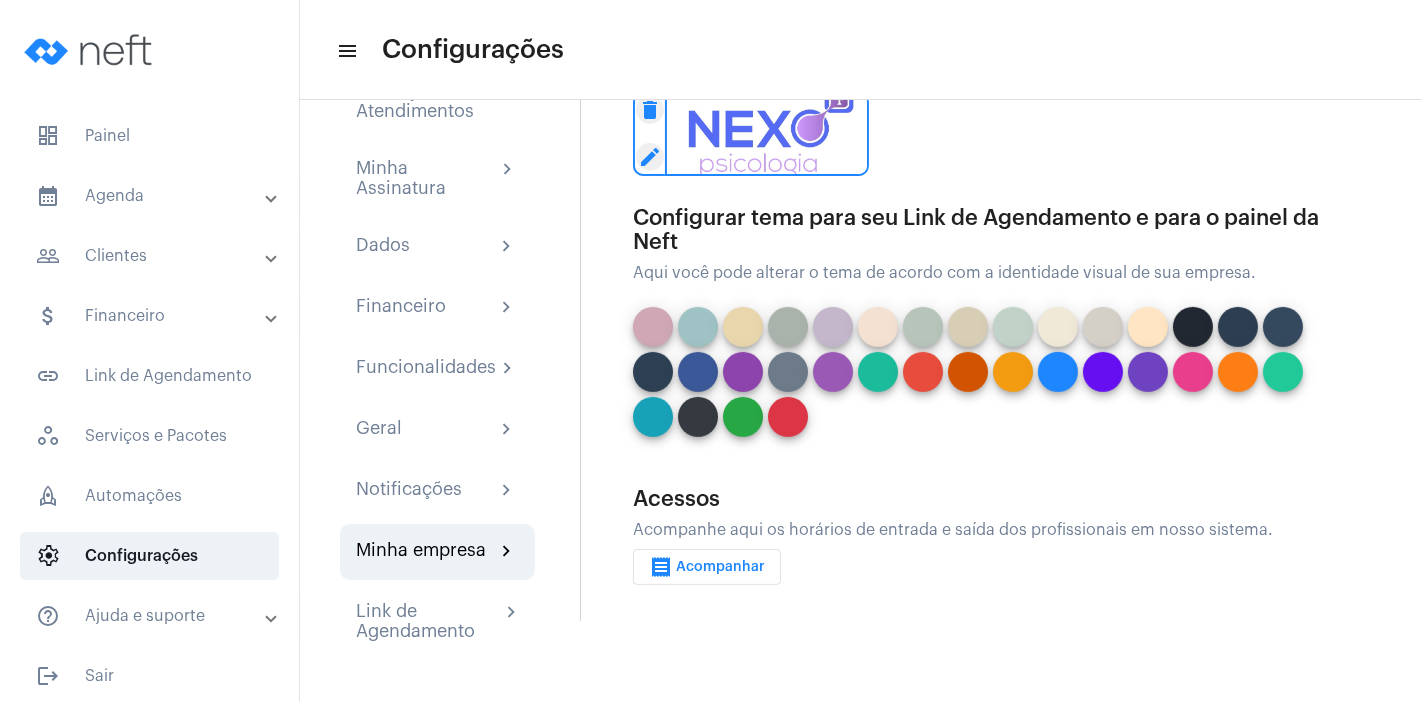 click on "receipt Acompanhar" 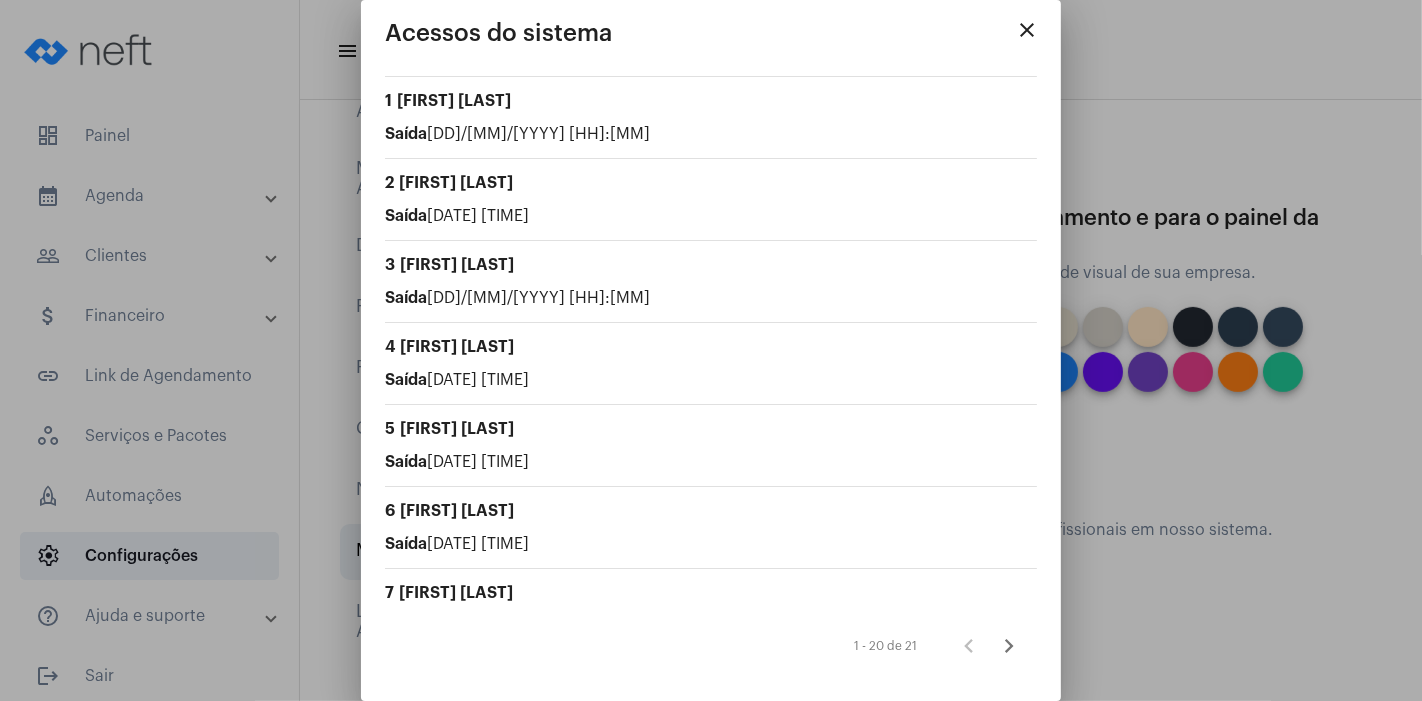 click on "close" at bounding box center (1027, 30) 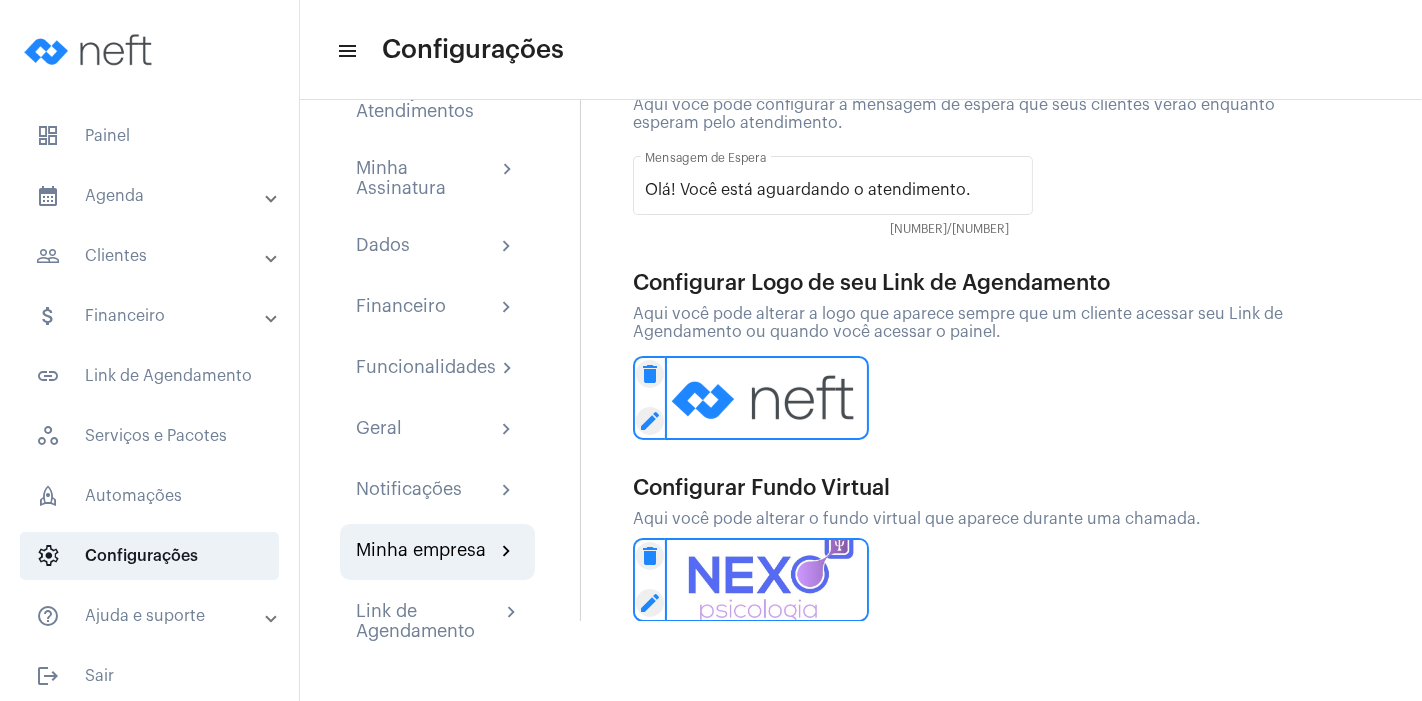 scroll, scrollTop: 211, scrollLeft: 0, axis: vertical 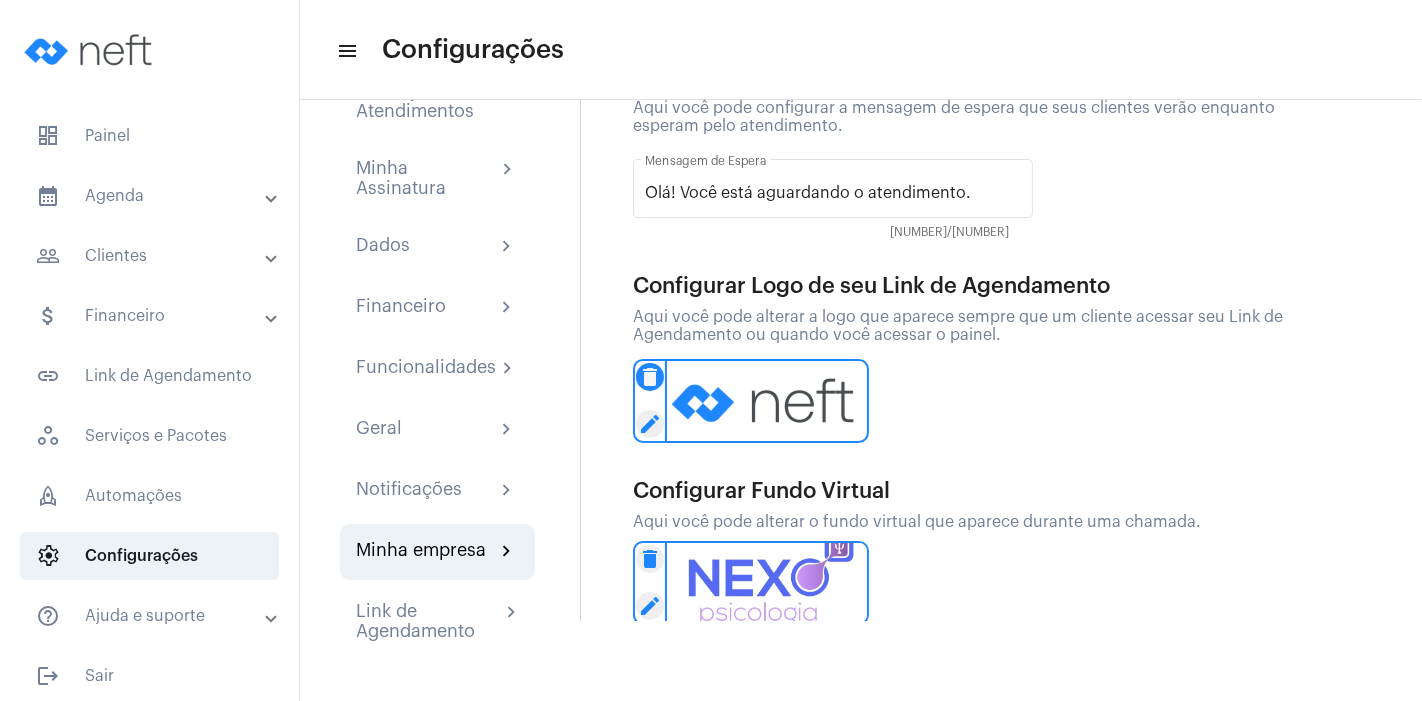 click on "delete" 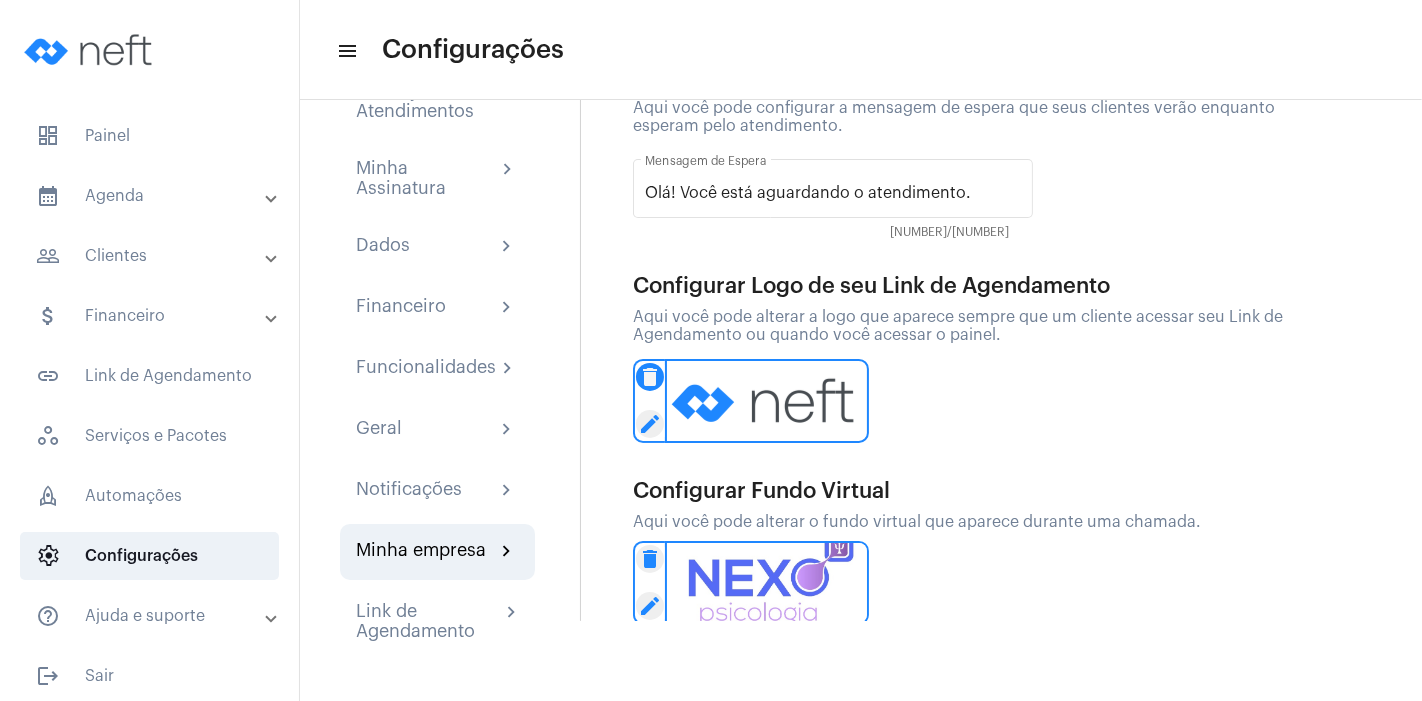click on "delete" 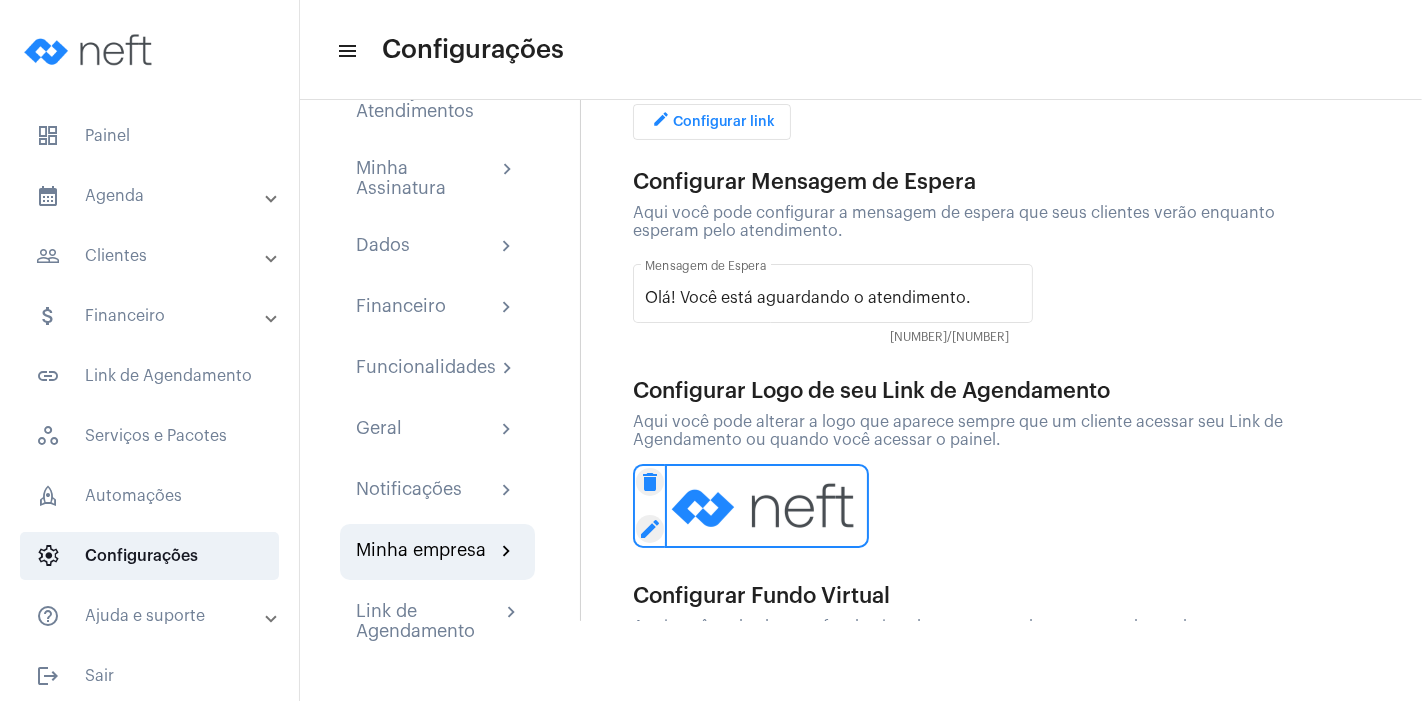 scroll, scrollTop: 103, scrollLeft: 0, axis: vertical 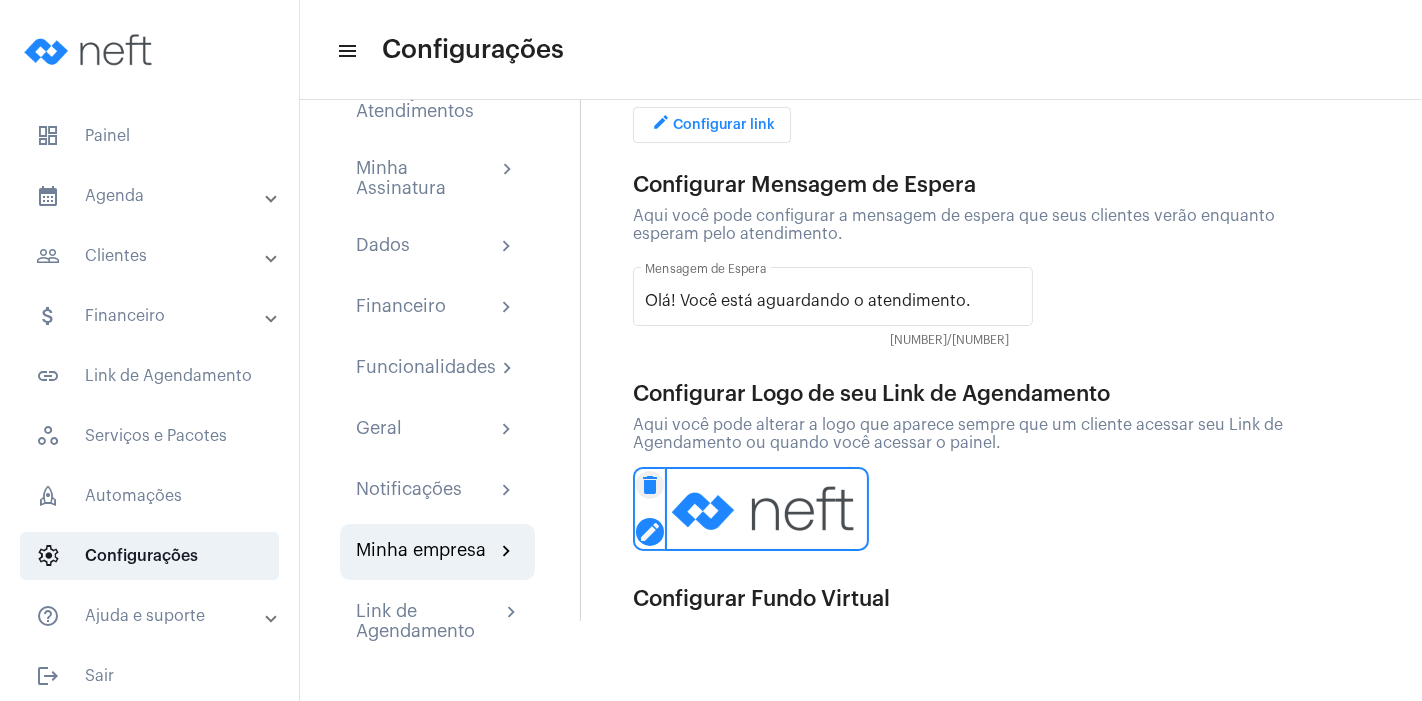 click on "edit" 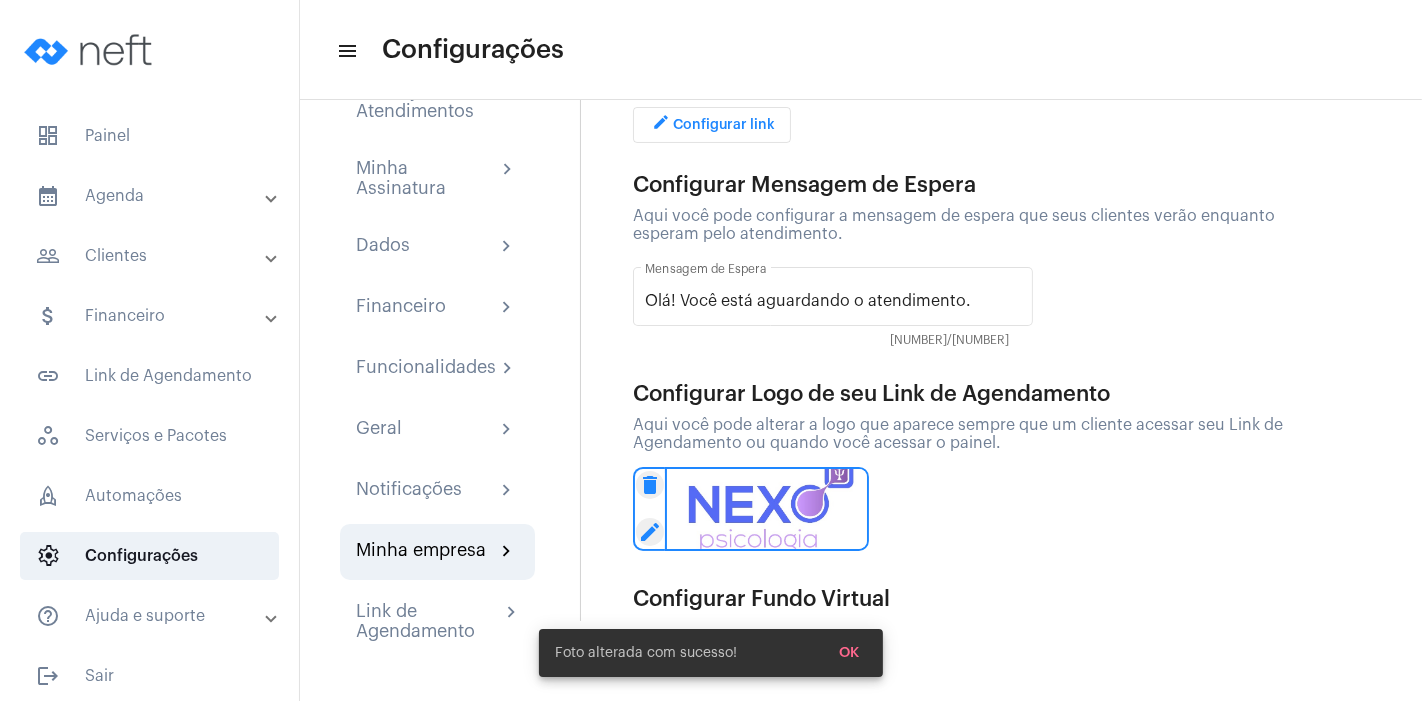 click on "delete edit" 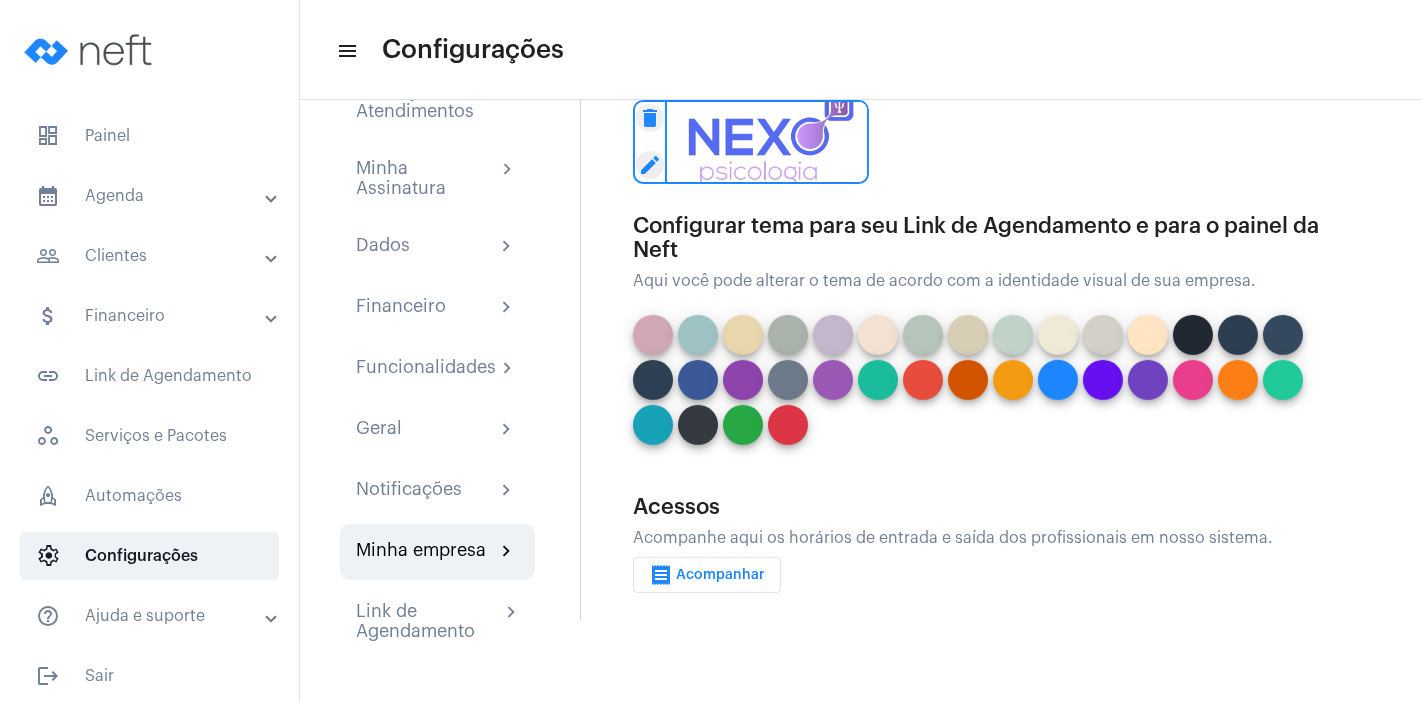 scroll, scrollTop: 660, scrollLeft: 0, axis: vertical 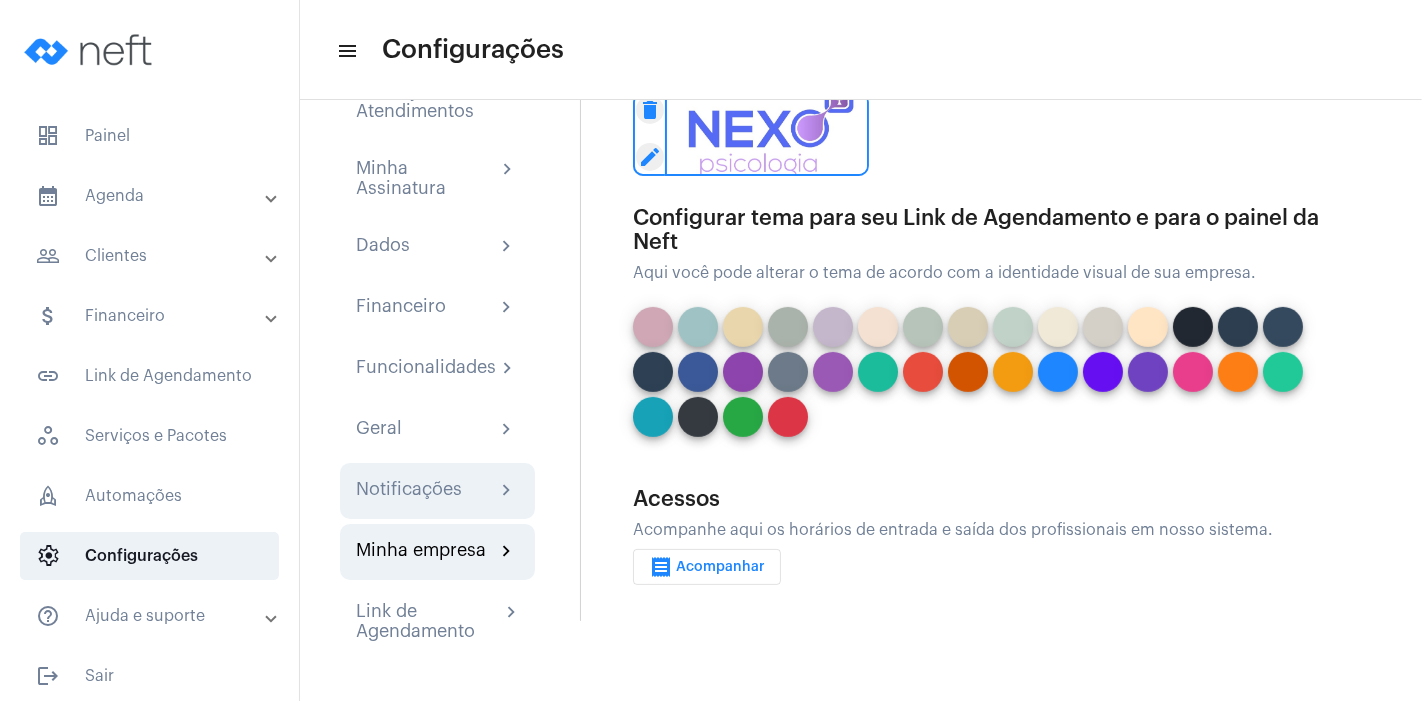 click on "Notificações" 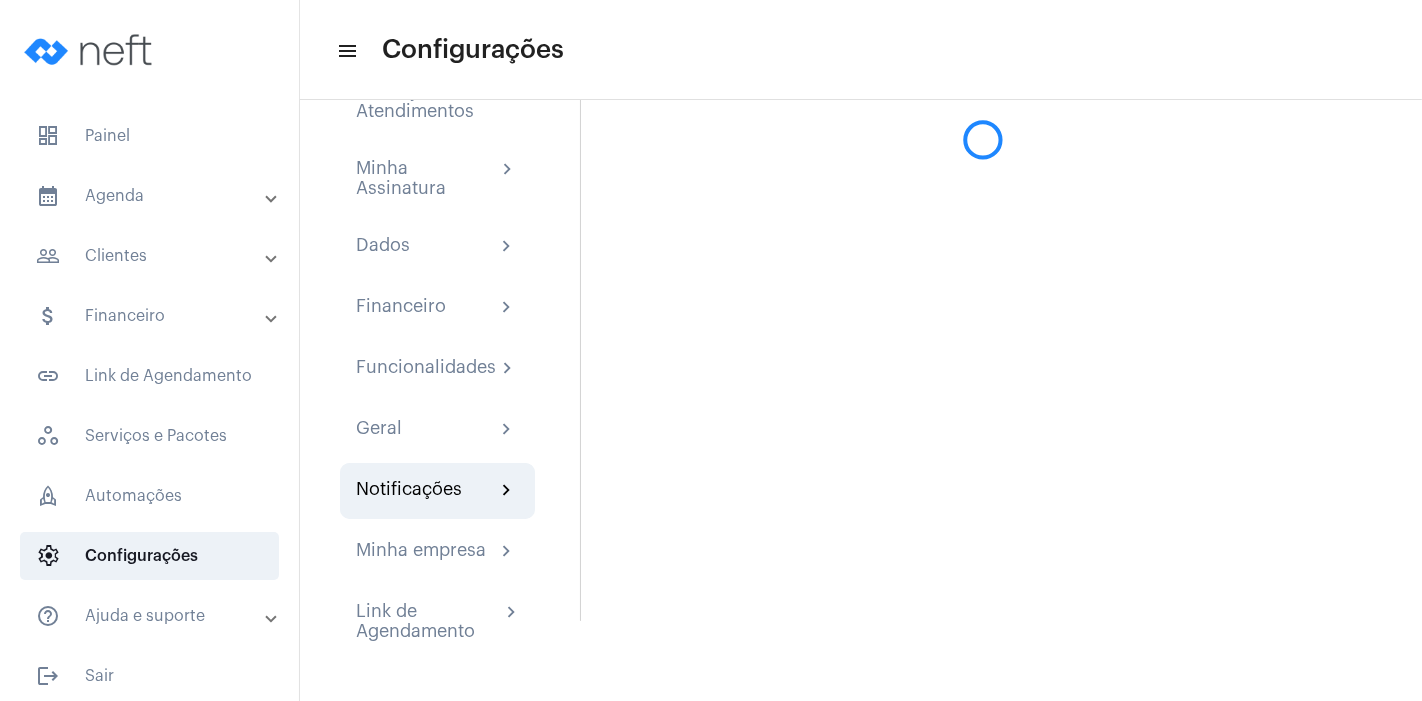 scroll, scrollTop: 0, scrollLeft: 0, axis: both 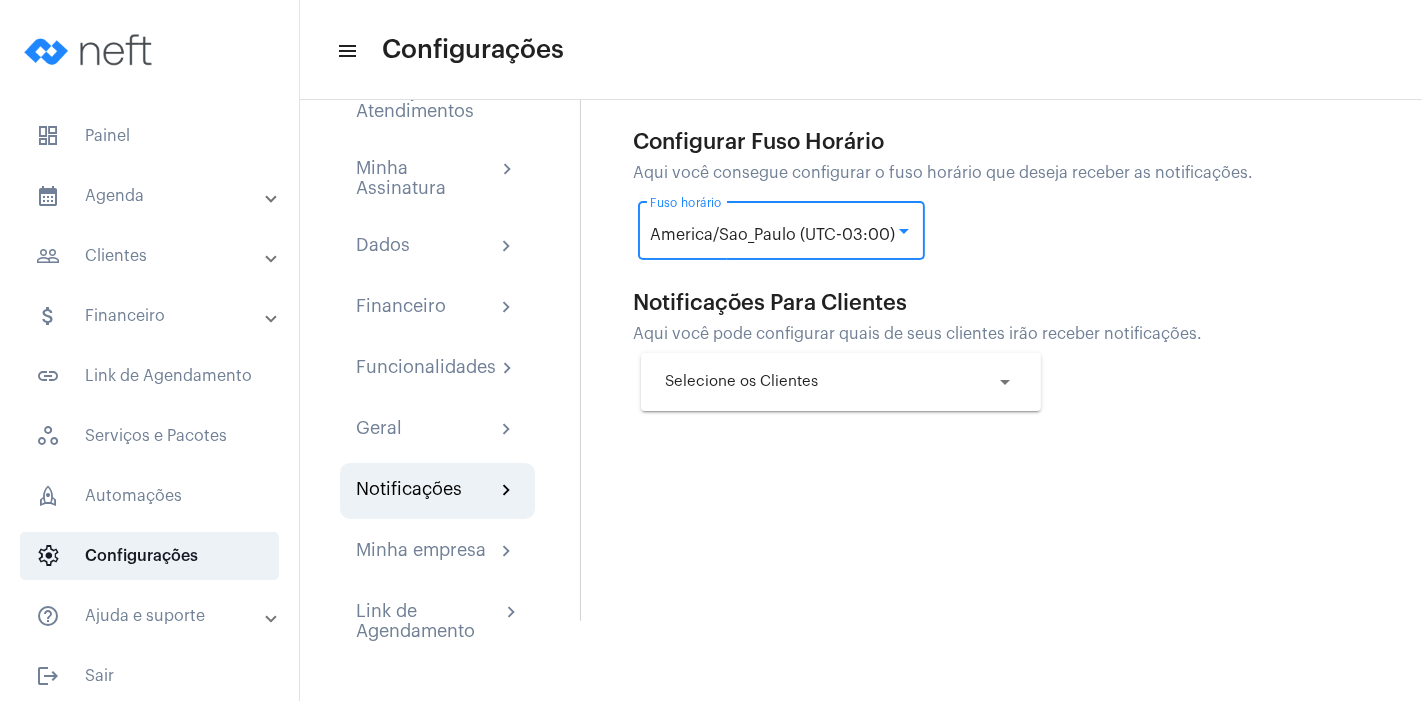 click at bounding box center [904, 231] 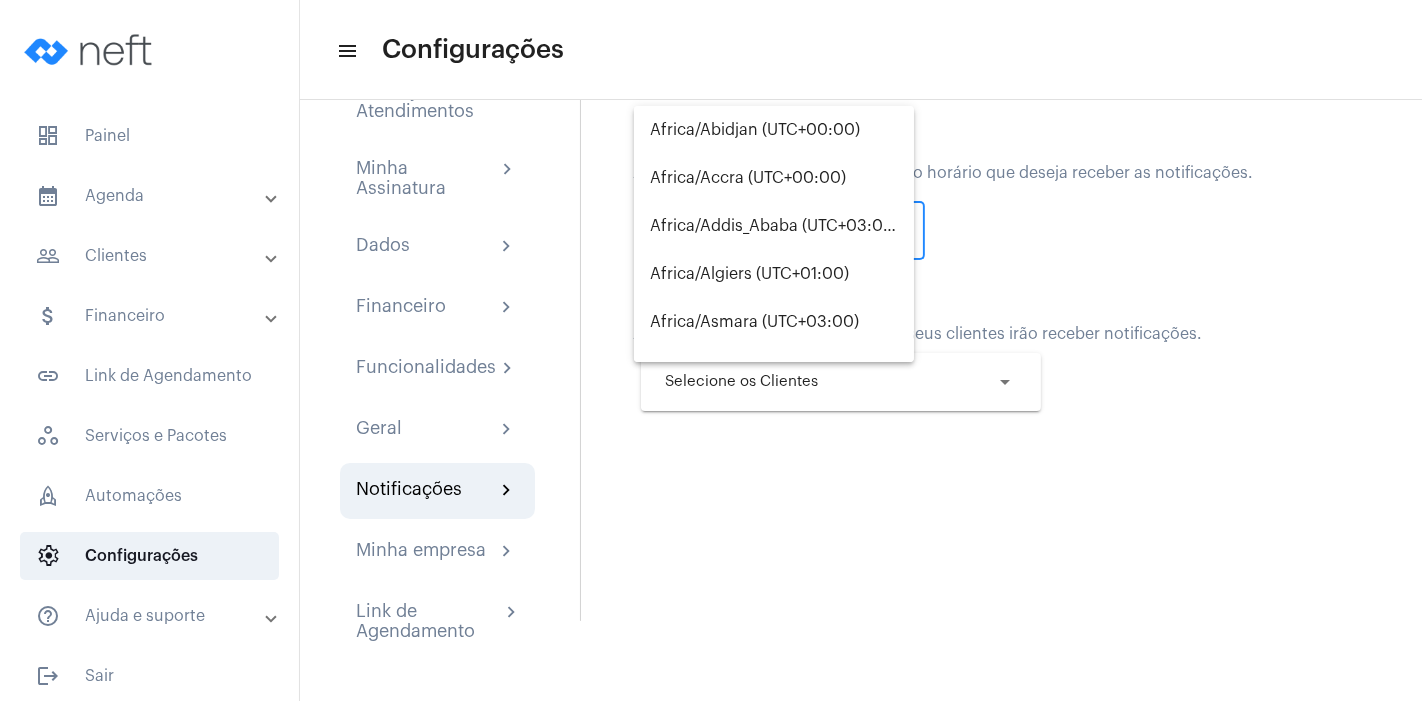 scroll, scrollTop: 9495, scrollLeft: 0, axis: vertical 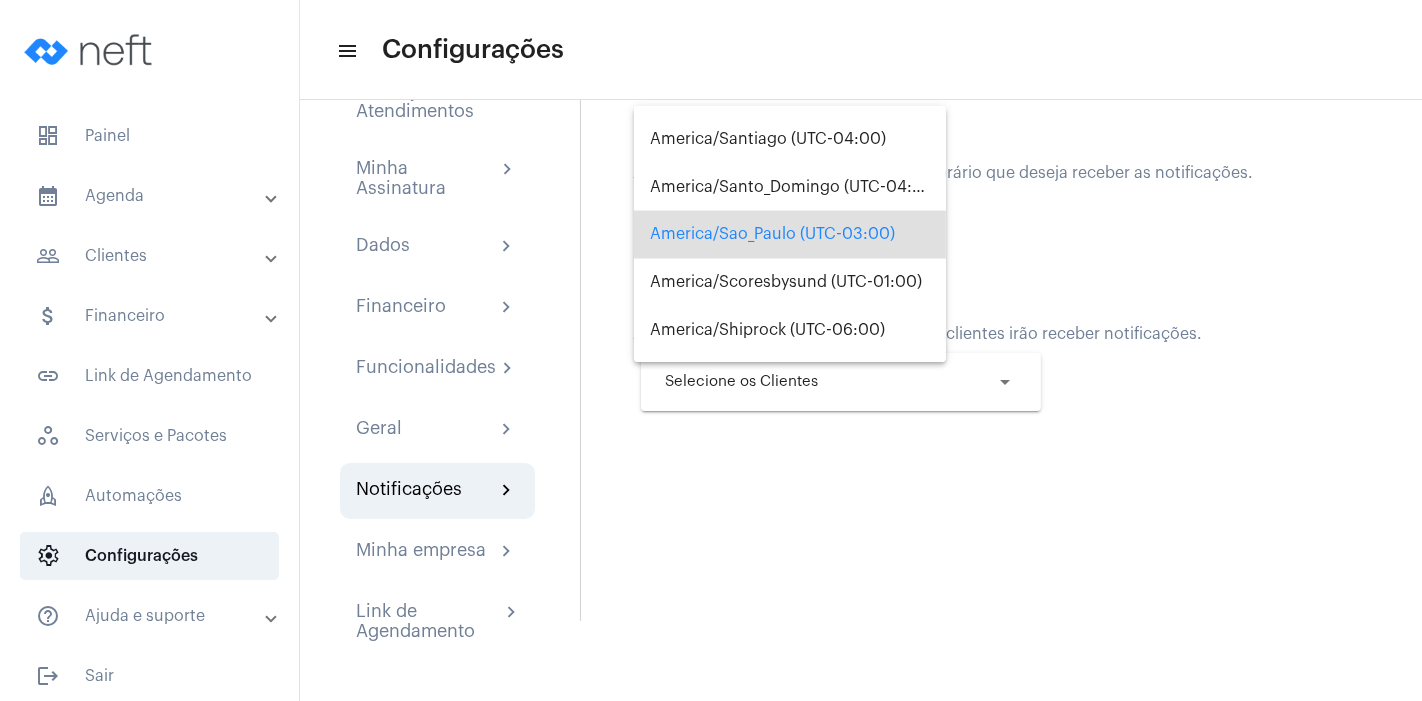 click on "America/Sao_Paulo (UTC-03:00)" at bounding box center [790, 235] 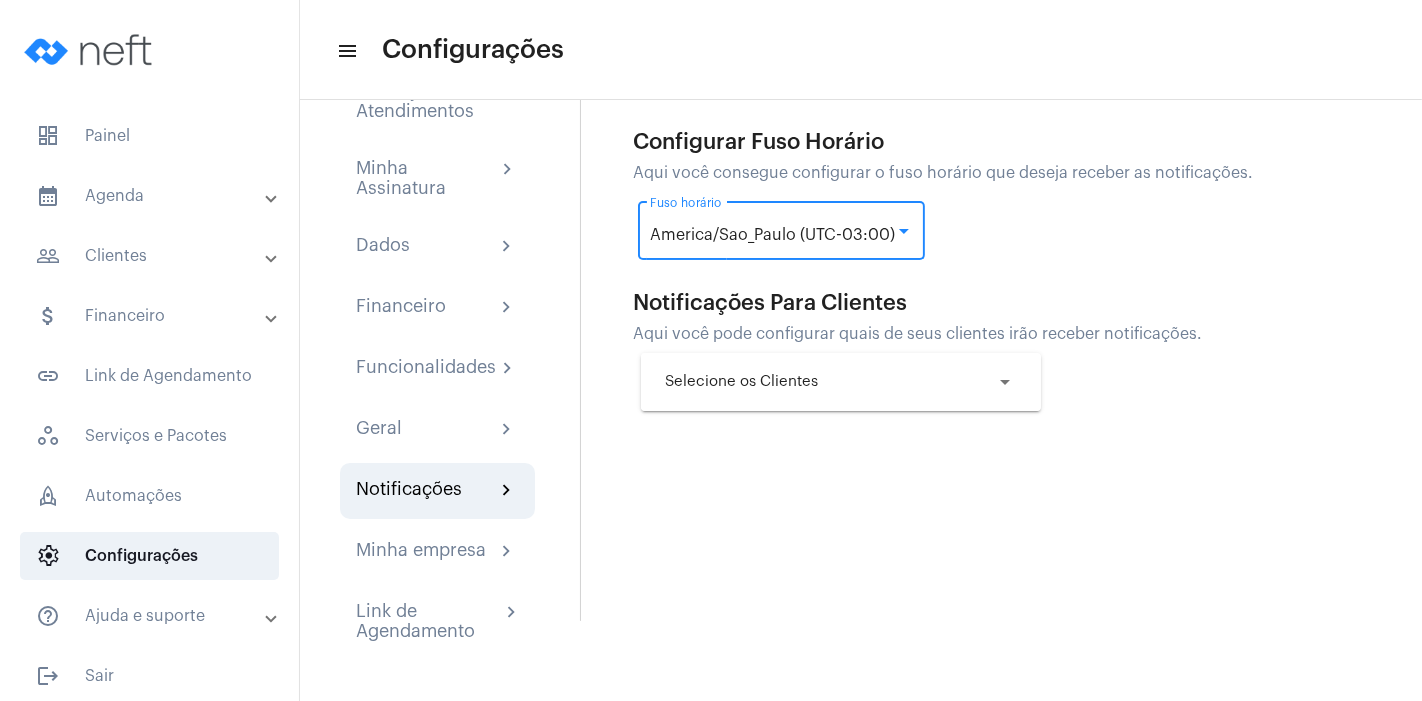 click on "arrow_drop_down" at bounding box center (1005, 382) 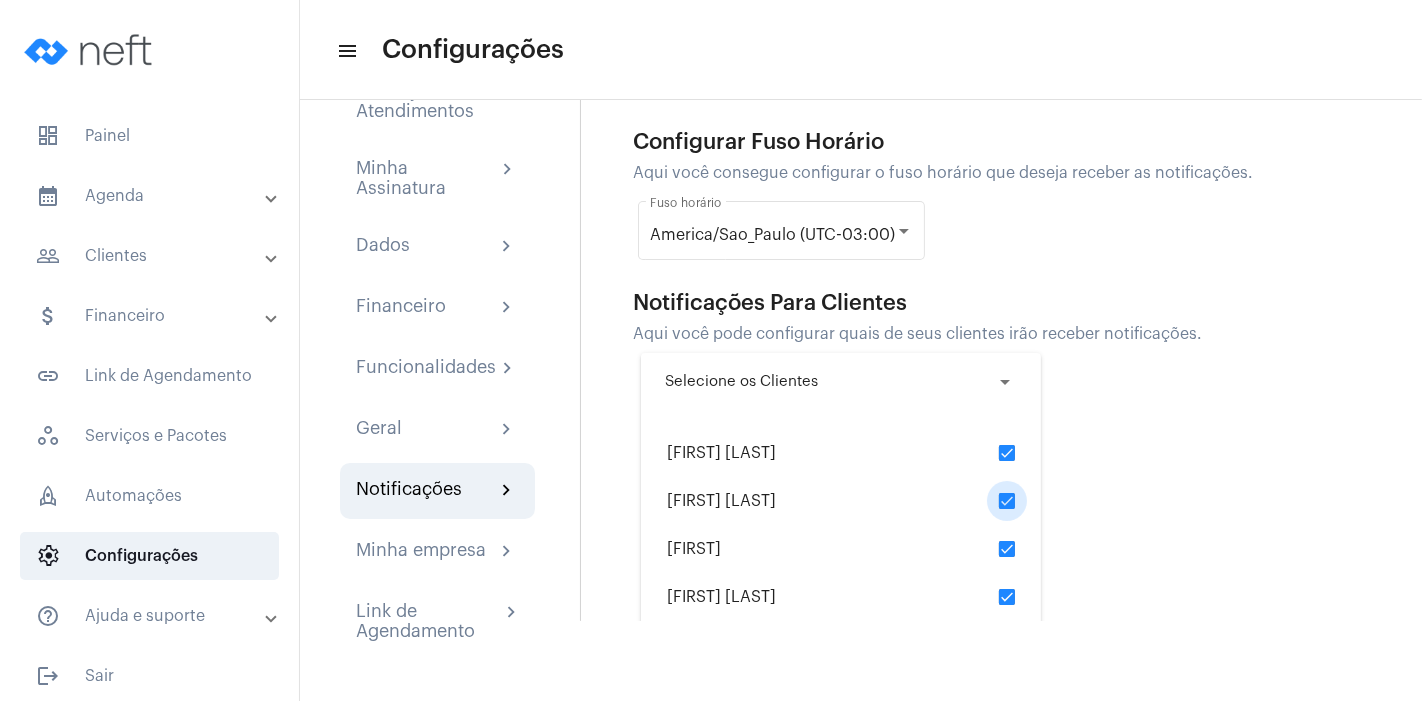 click at bounding box center (1007, 501) 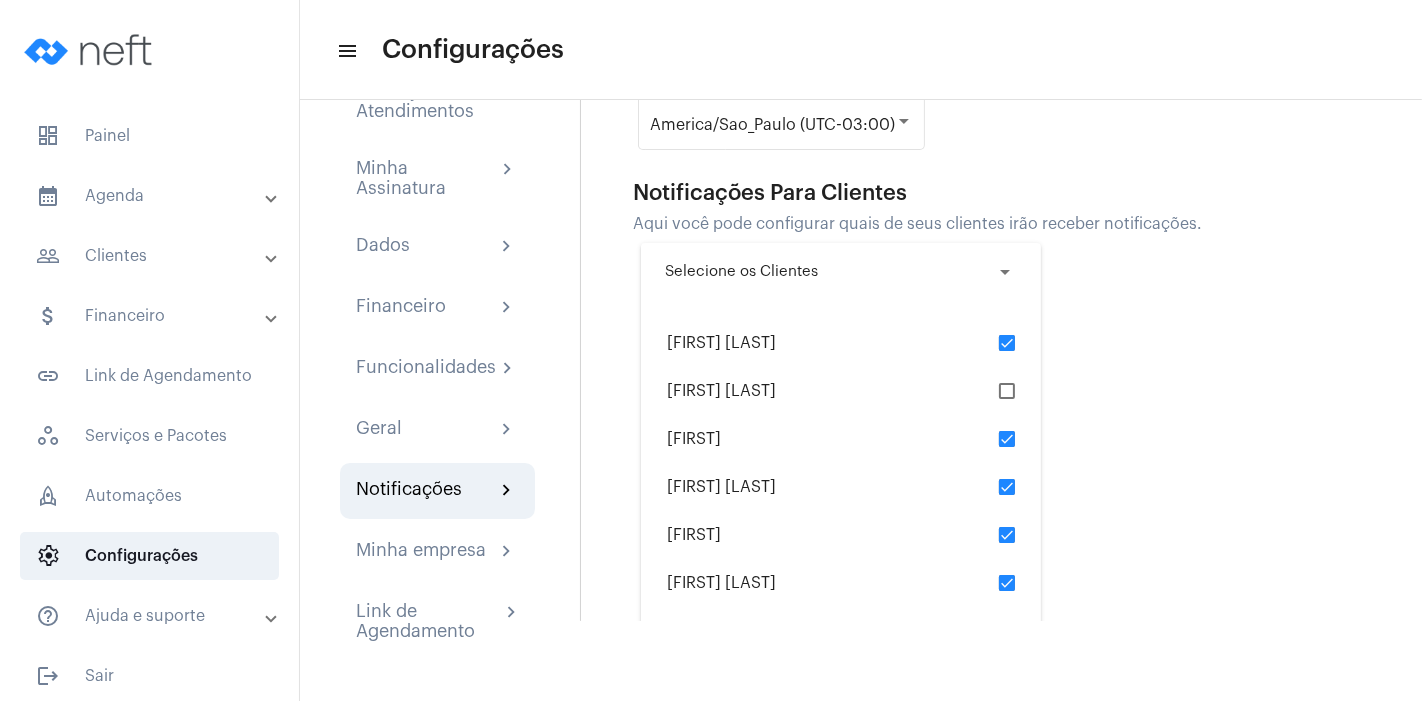 scroll, scrollTop: 111, scrollLeft: 0, axis: vertical 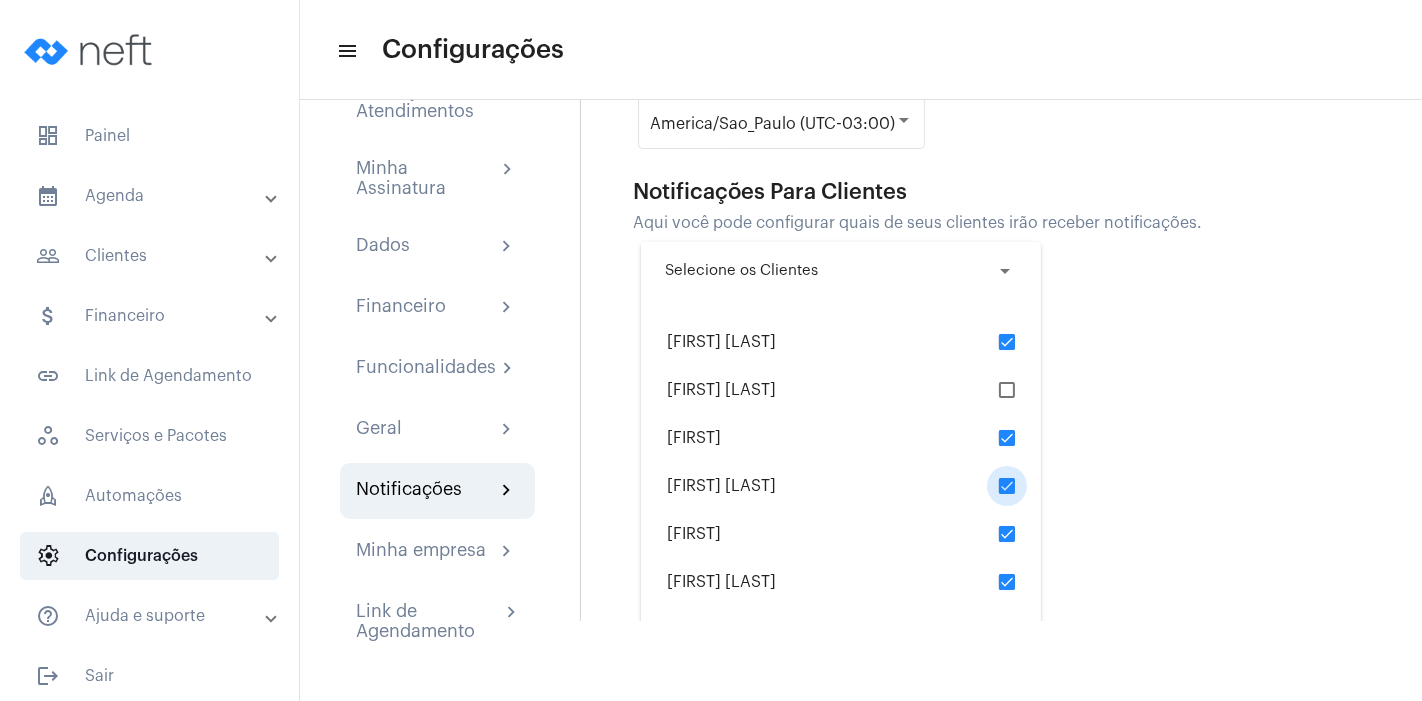 click at bounding box center [1007, 486] 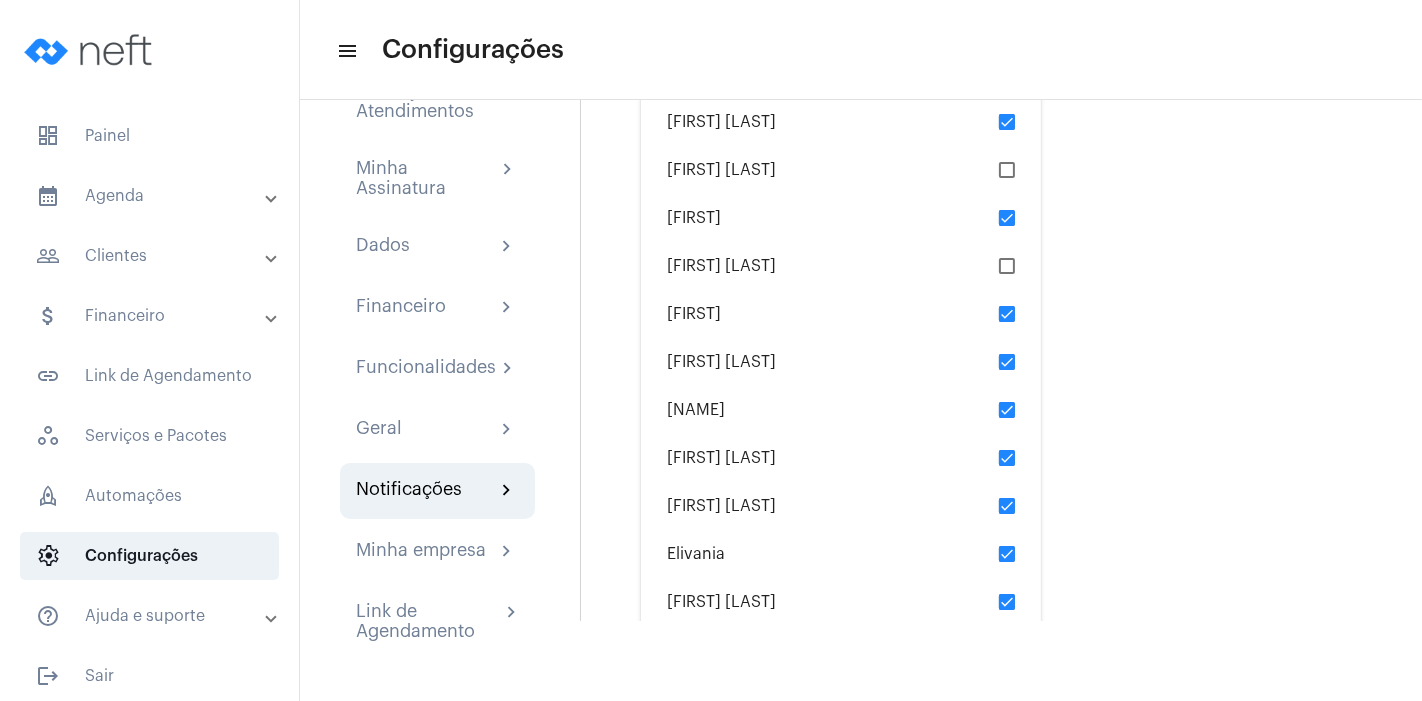 scroll, scrollTop: 332, scrollLeft: 0, axis: vertical 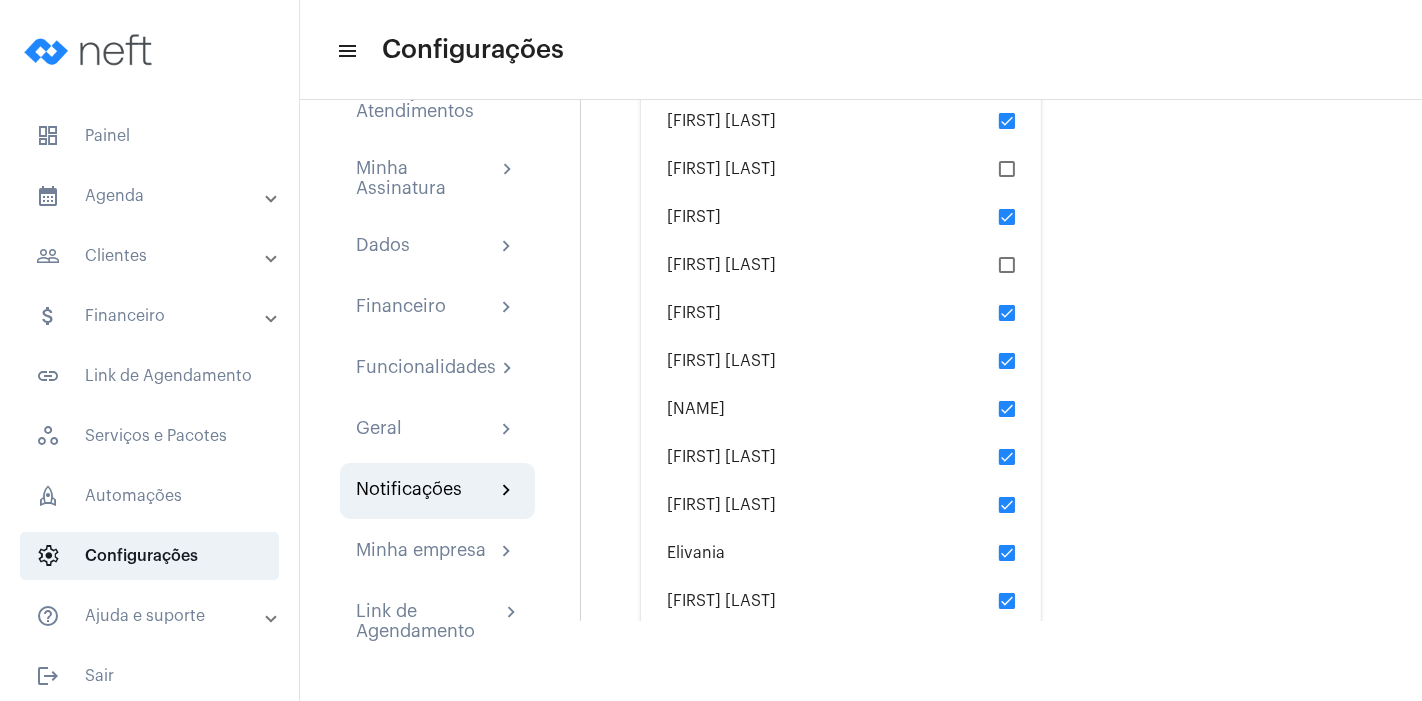 click at bounding box center [1007, 313] 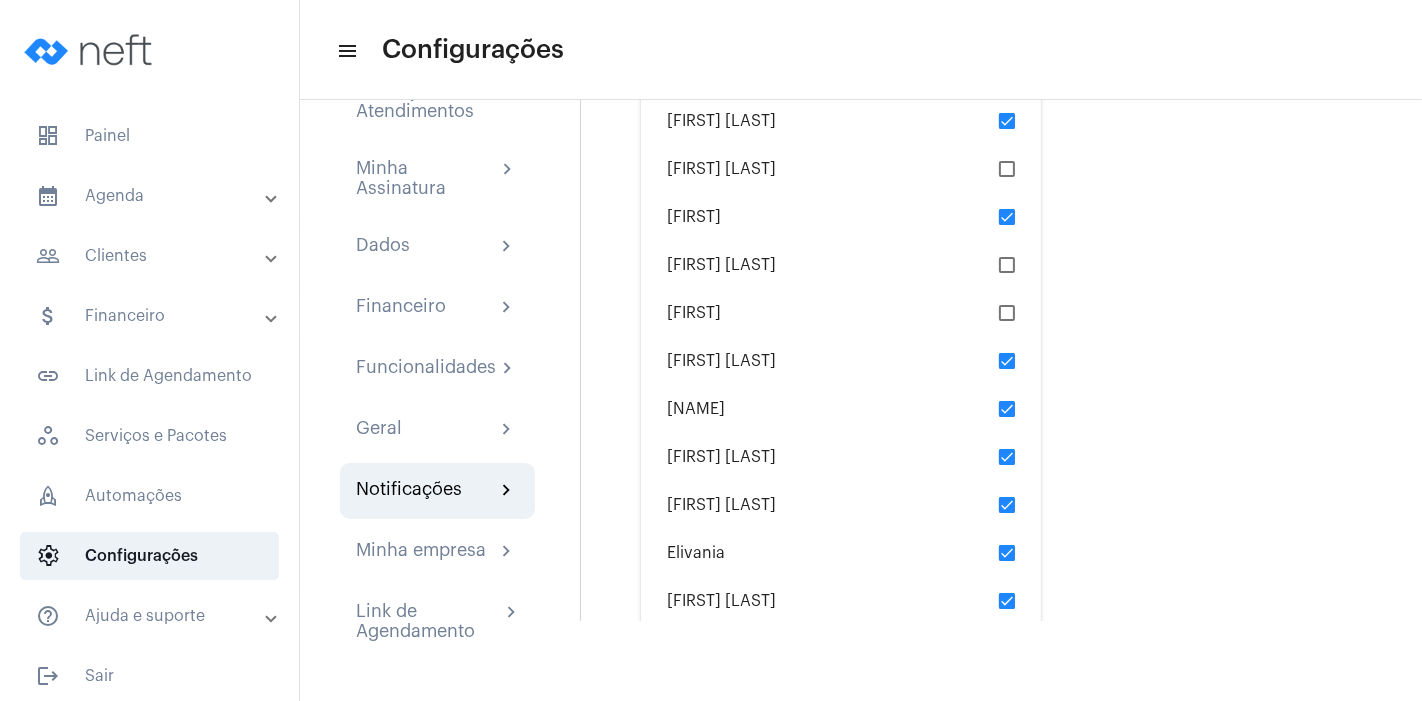 click at bounding box center [1007, 361] 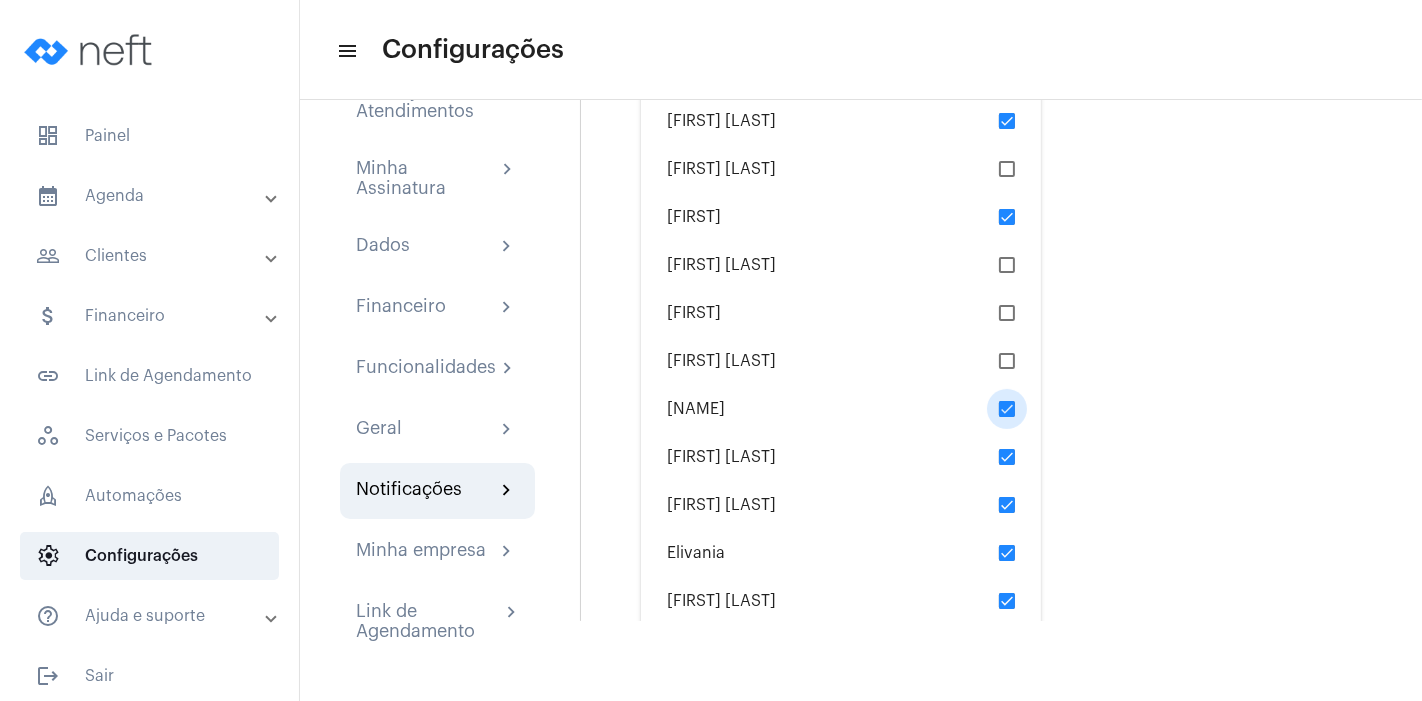 click at bounding box center (1007, 409) 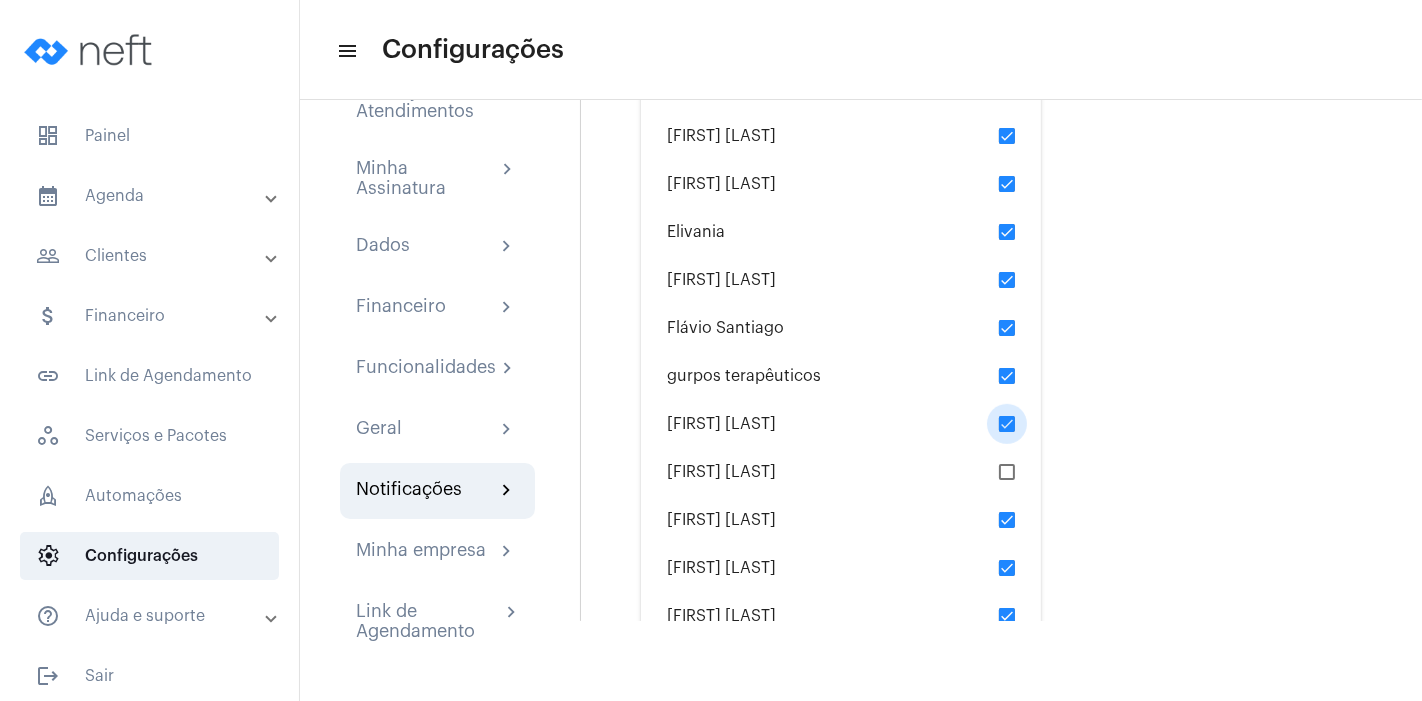click at bounding box center [1007, 424] 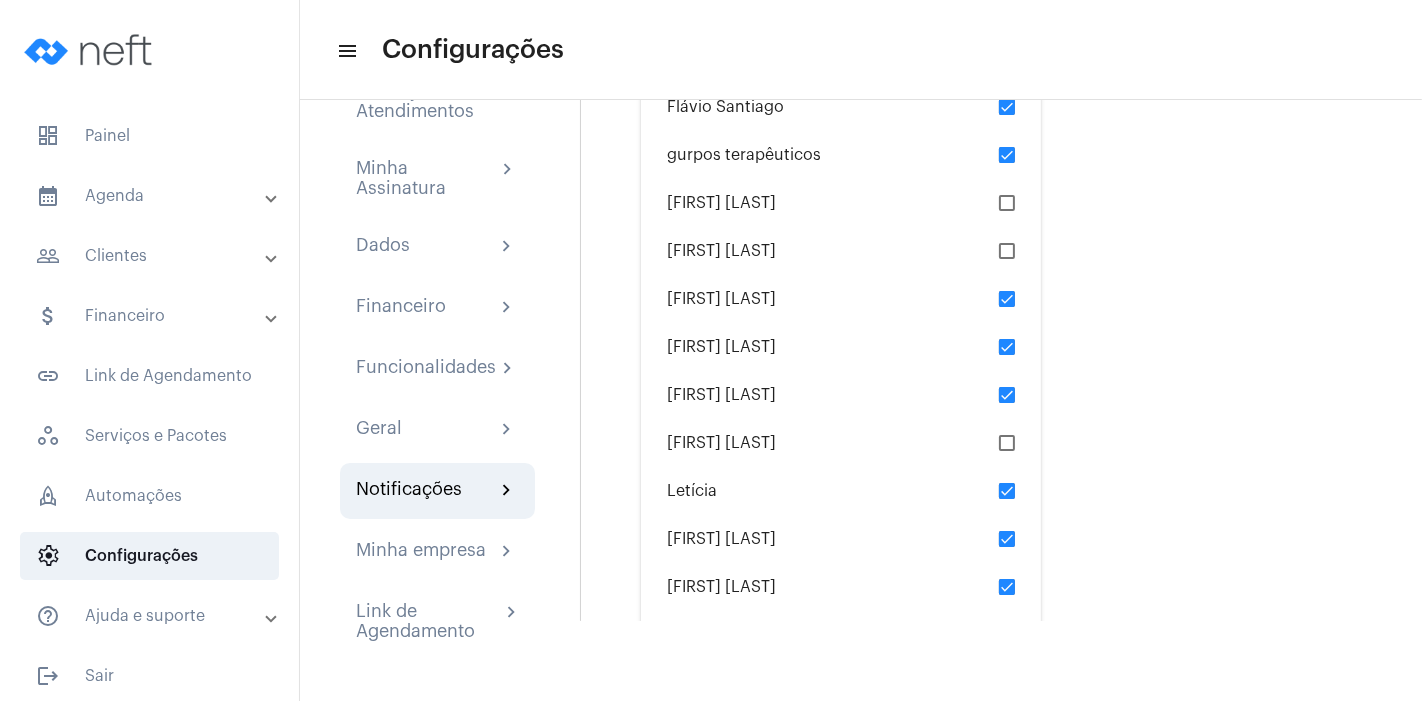click at bounding box center (1007, 491) 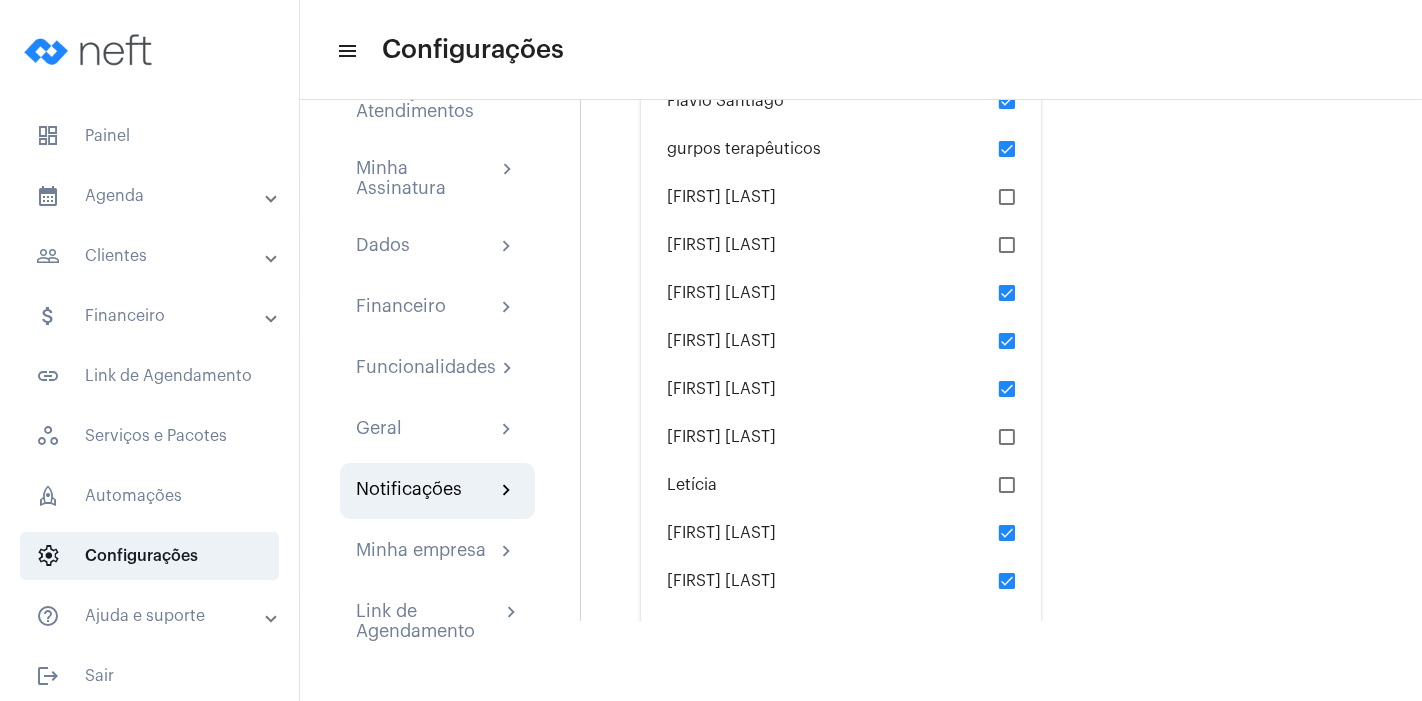 click at bounding box center (1007, 533) 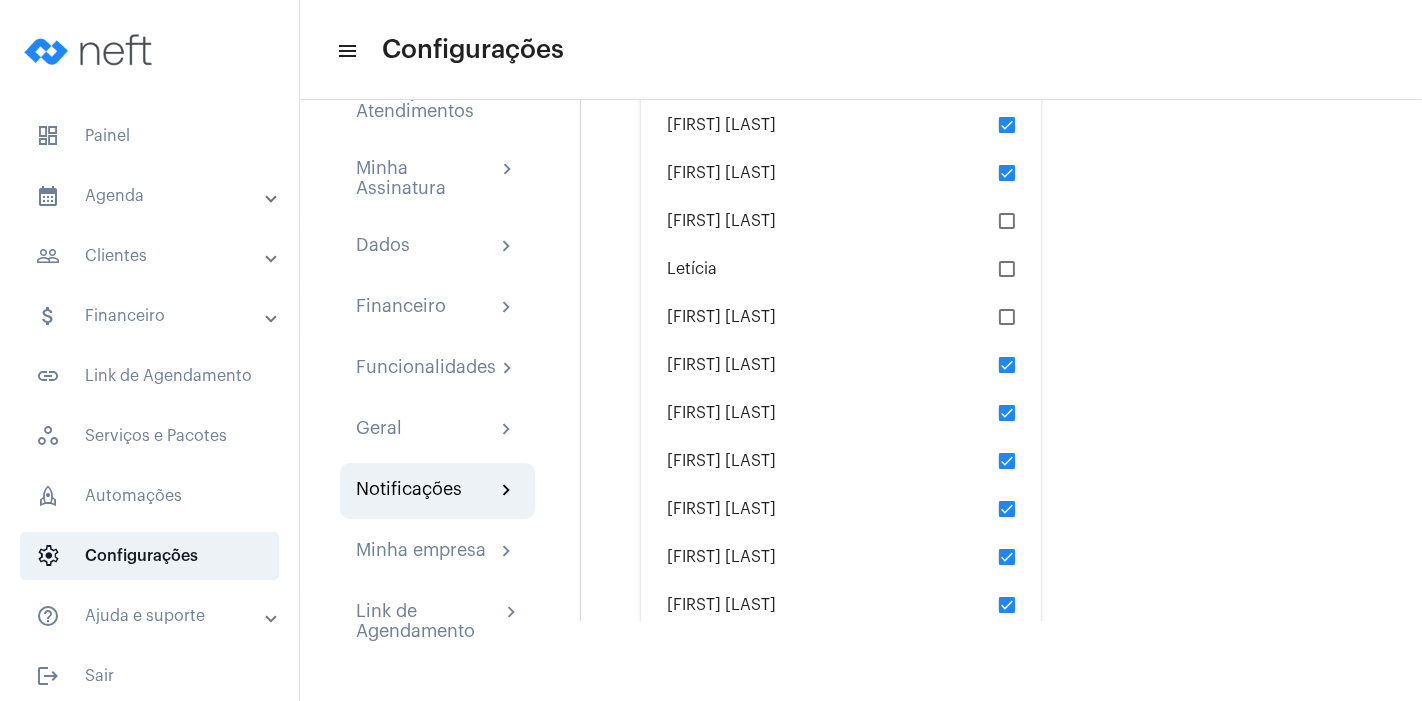 click at bounding box center [1007, 413] 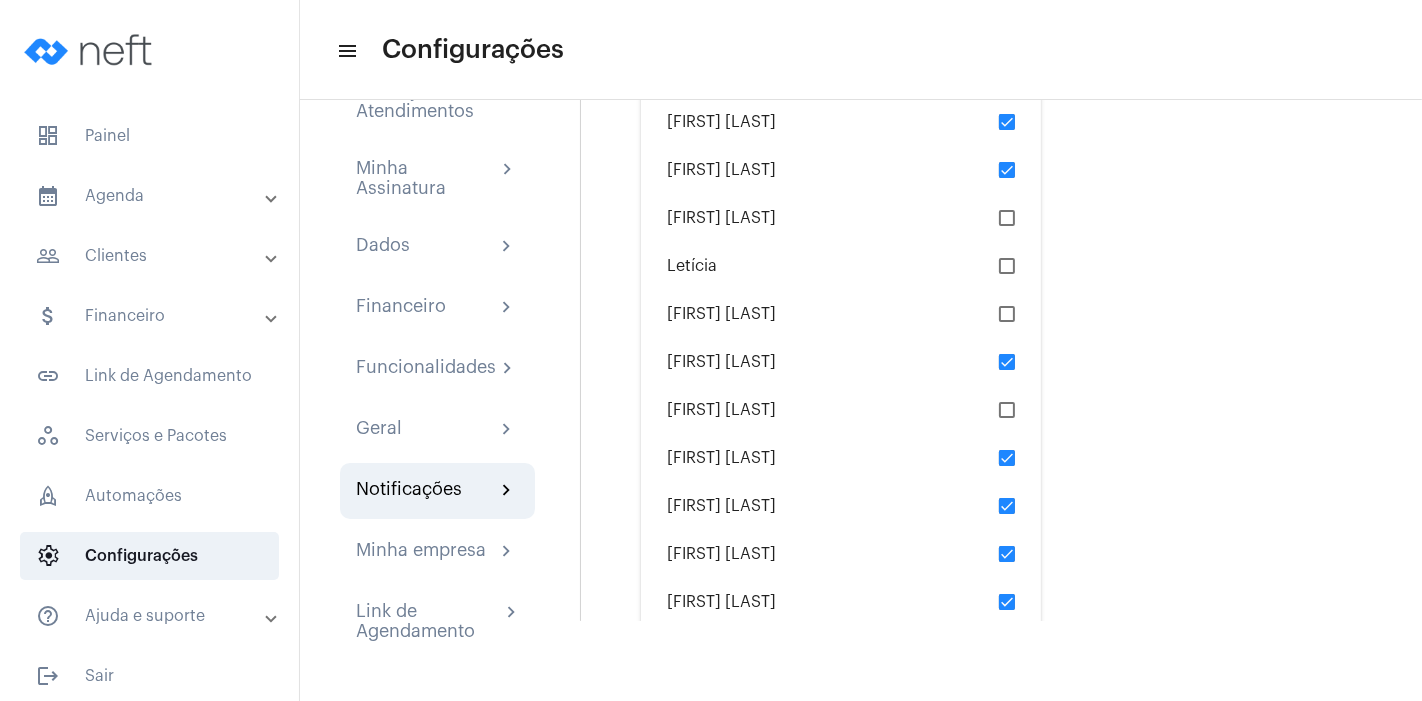 scroll, scrollTop: 1100, scrollLeft: 0, axis: vertical 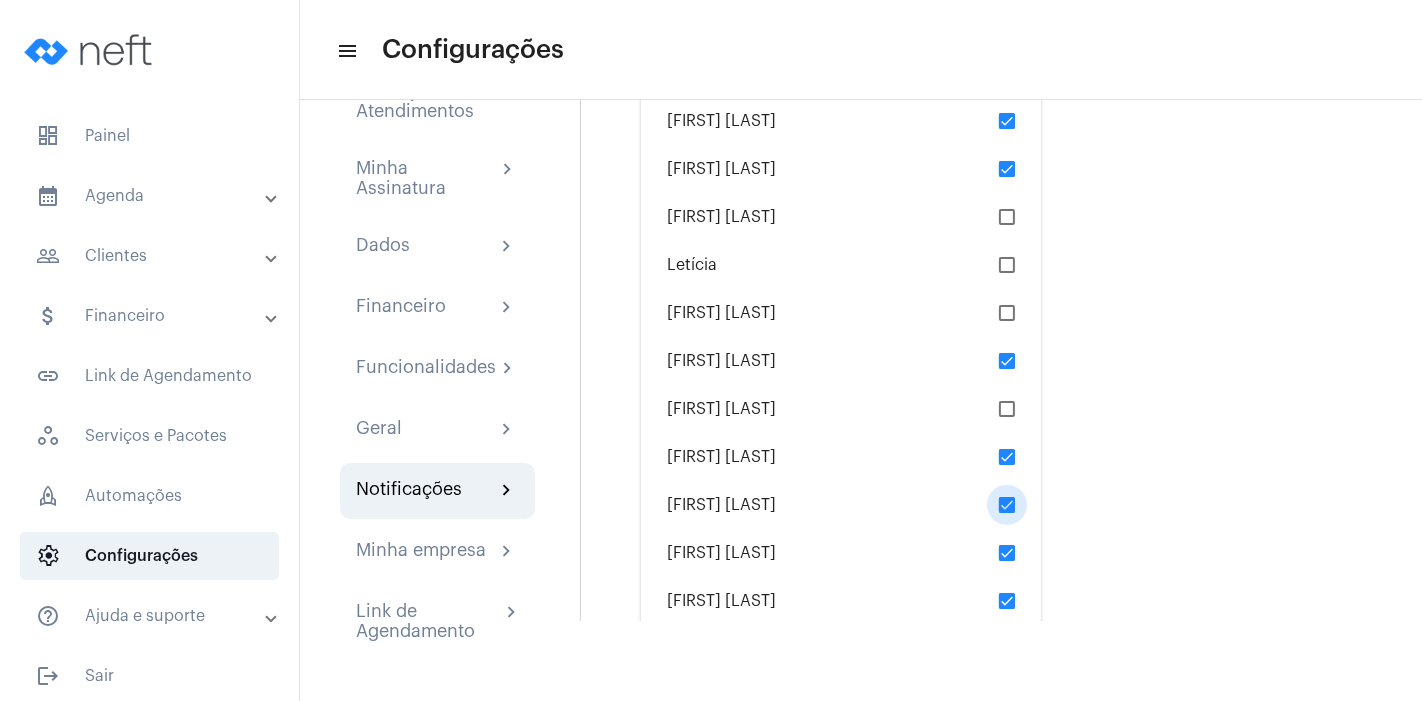 click at bounding box center [1007, 505] 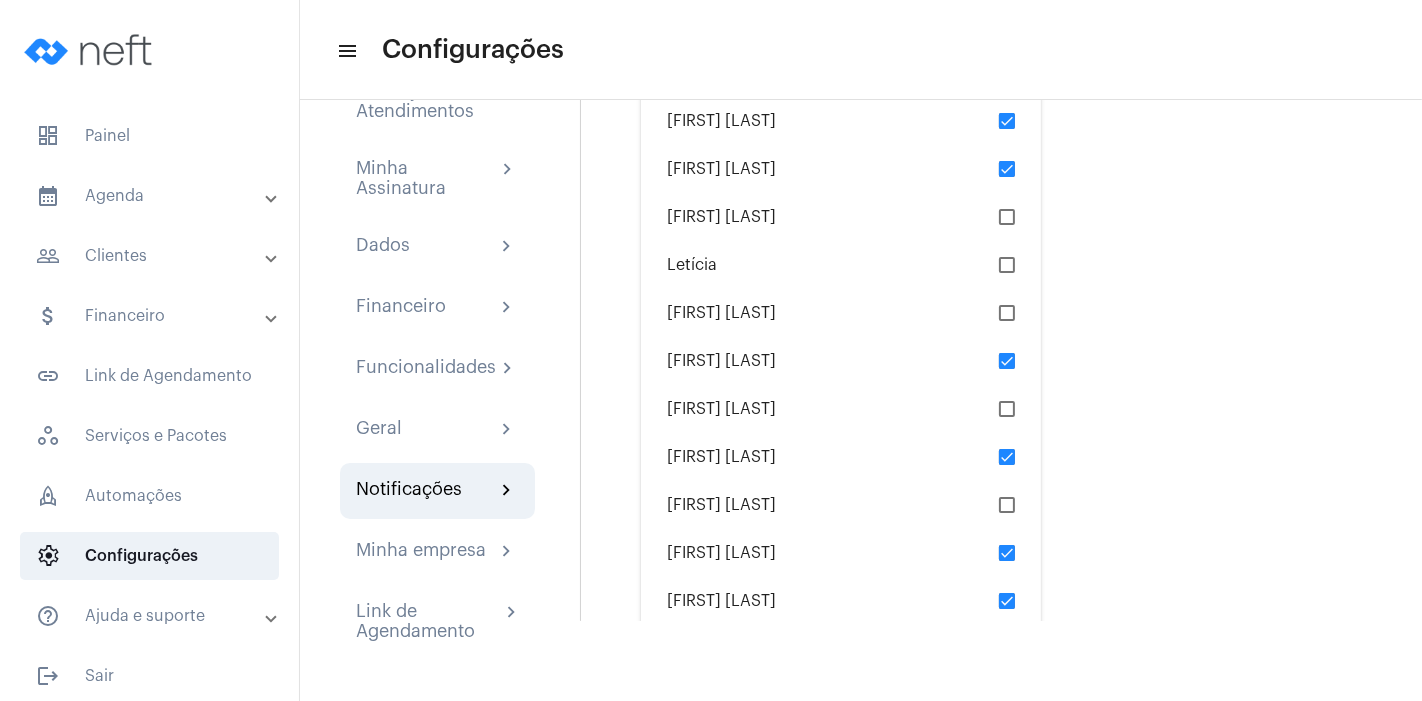 click at bounding box center [1007, 553] 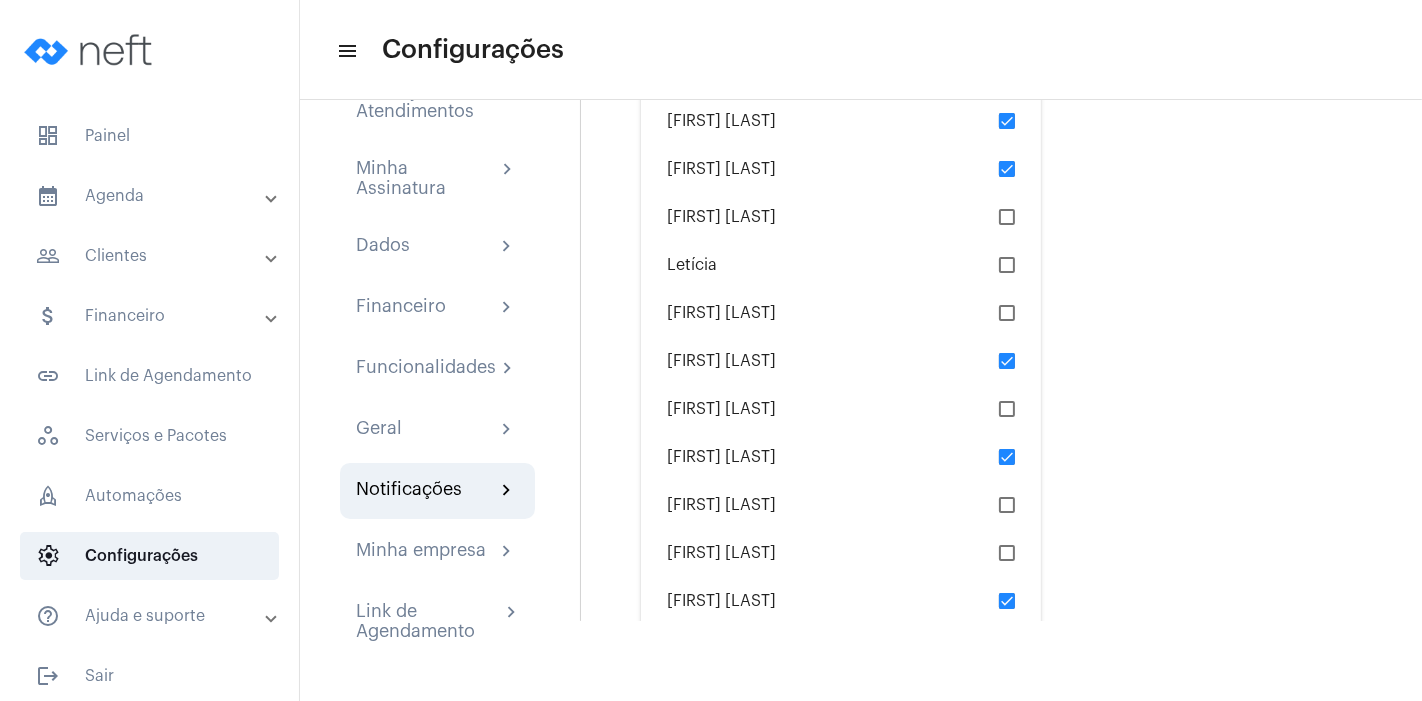 click at bounding box center (1007, 601) 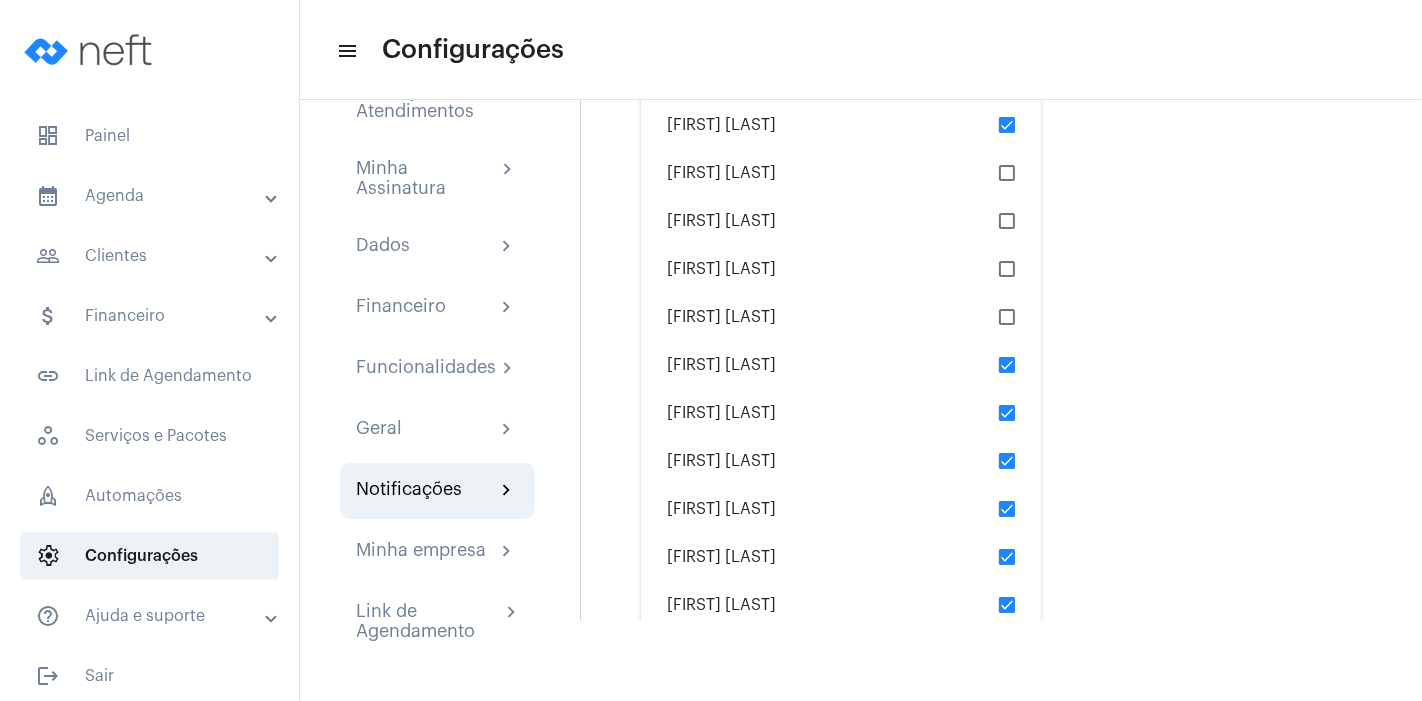 scroll, scrollTop: 1433, scrollLeft: 0, axis: vertical 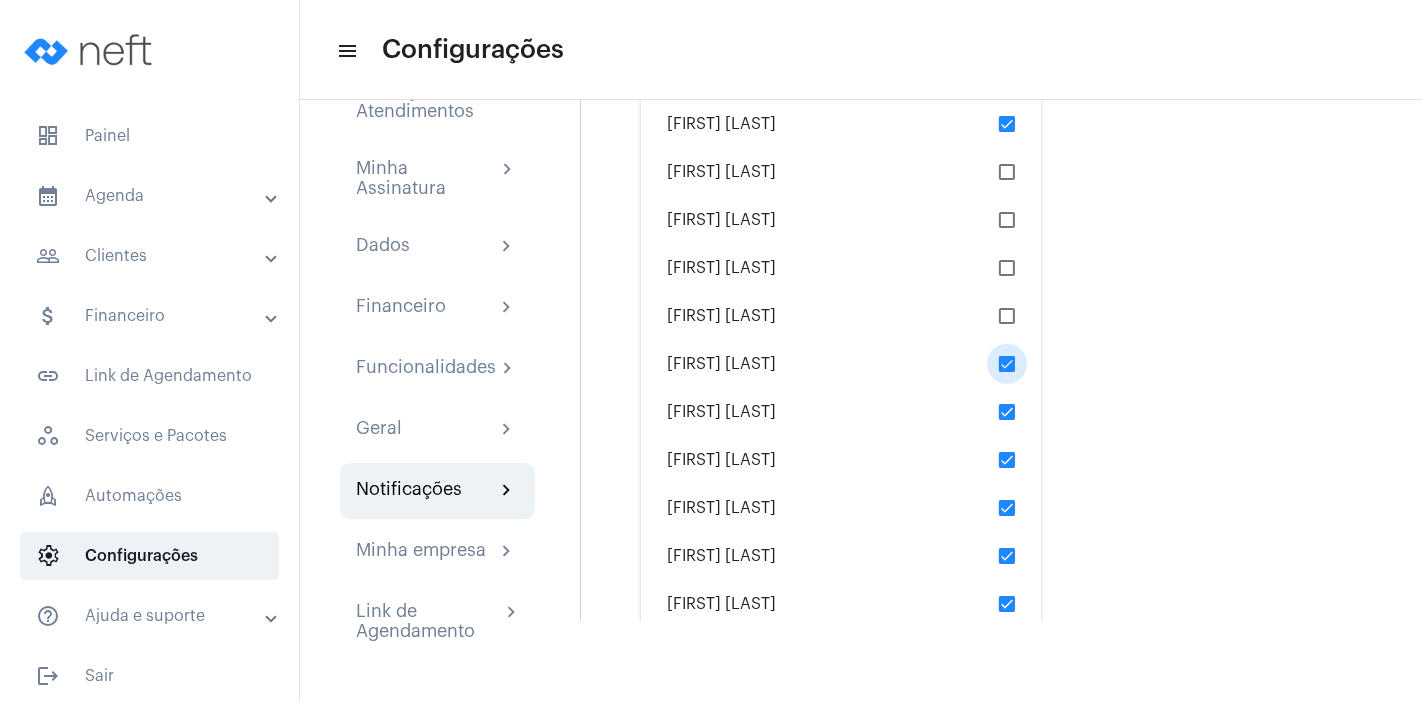 click at bounding box center (1007, 364) 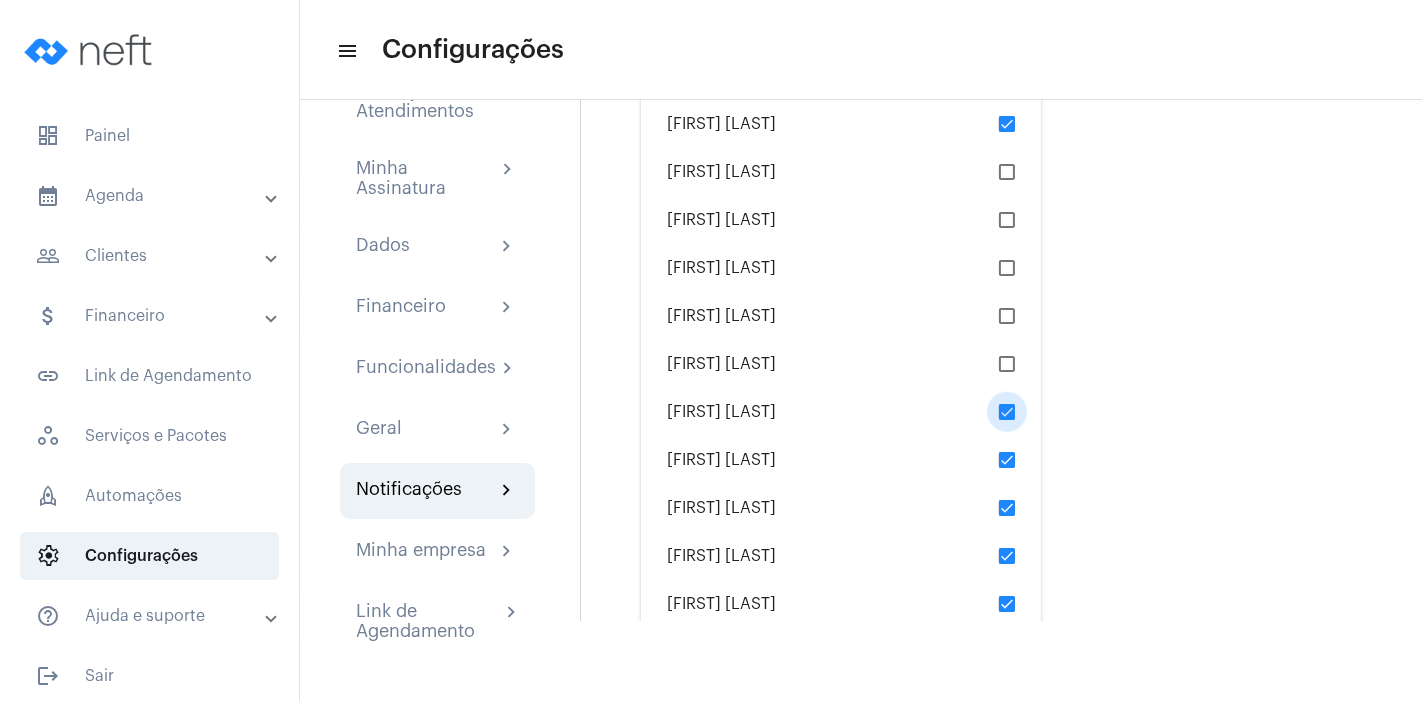 click at bounding box center [1007, 412] 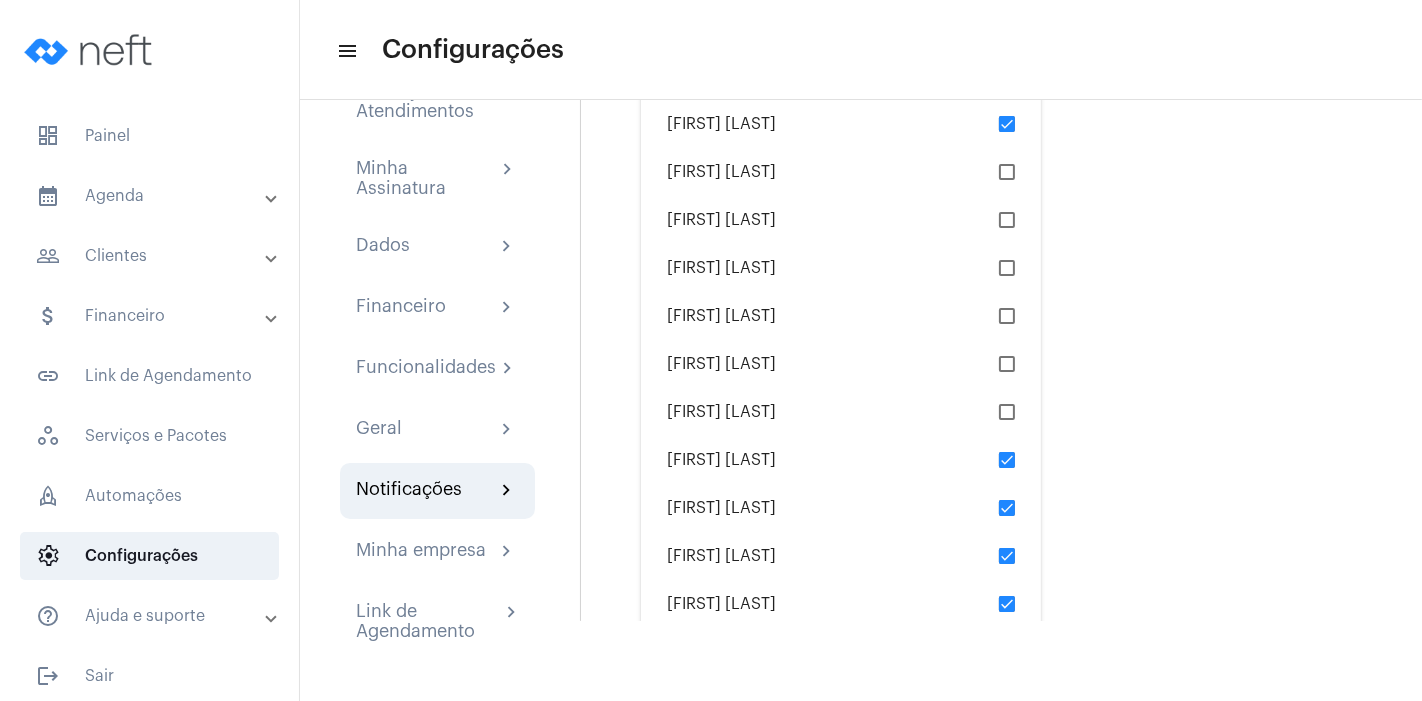 click at bounding box center [1007, 508] 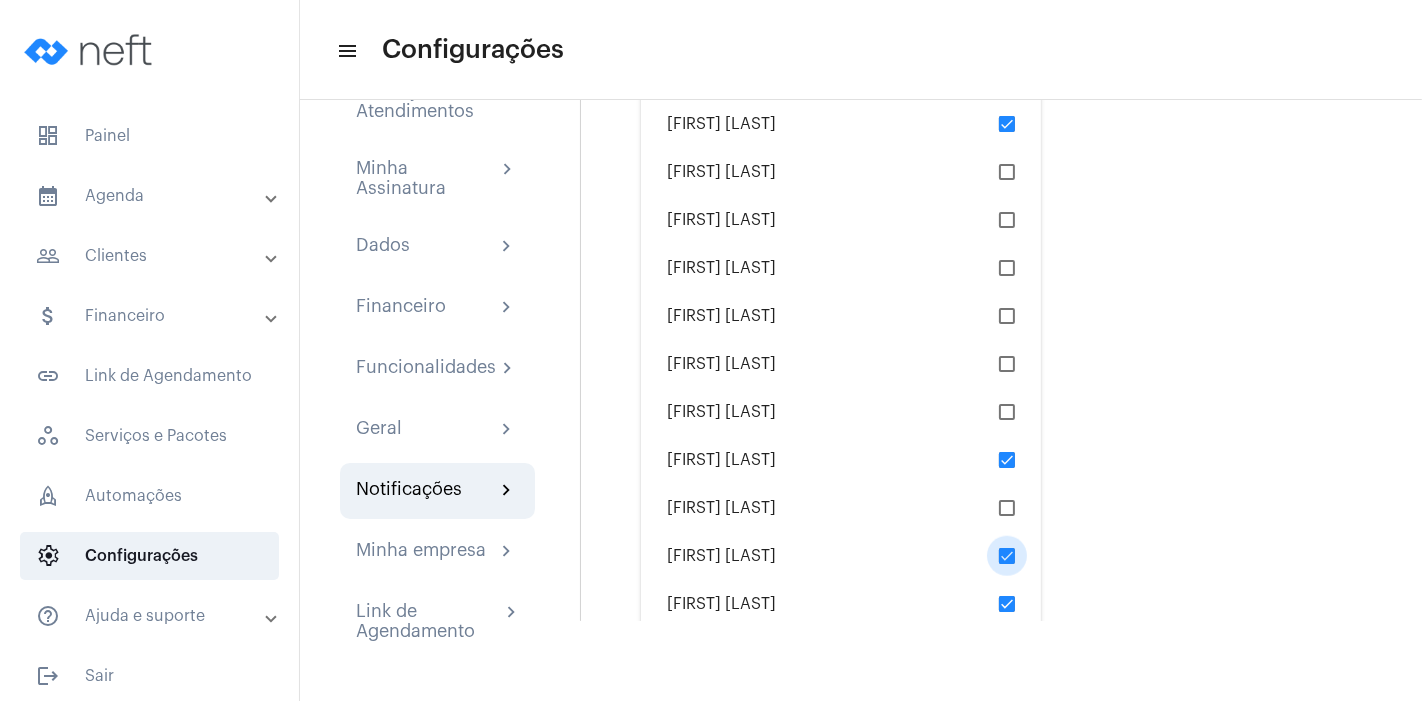 click at bounding box center [1007, 556] 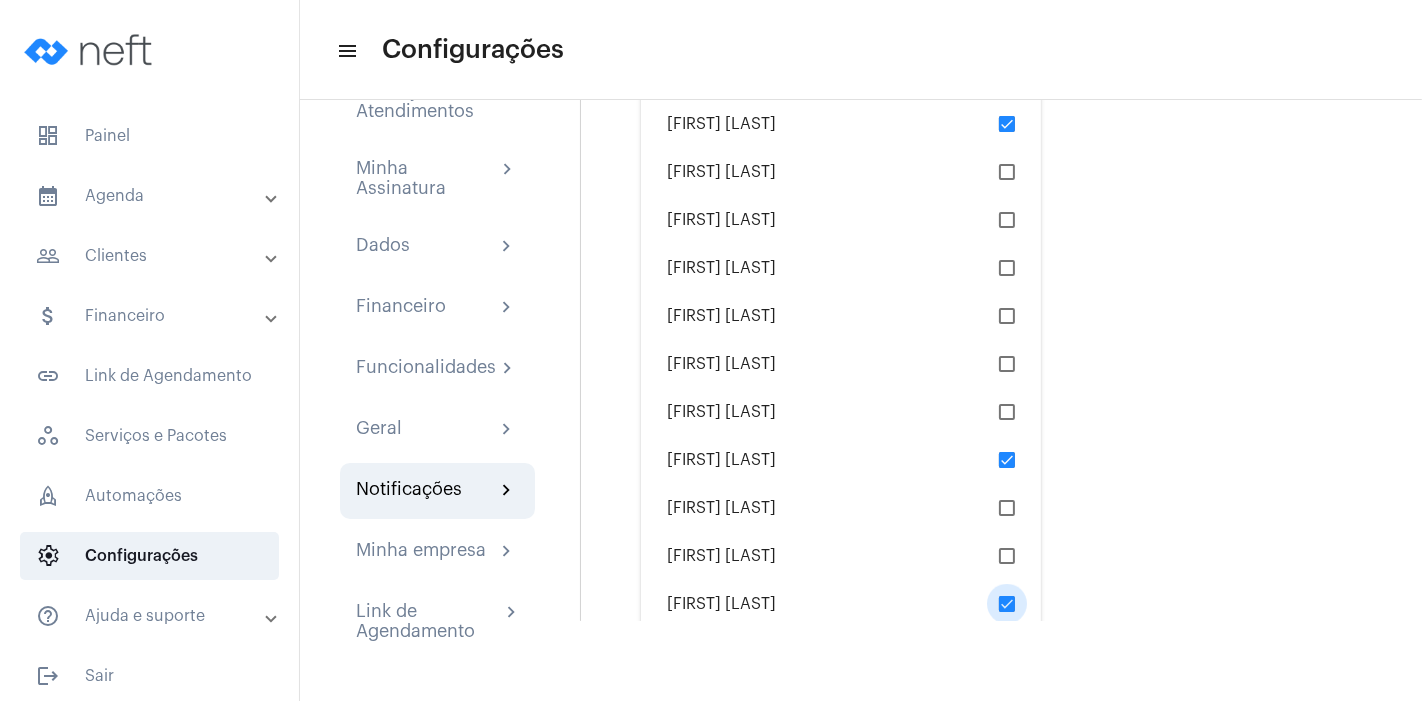 click at bounding box center (1007, 604) 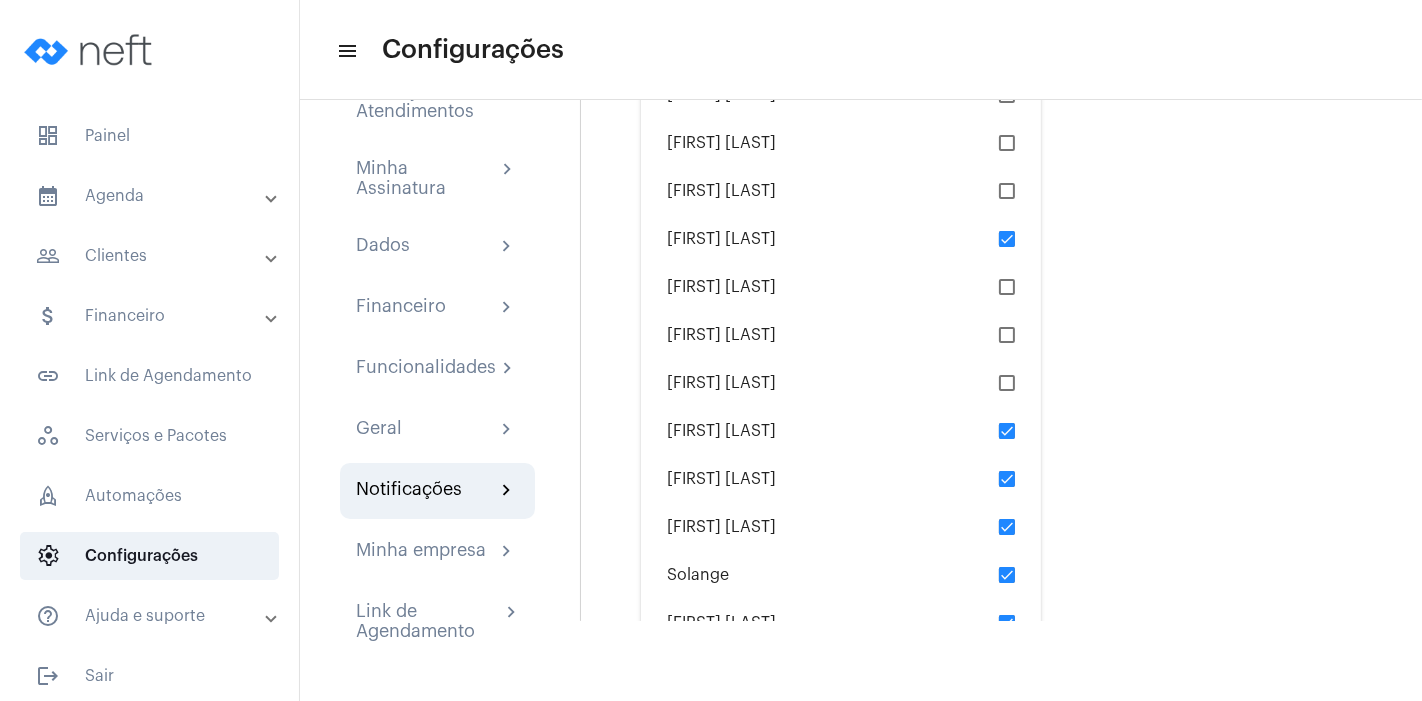scroll, scrollTop: 1654, scrollLeft: 0, axis: vertical 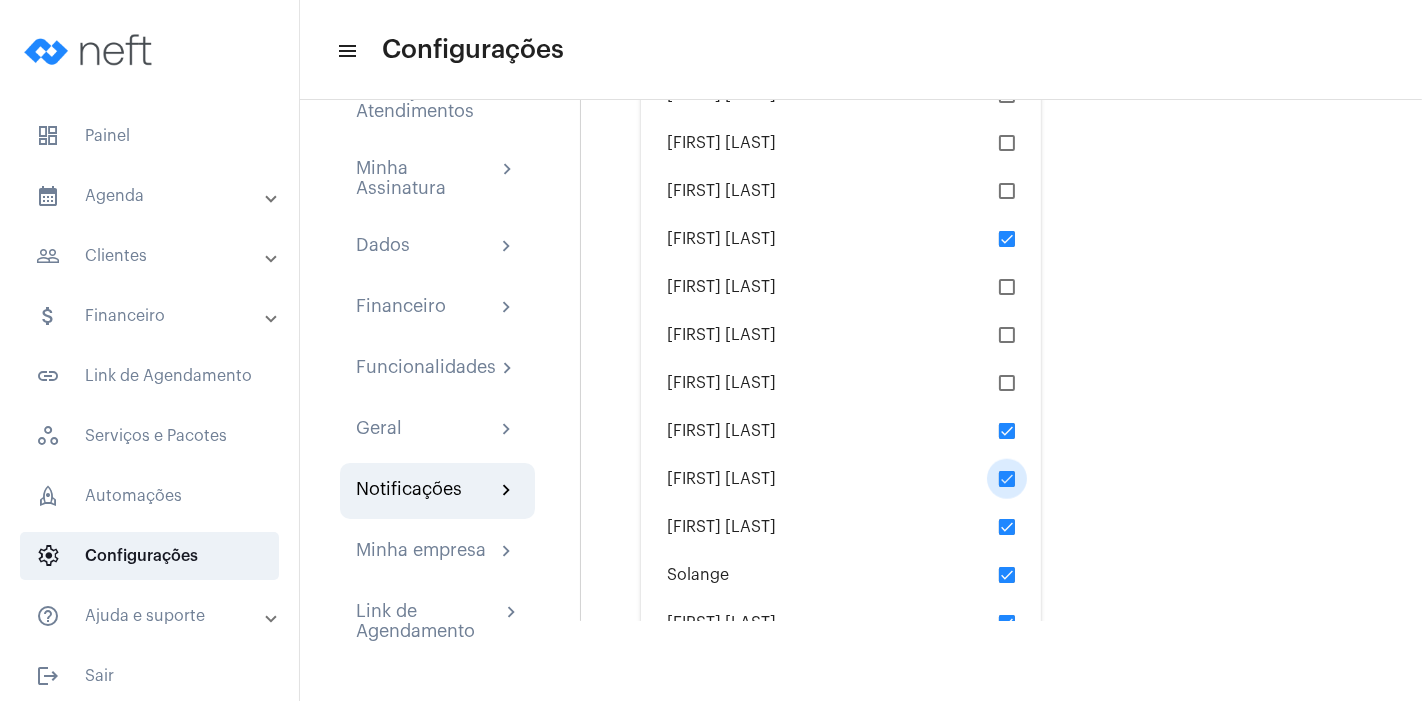 click at bounding box center (1007, 479) 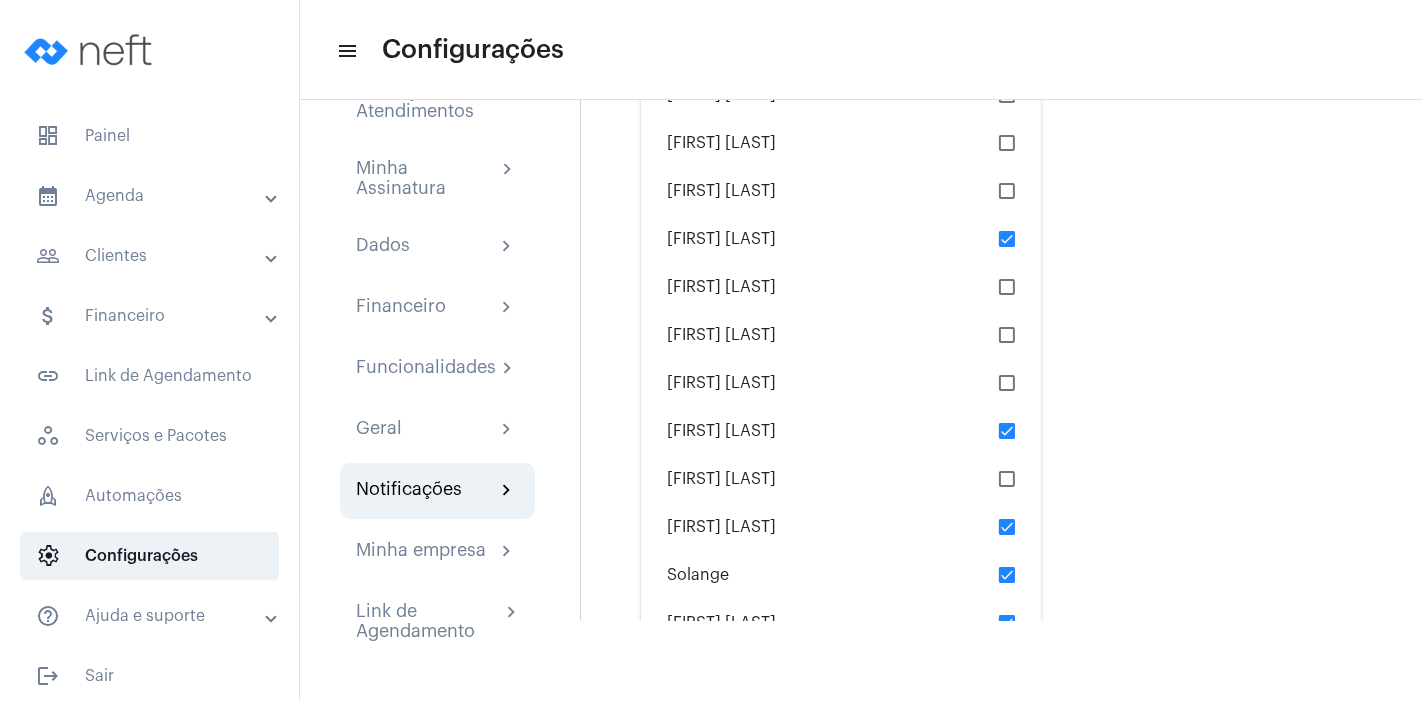 click at bounding box center (1007, 527) 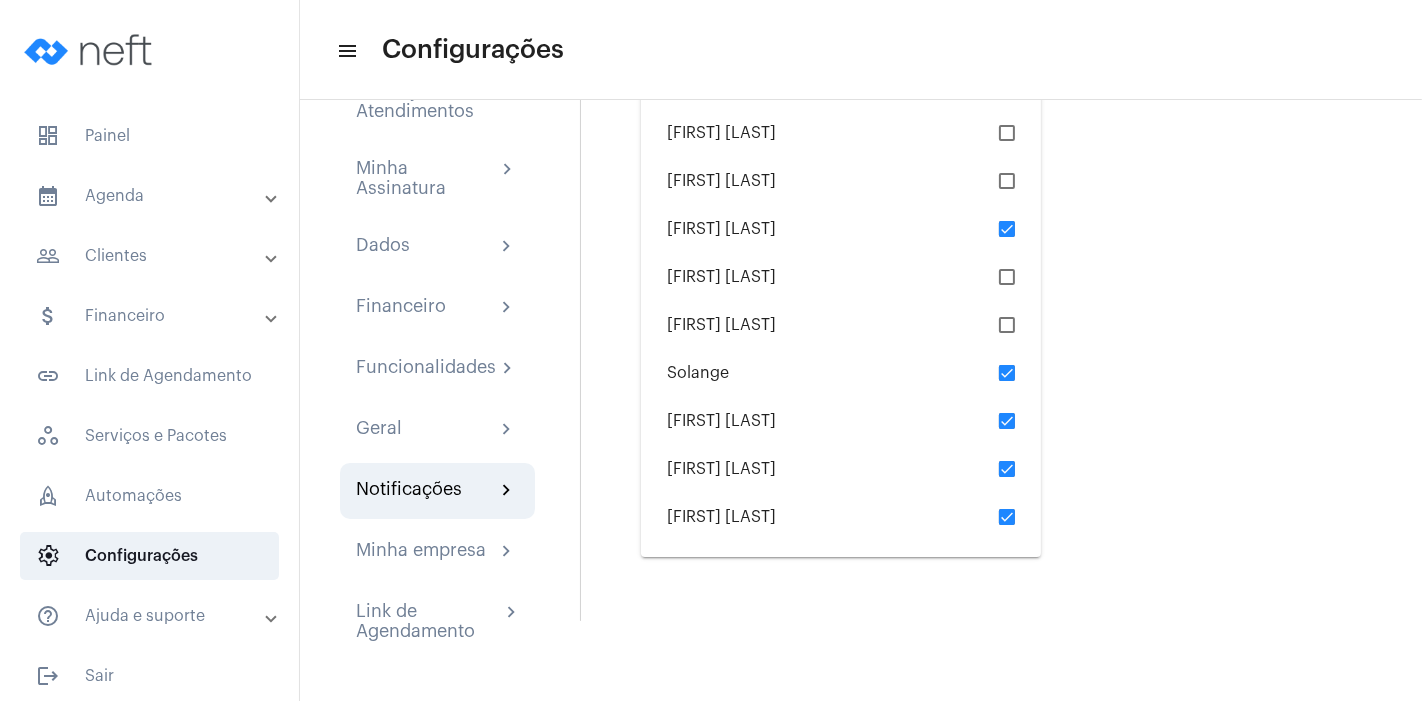 scroll, scrollTop: 1856, scrollLeft: 0, axis: vertical 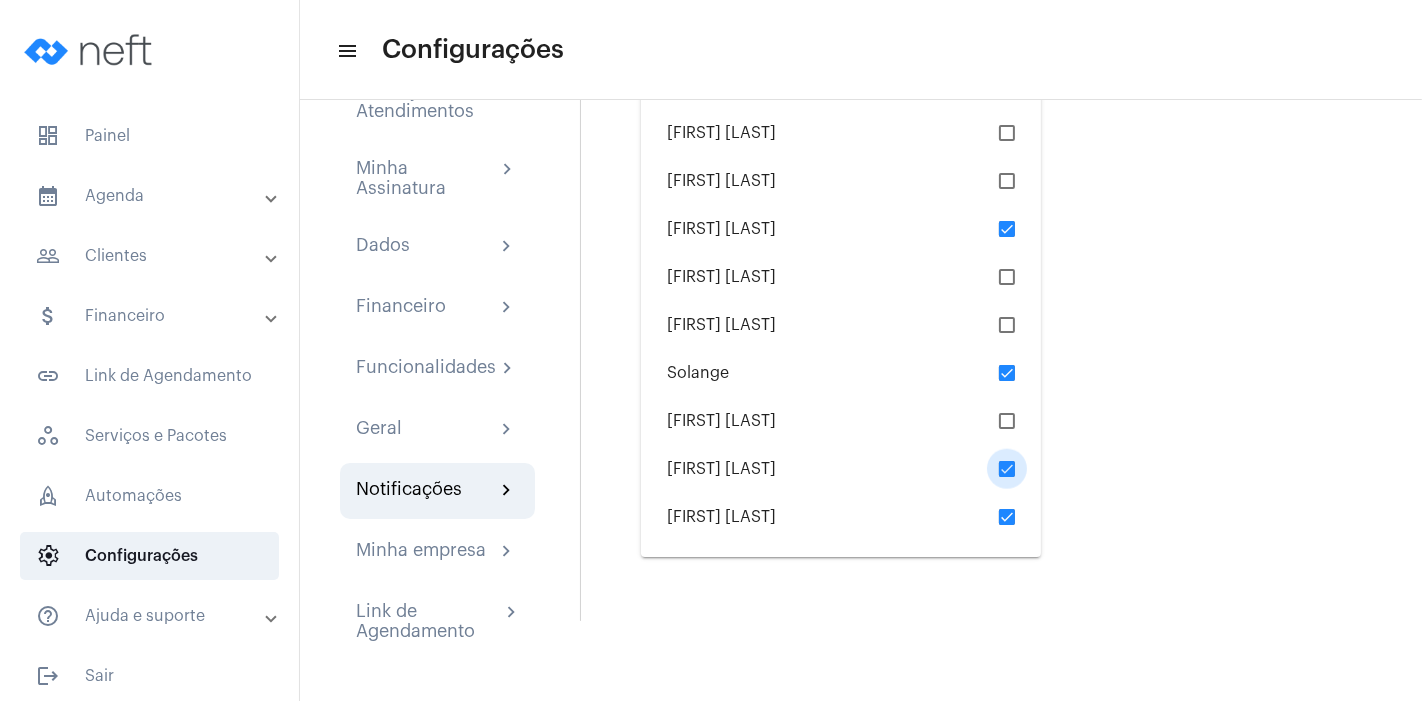 click at bounding box center (1007, 469) 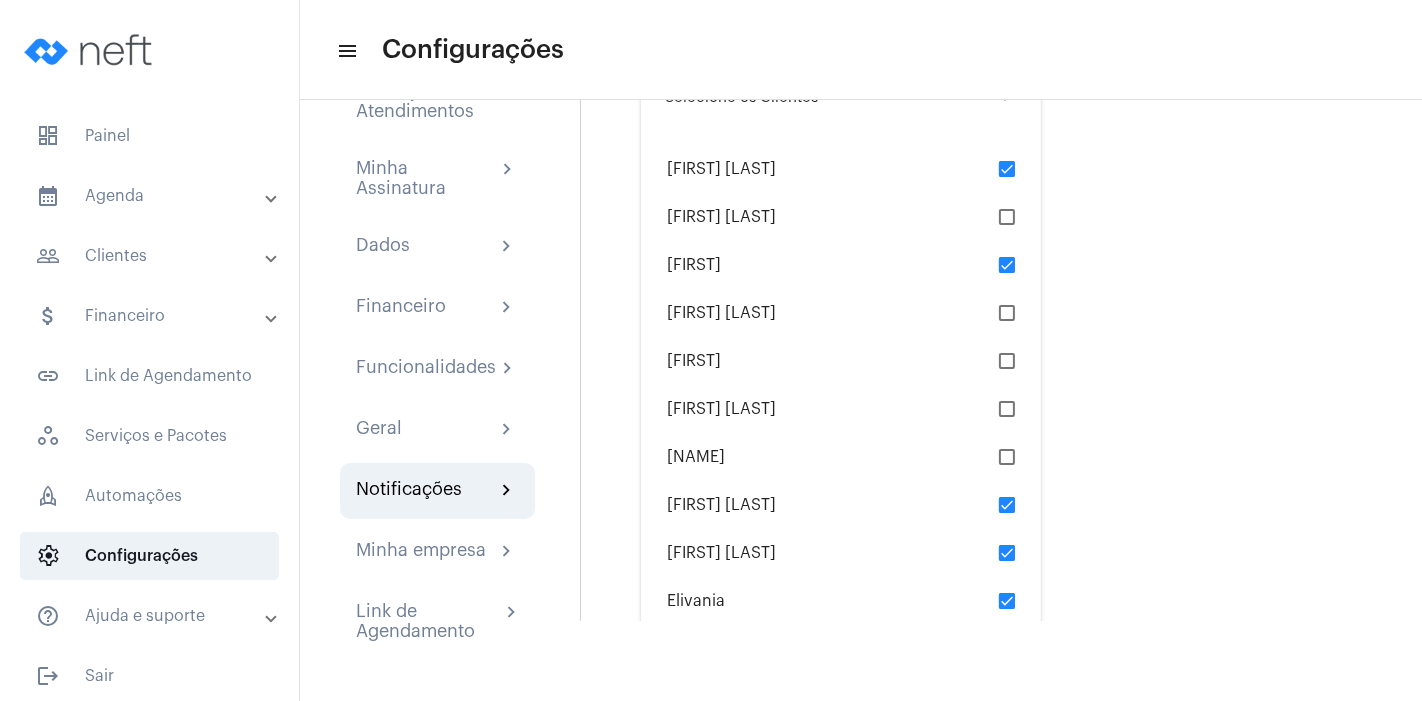 scroll, scrollTop: 0, scrollLeft: 0, axis: both 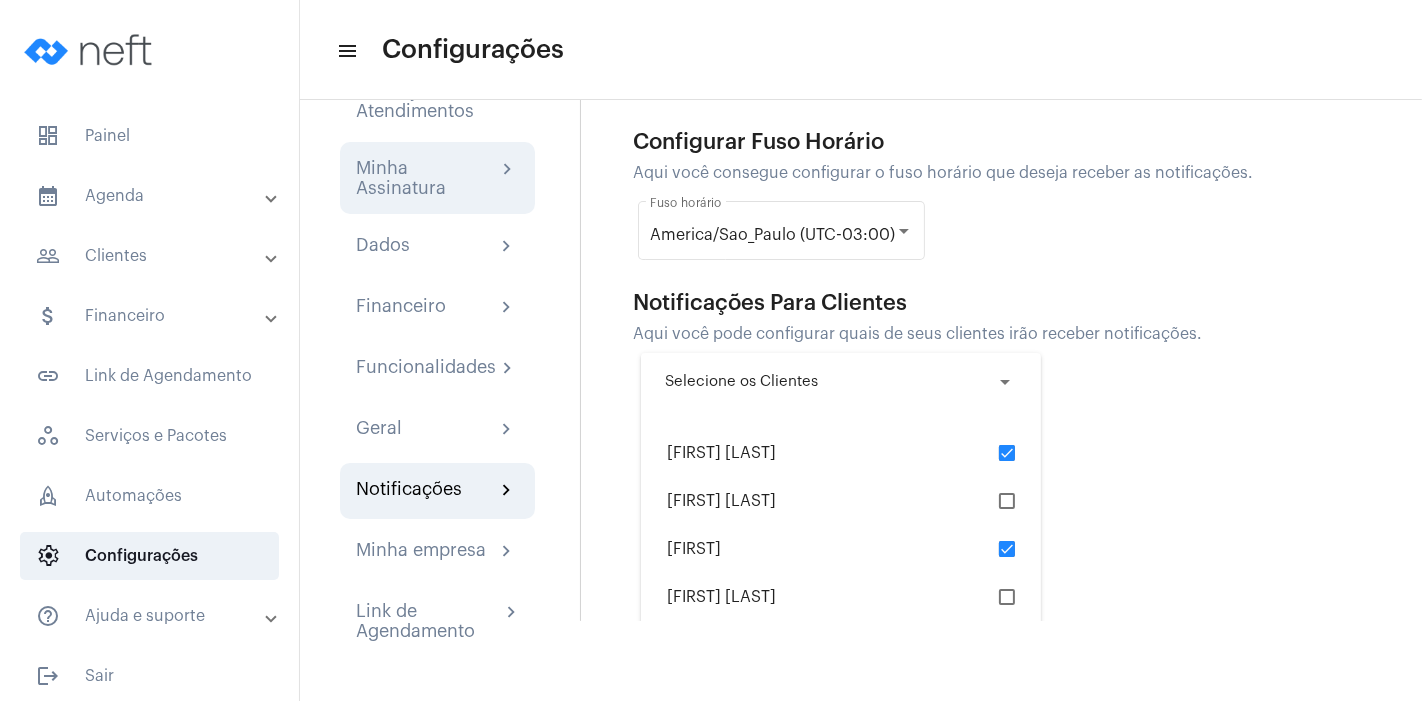 click on "Minha Assinatura" 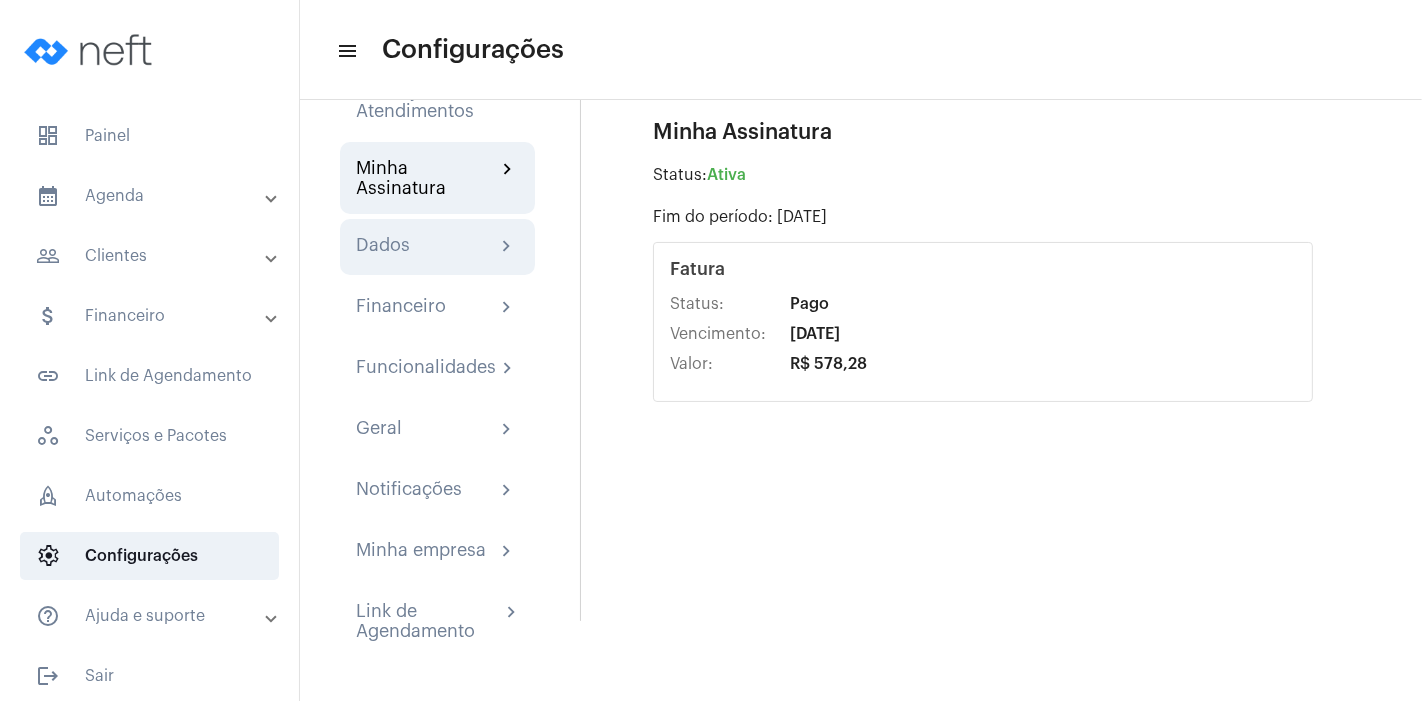 click on "Dados" 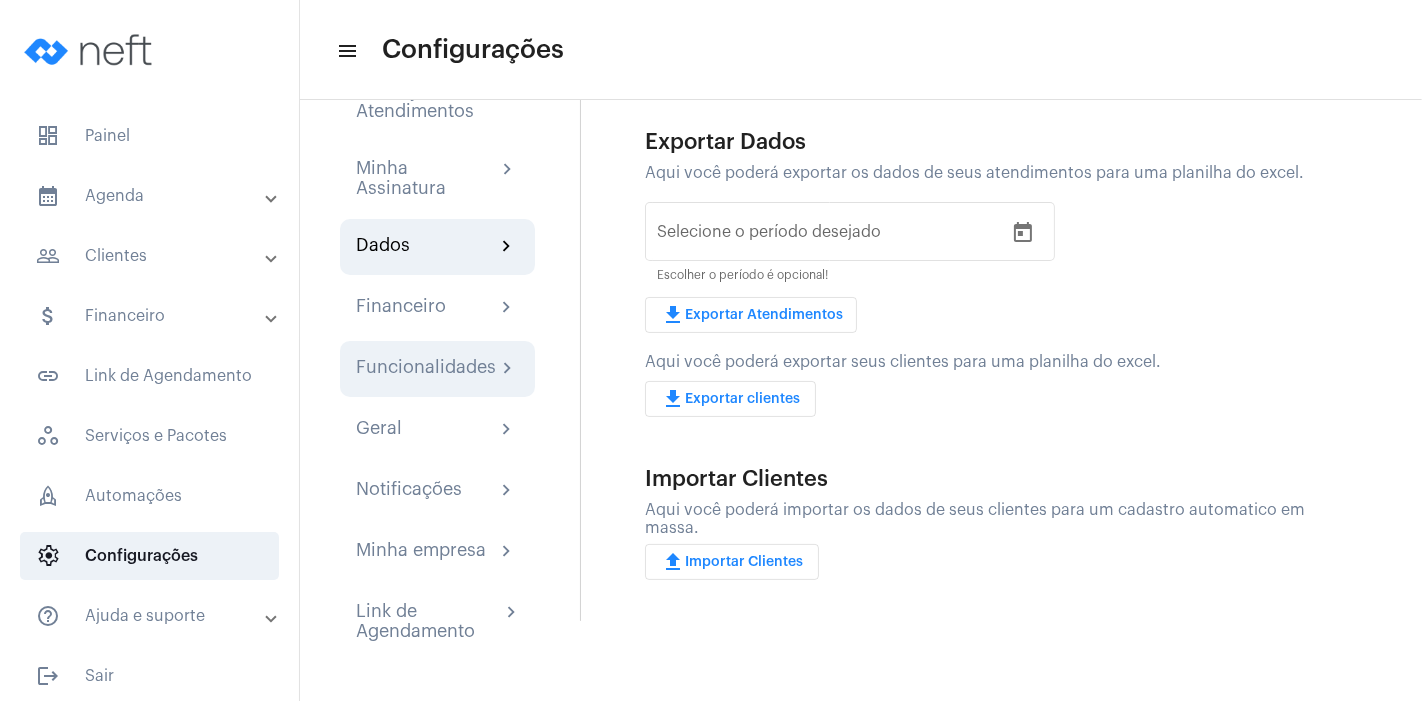 click on "Funcionalidades" 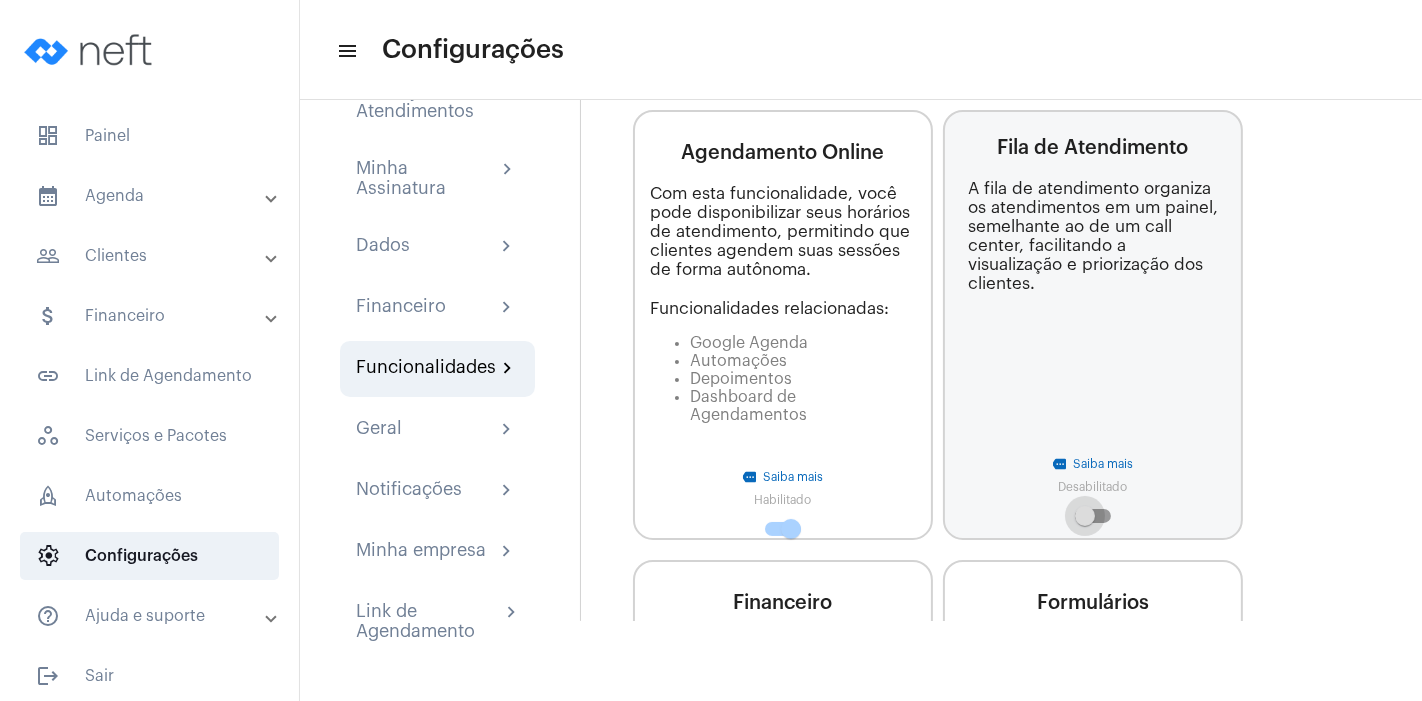 click at bounding box center (1093, 516) 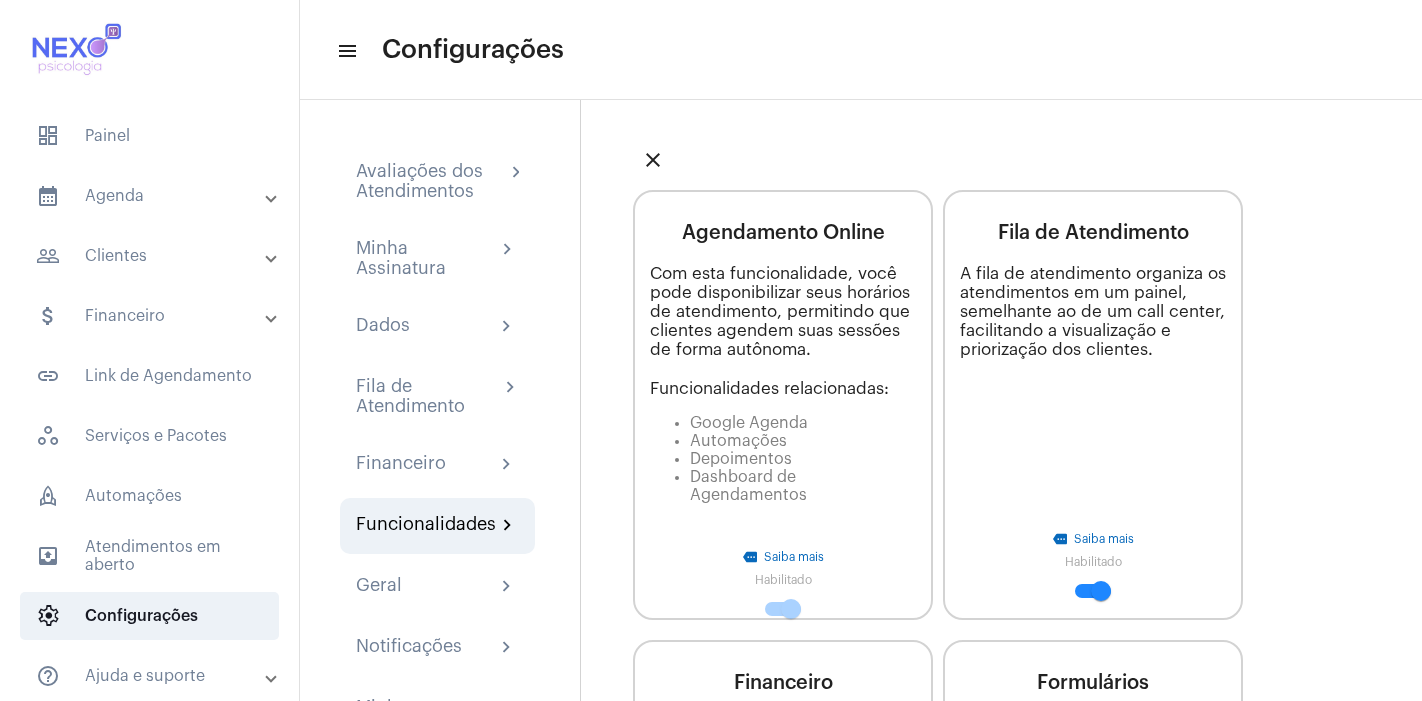 scroll, scrollTop: 0, scrollLeft: 0, axis: both 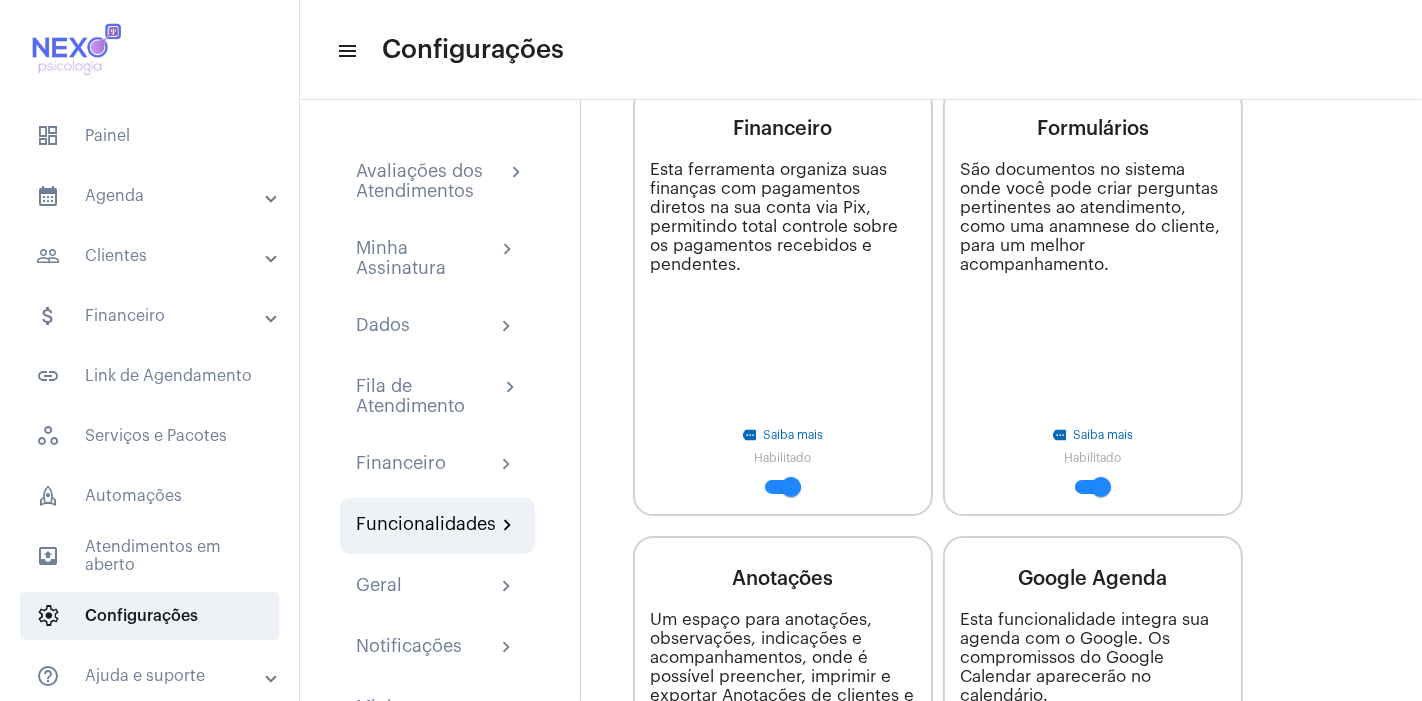 click on "Saiba mais" 